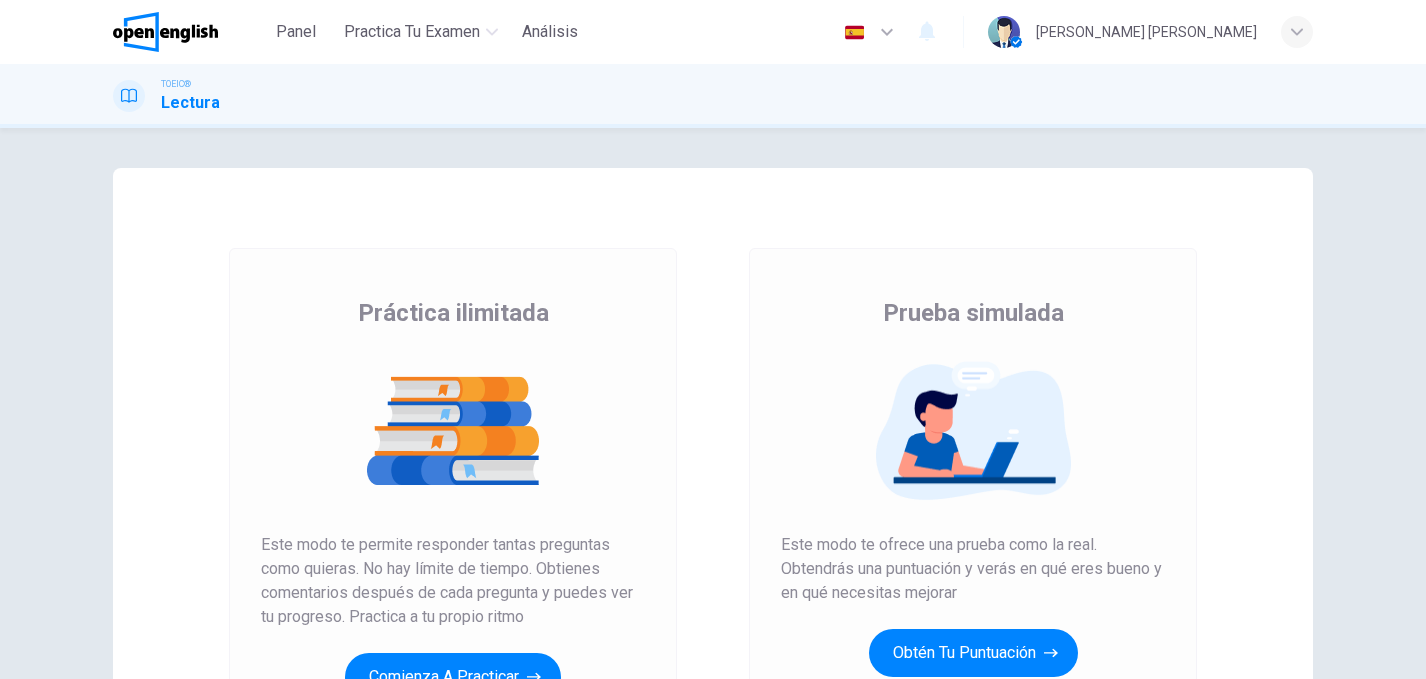 scroll, scrollTop: 0, scrollLeft: 0, axis: both 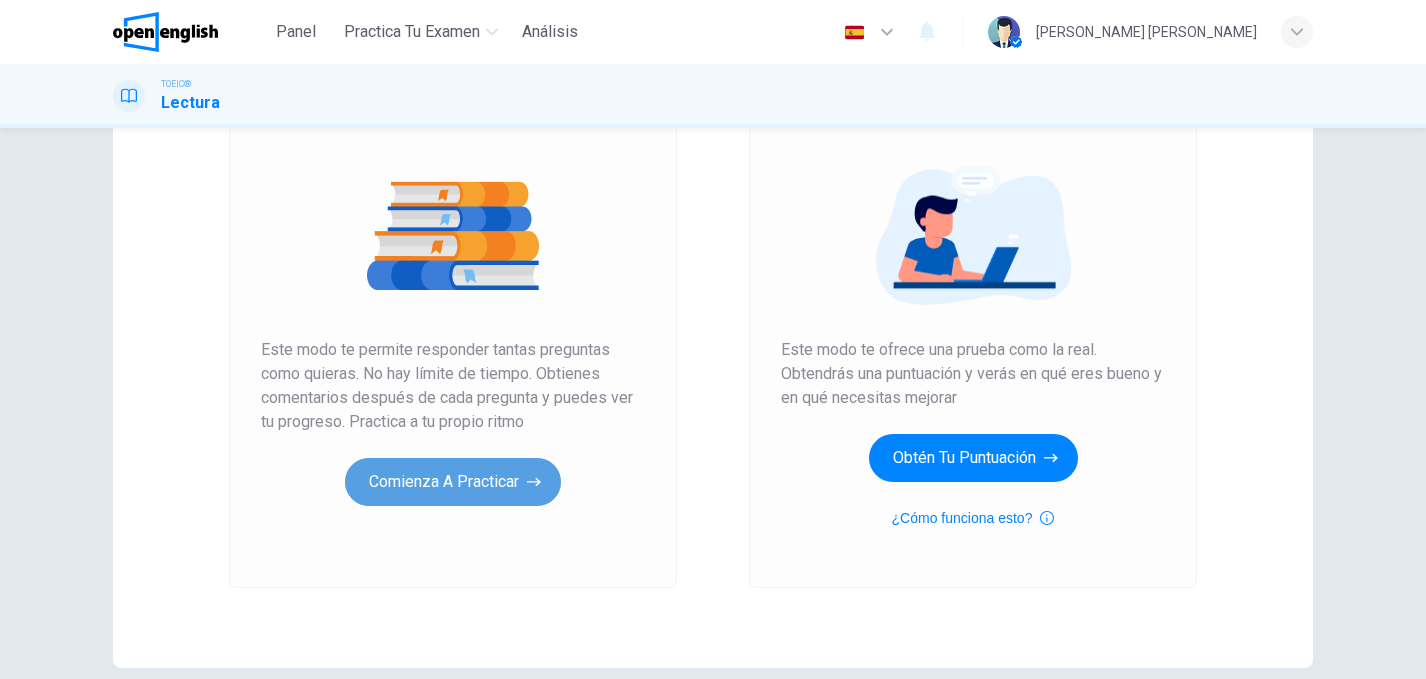 click on "Comienza a practicar" at bounding box center (453, 482) 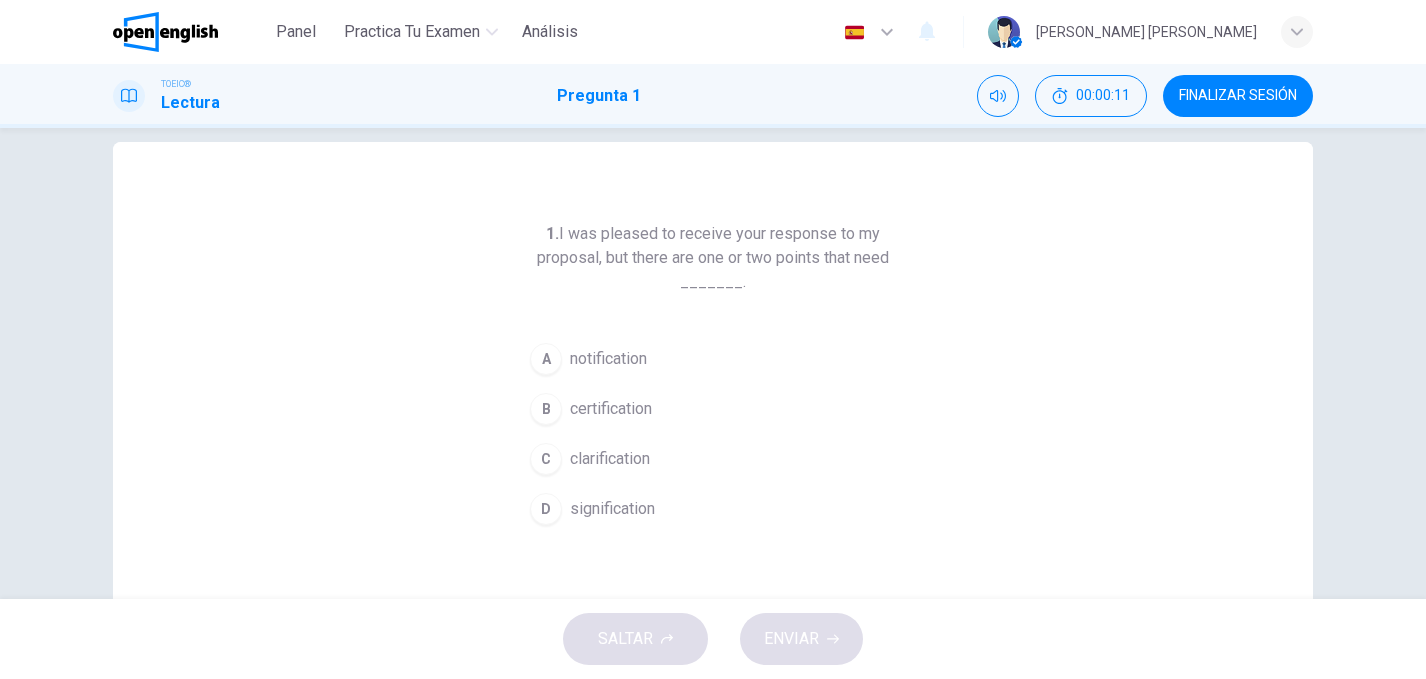 scroll, scrollTop: 12, scrollLeft: 0, axis: vertical 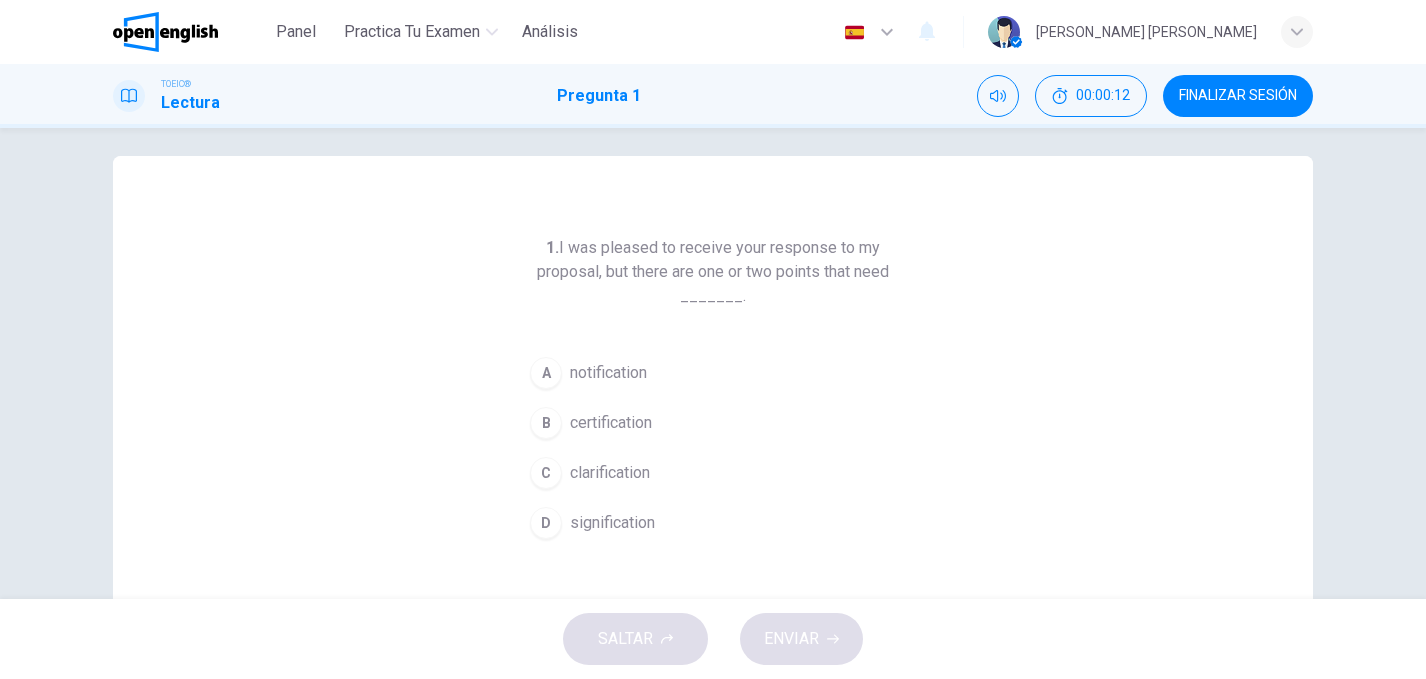 click on "C" at bounding box center (546, 473) 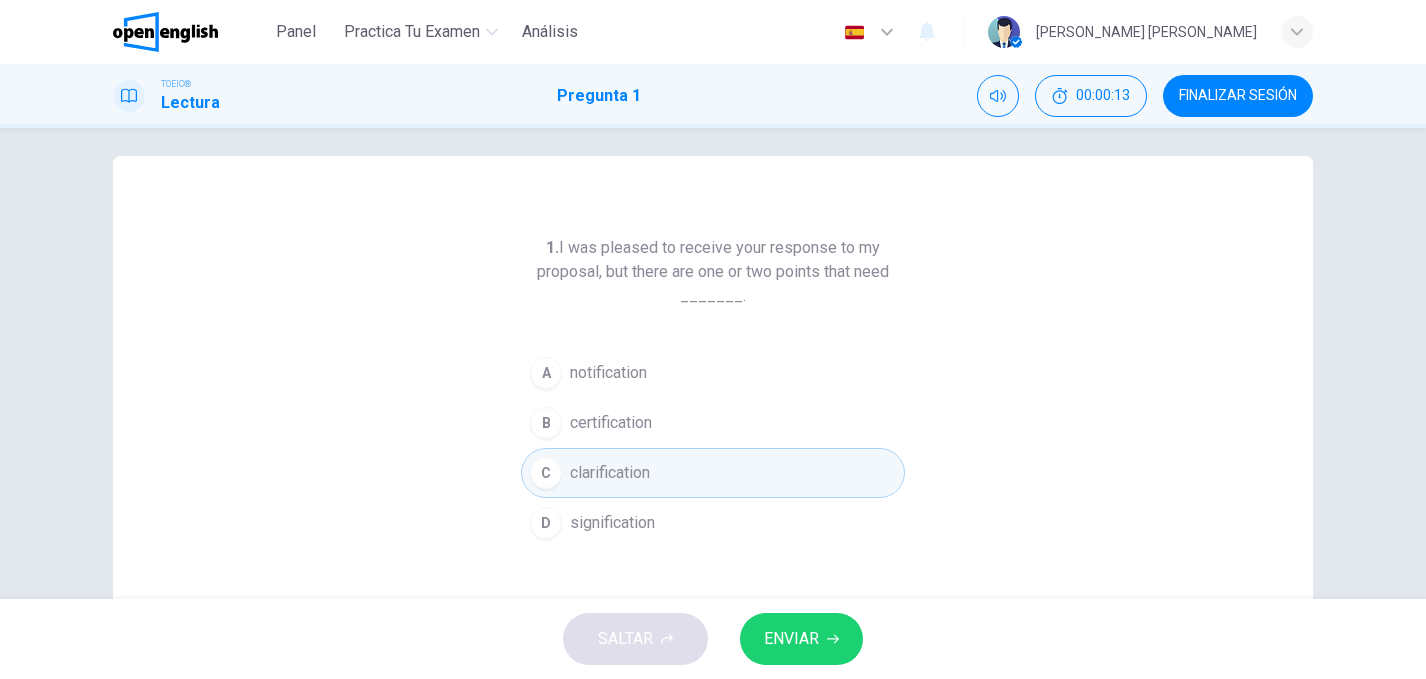 click on "ENVIAR" at bounding box center (791, 639) 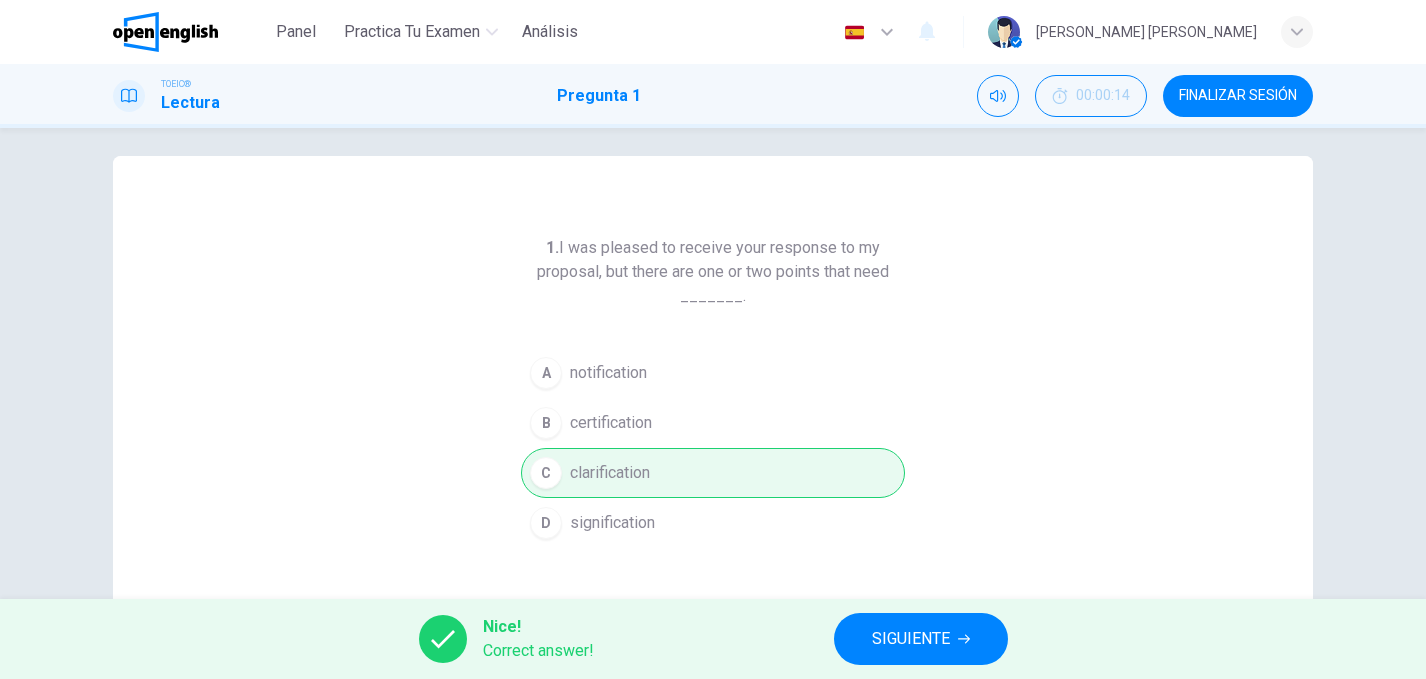 click on "SIGUIENTE" at bounding box center [911, 639] 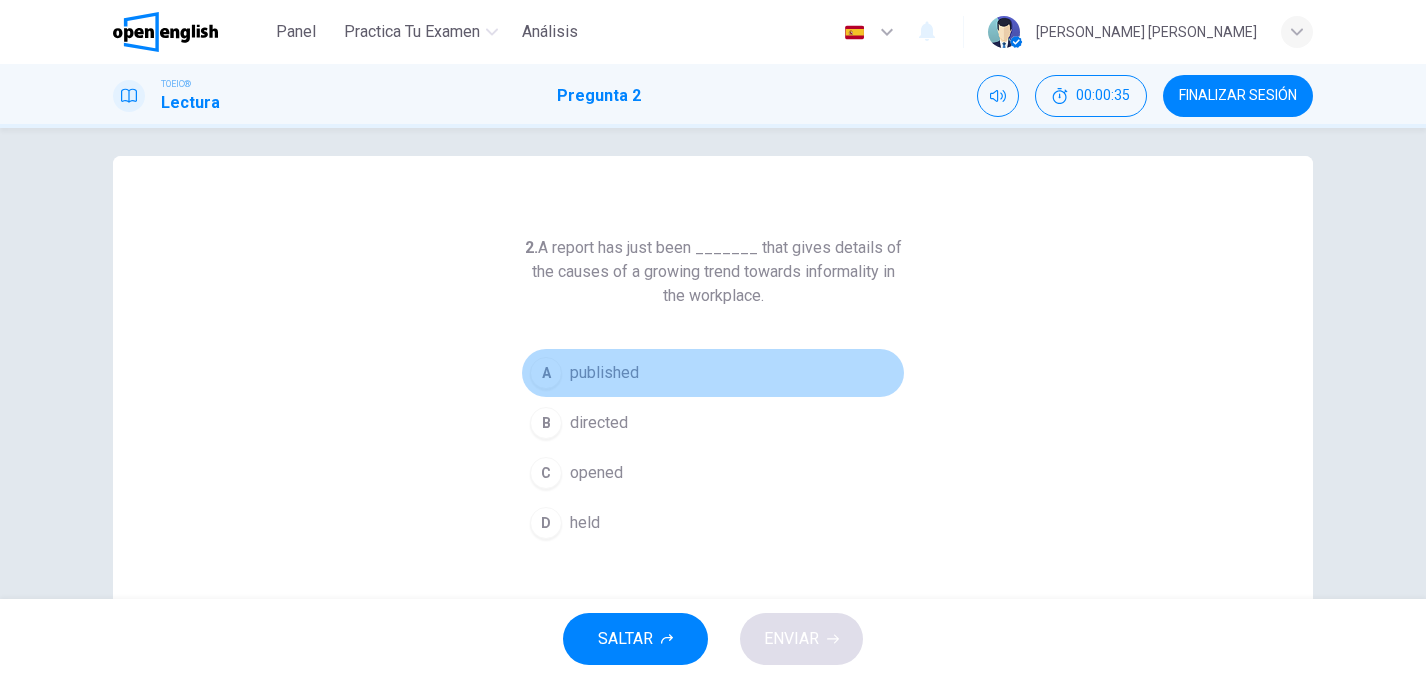 click on "A" at bounding box center (546, 373) 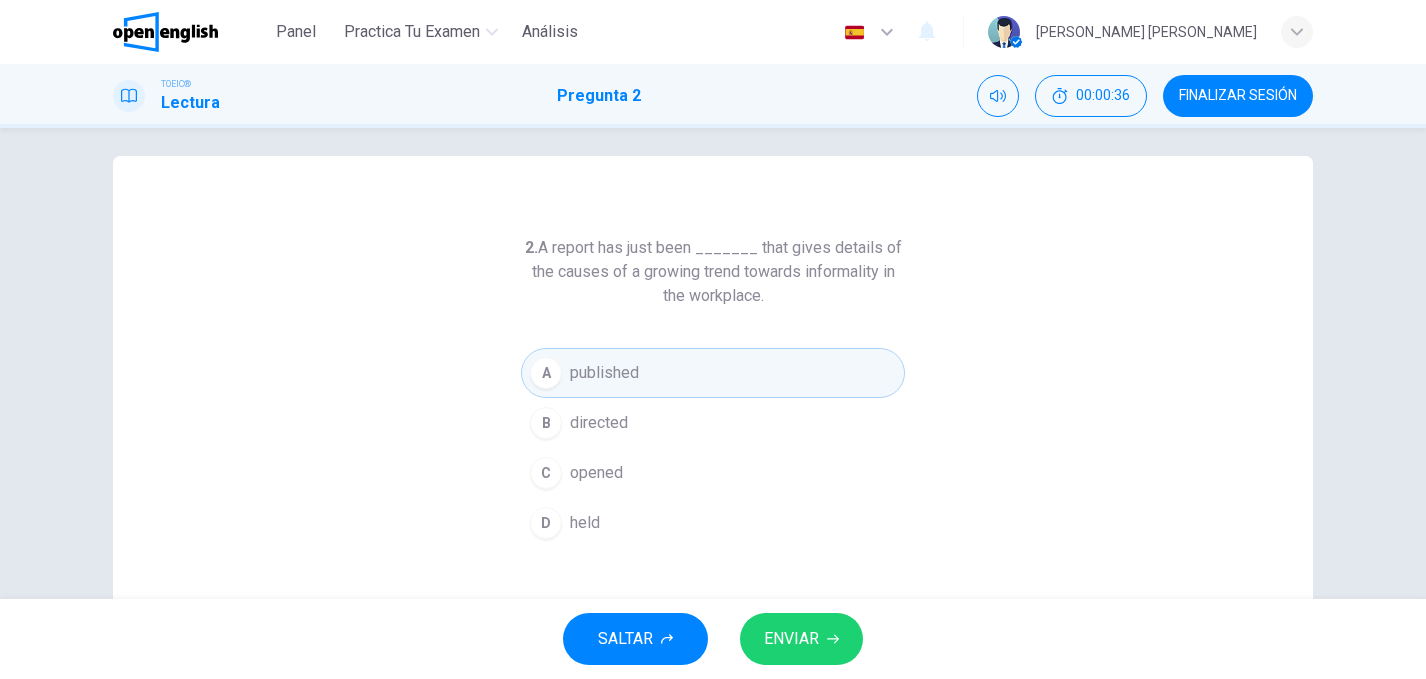 click on "ENVIAR" at bounding box center (791, 639) 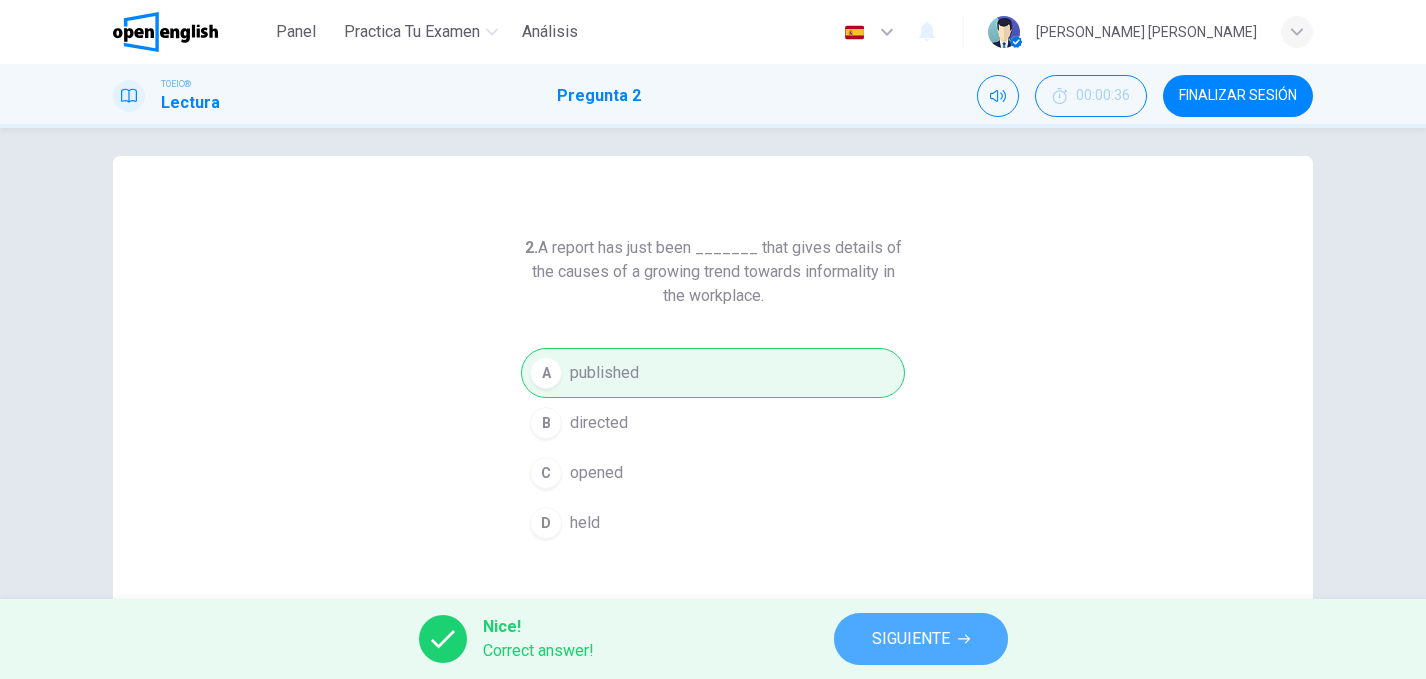 click on "SIGUIENTE" at bounding box center (911, 639) 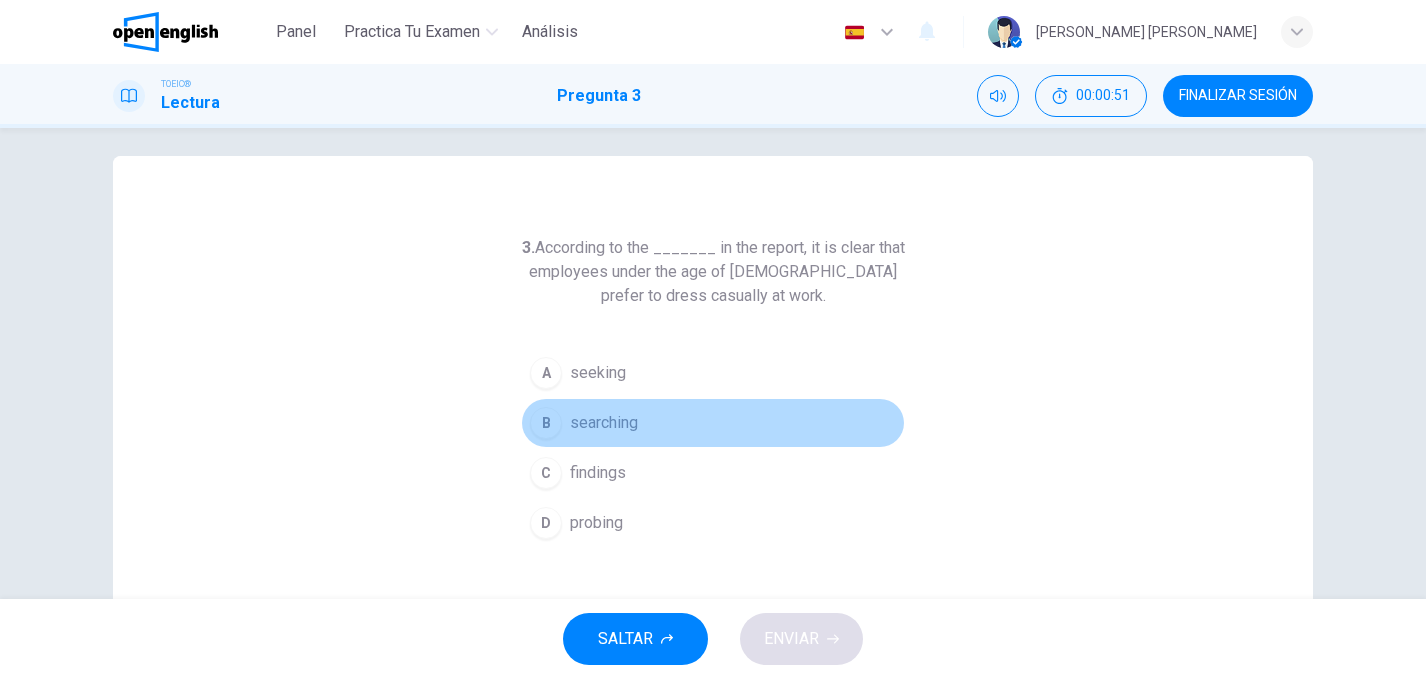 click on "B" at bounding box center (546, 423) 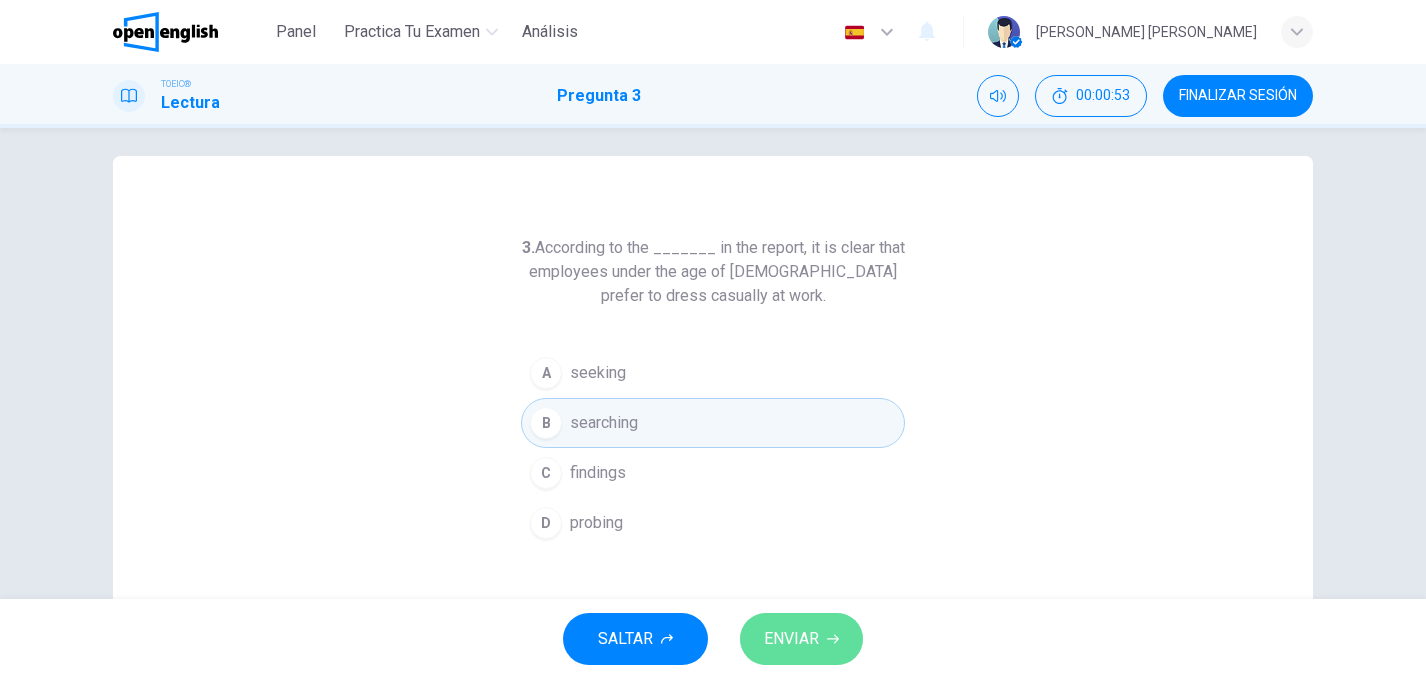 click on "ENVIAR" at bounding box center (791, 639) 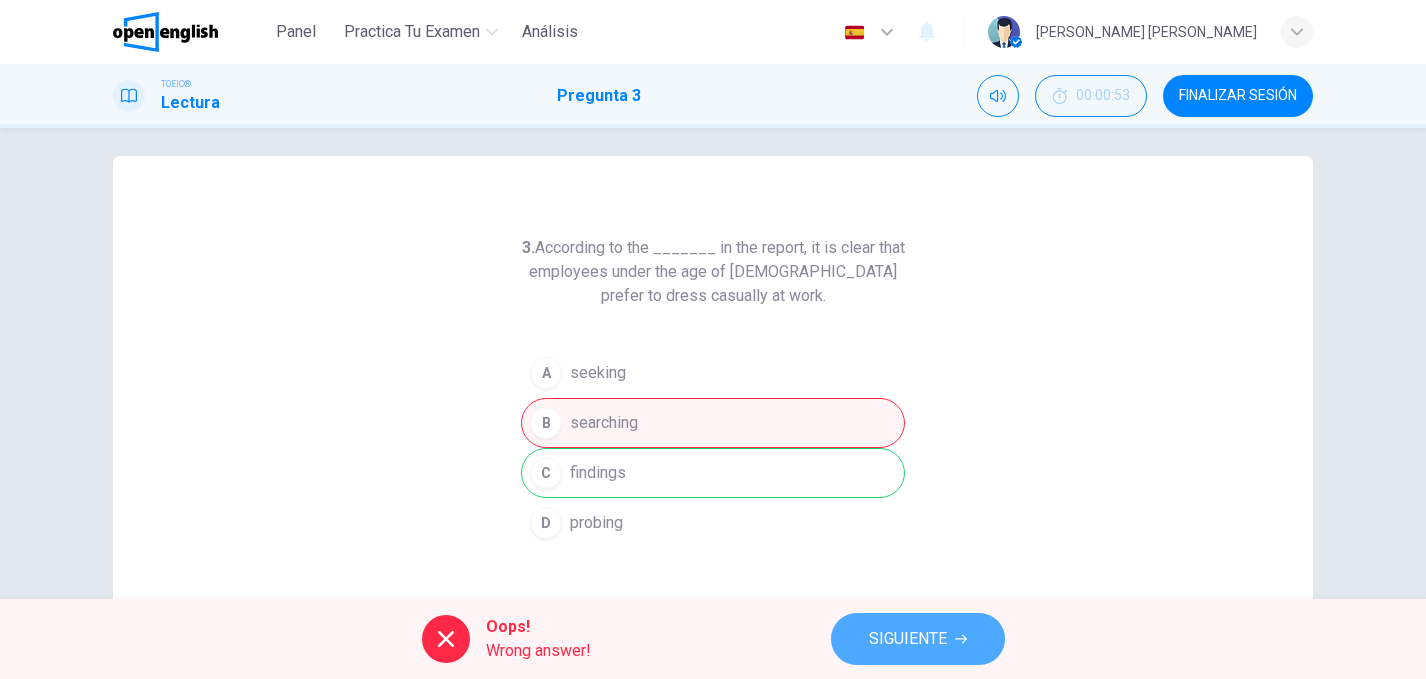 click on "SIGUIENTE" at bounding box center (908, 639) 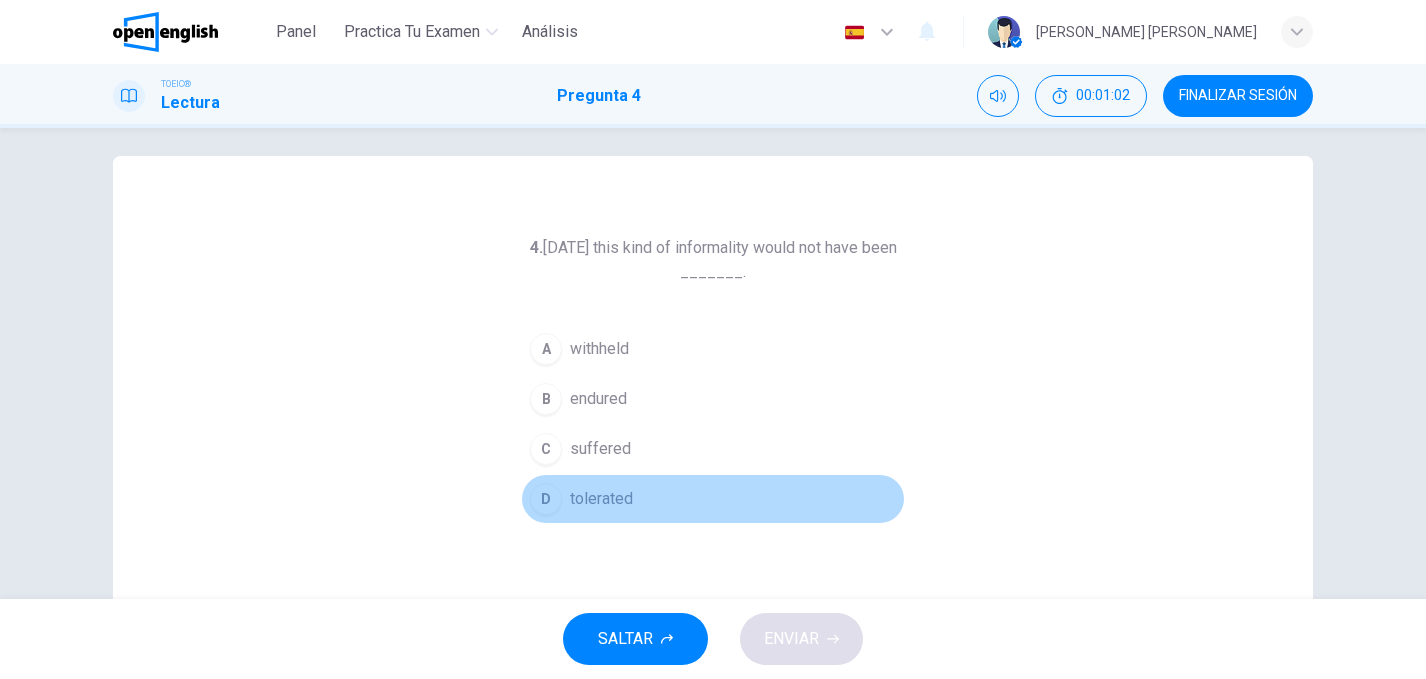 click on "D" at bounding box center [546, 499] 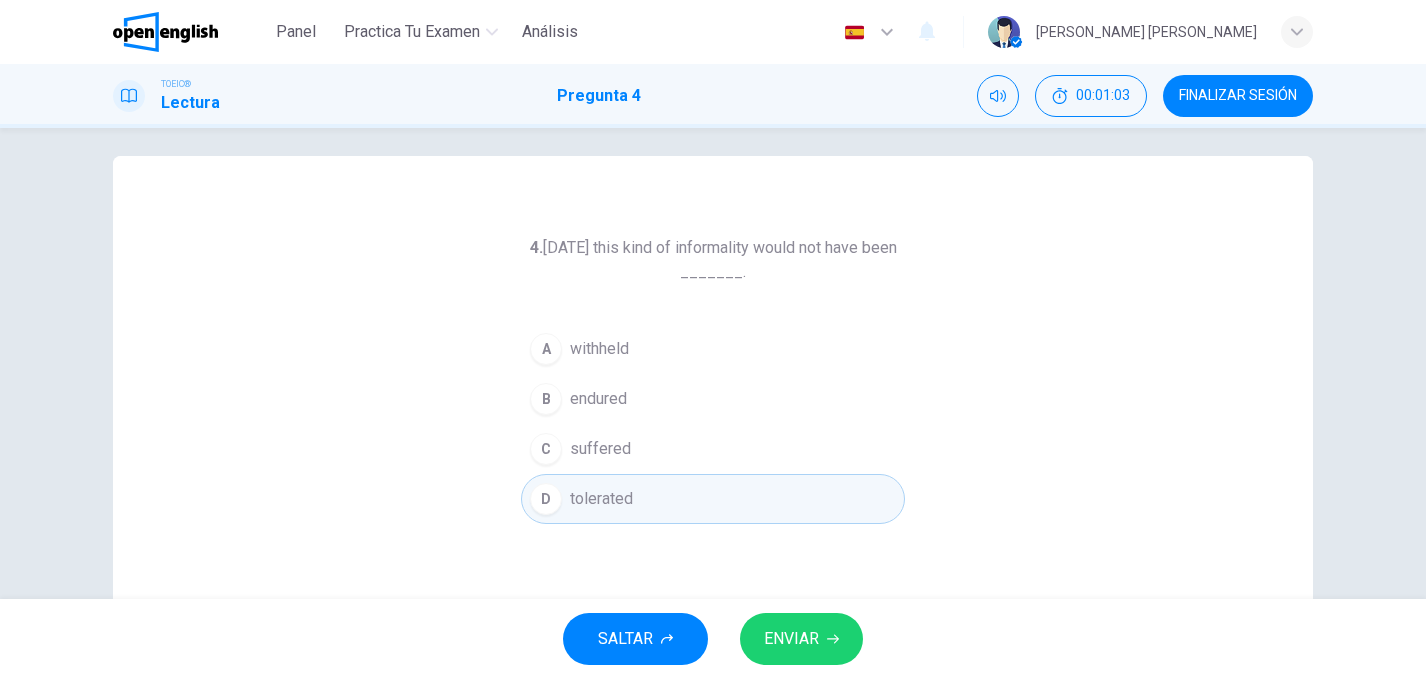 click on "ENVIAR" at bounding box center (791, 639) 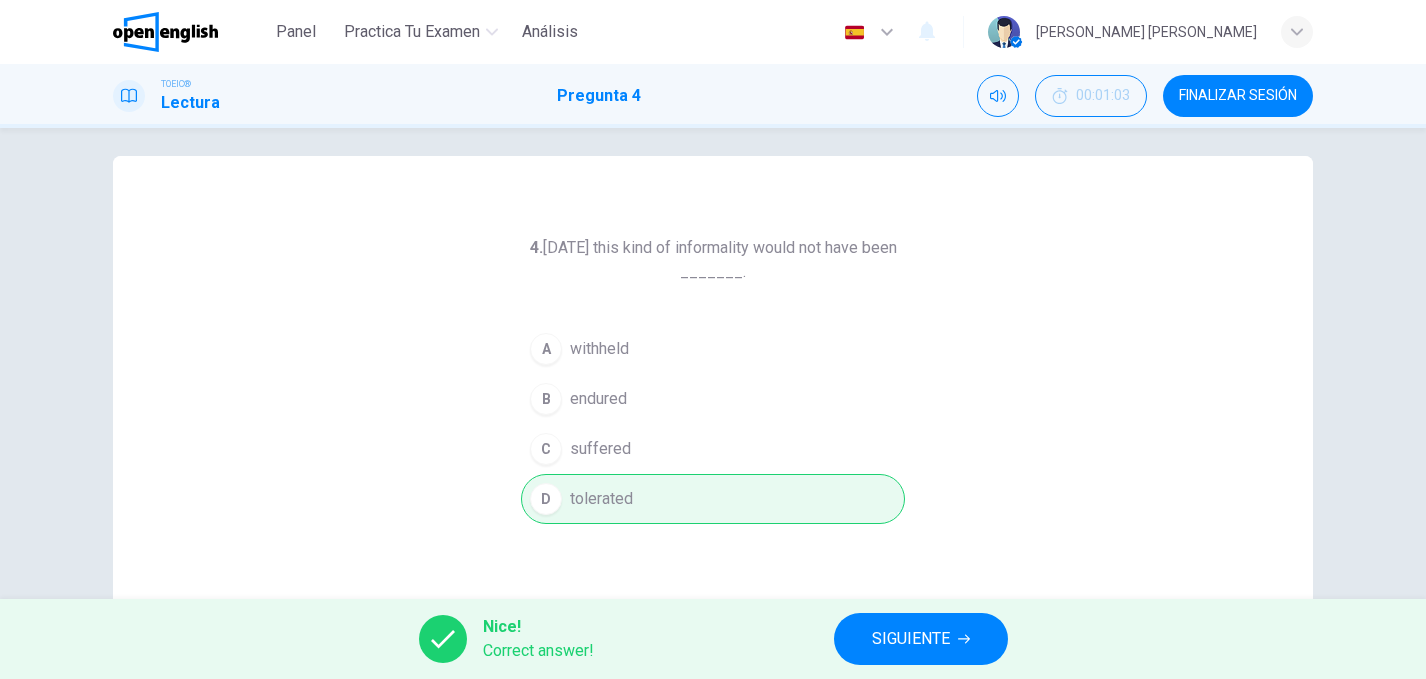 click on "SIGUIENTE" at bounding box center (911, 639) 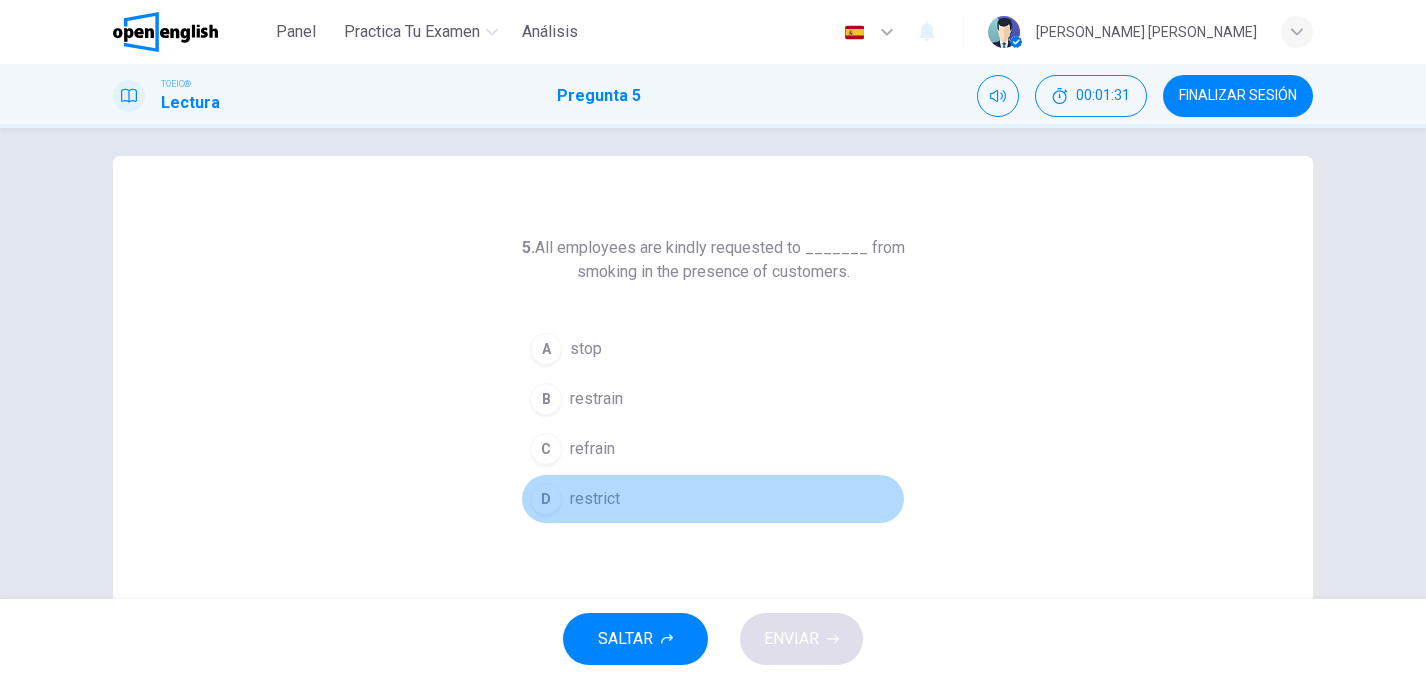 click on "D" at bounding box center [546, 499] 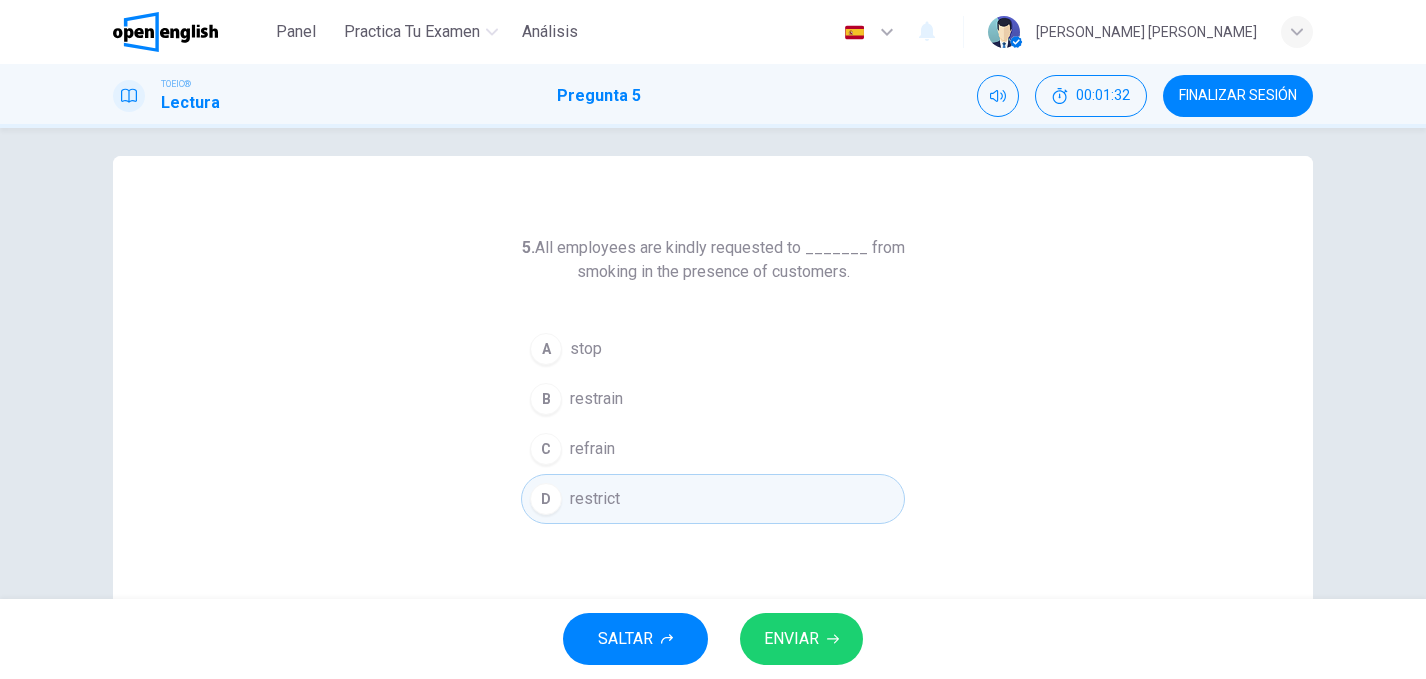 click on "ENVIAR" at bounding box center [791, 639] 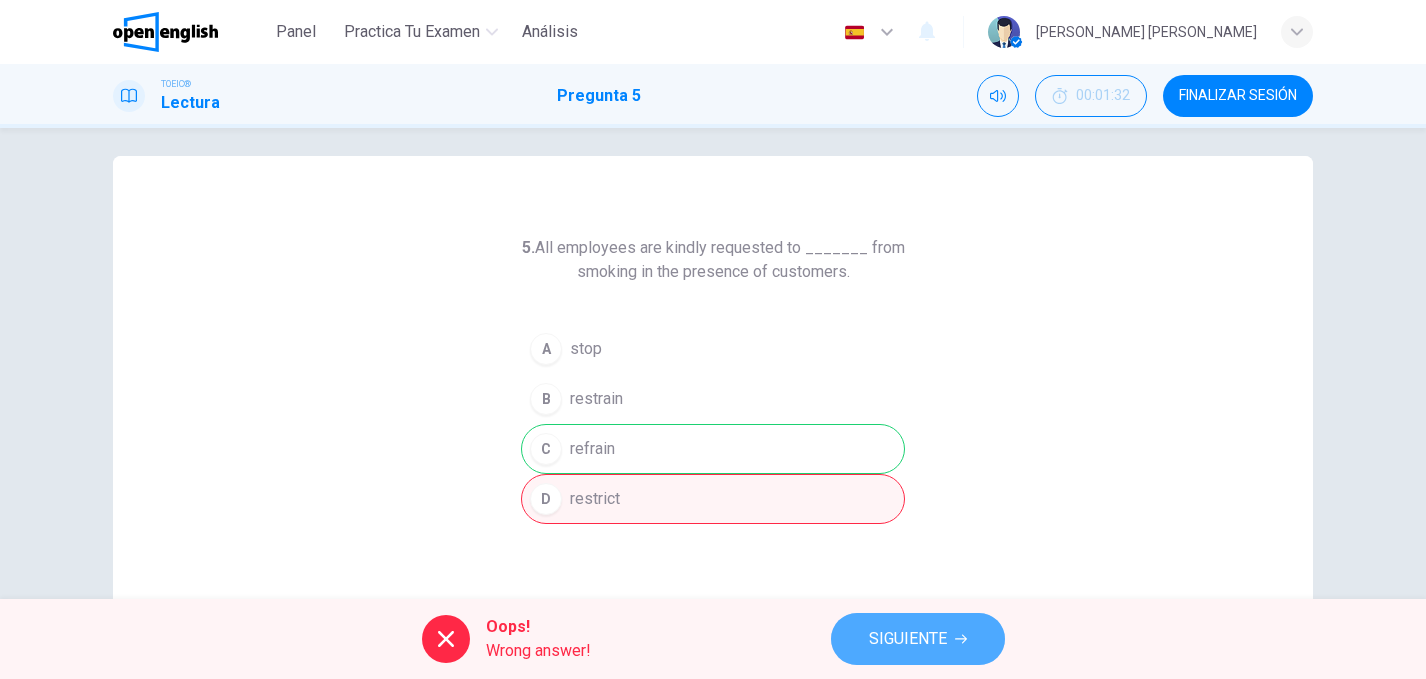 click on "SIGUIENTE" at bounding box center (908, 639) 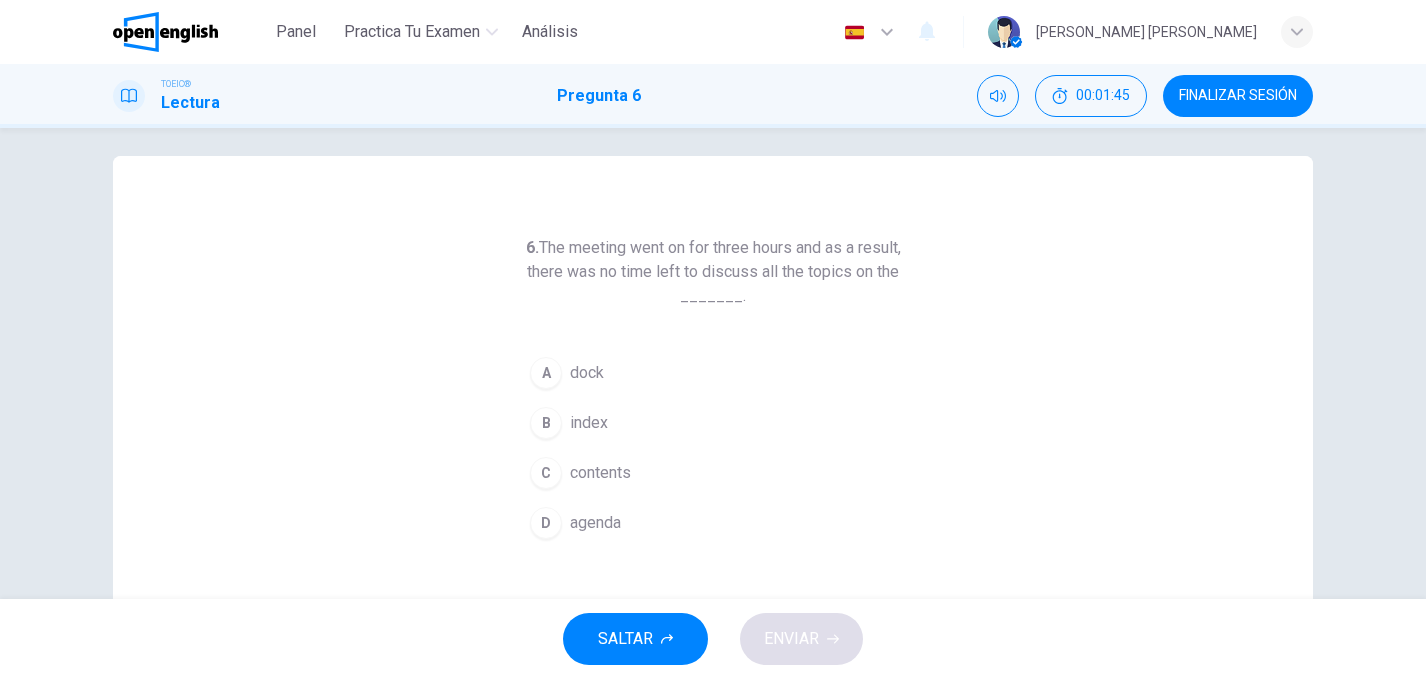 click on "D" at bounding box center (546, 523) 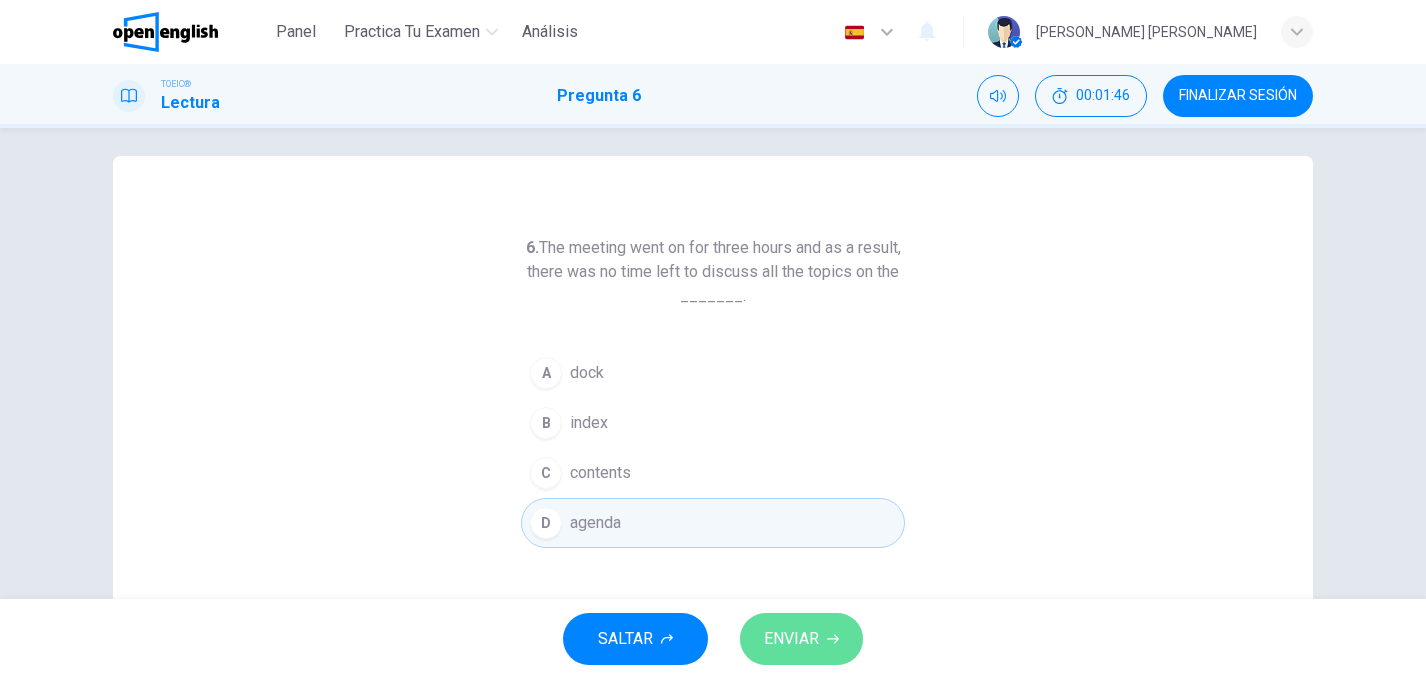 click on "ENVIAR" at bounding box center [791, 639] 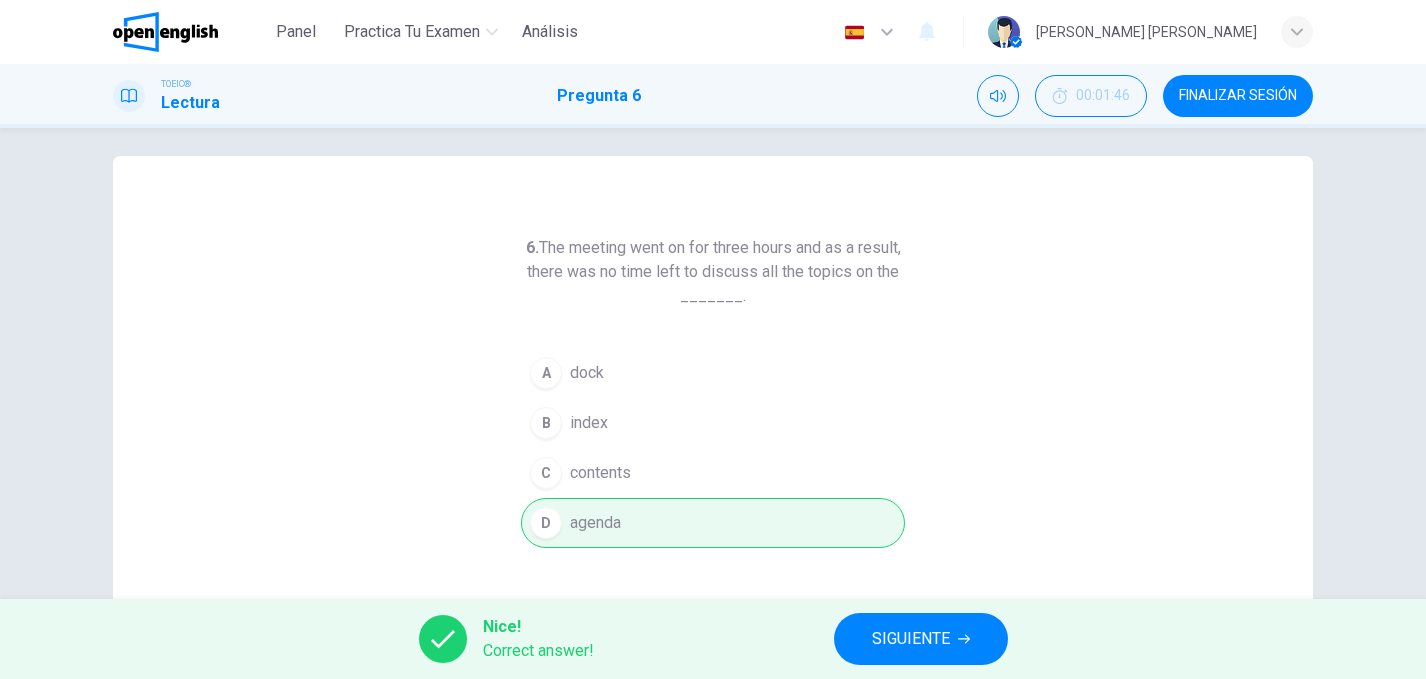 click on "SIGUIENTE" at bounding box center [911, 639] 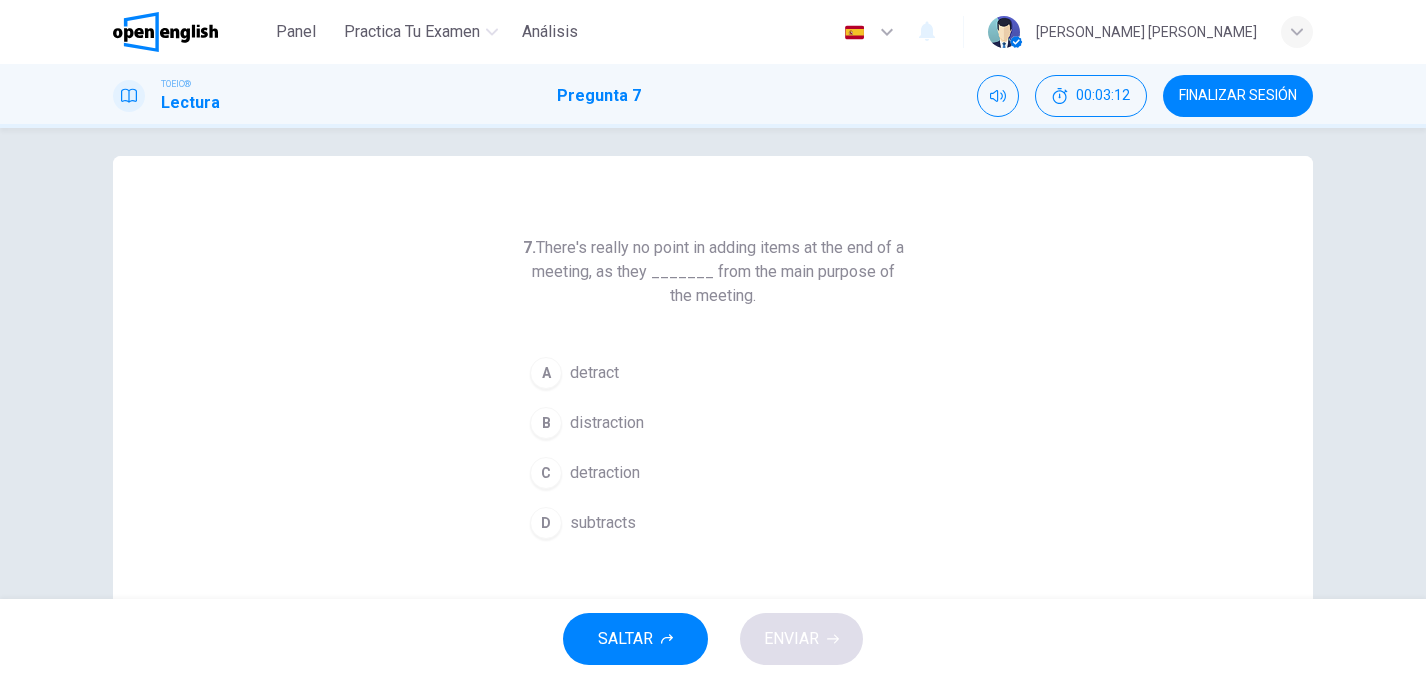 click on "B" at bounding box center (546, 423) 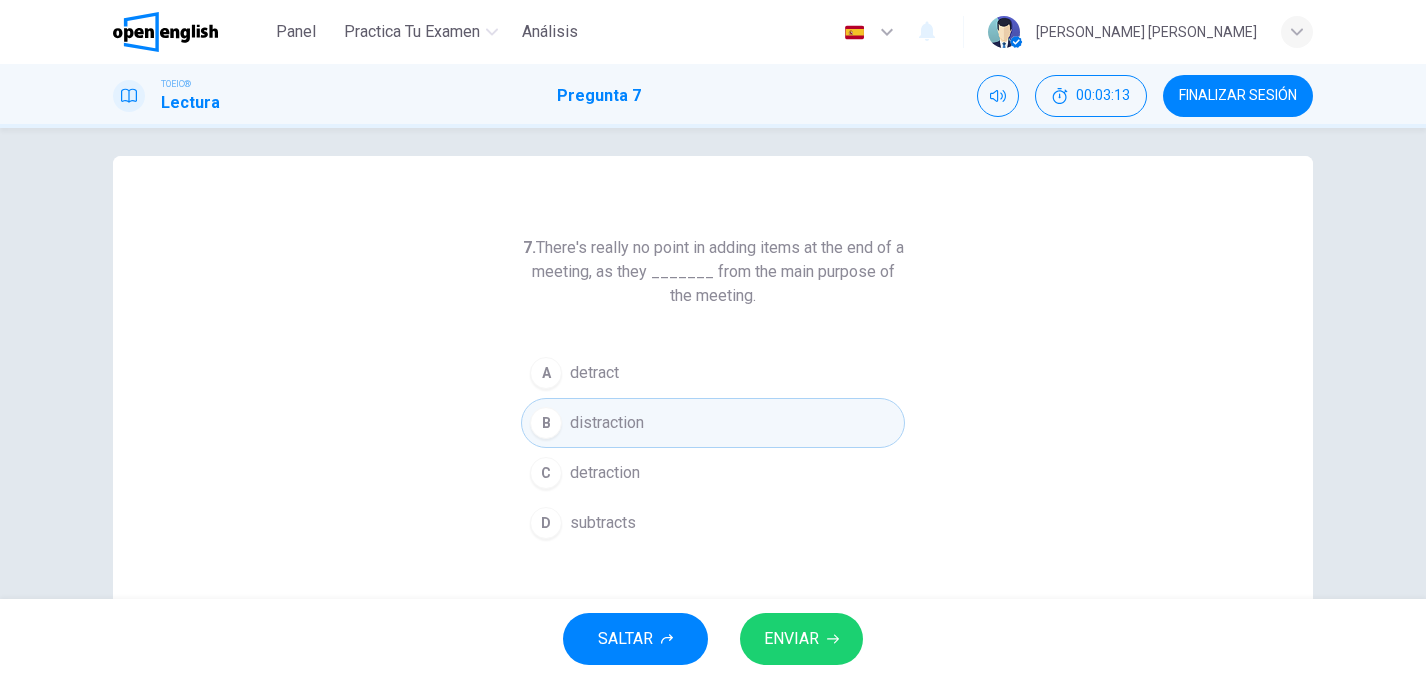 click on "ENVIAR" at bounding box center (791, 639) 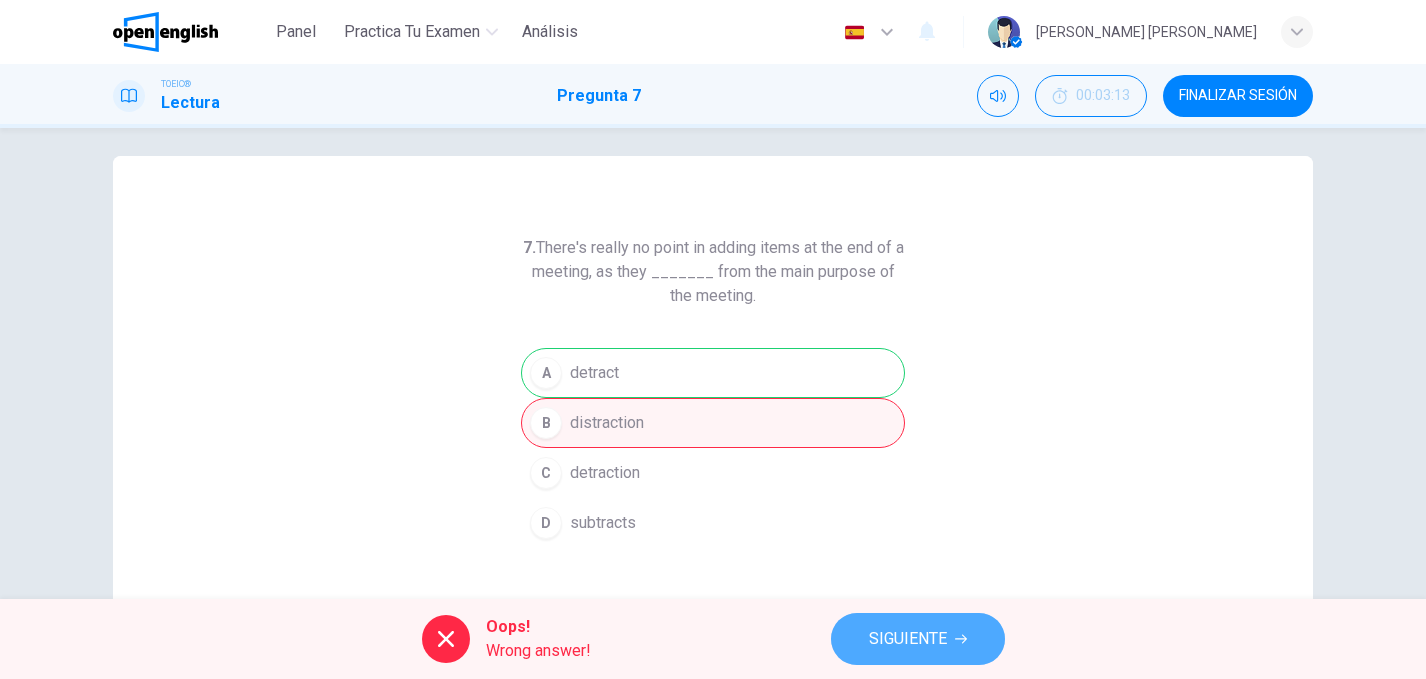 click on "SIGUIENTE" at bounding box center (908, 639) 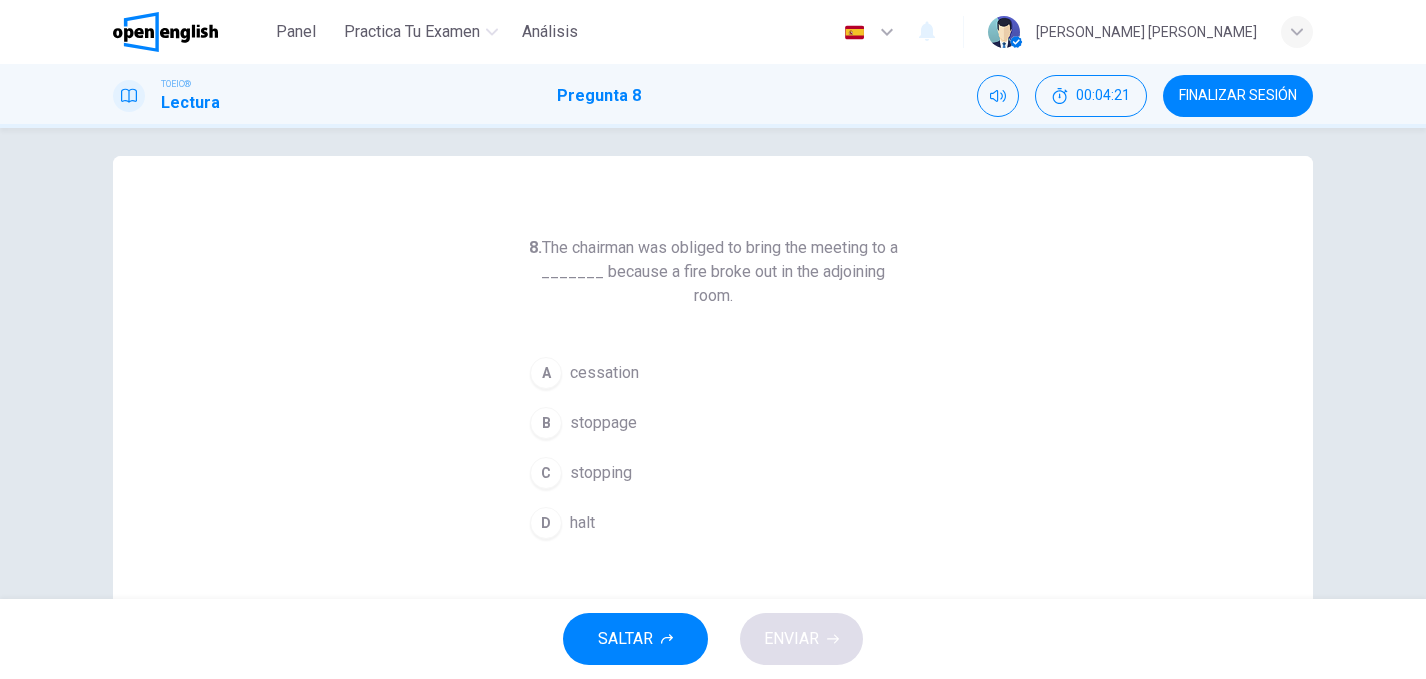 click on "D" at bounding box center (546, 523) 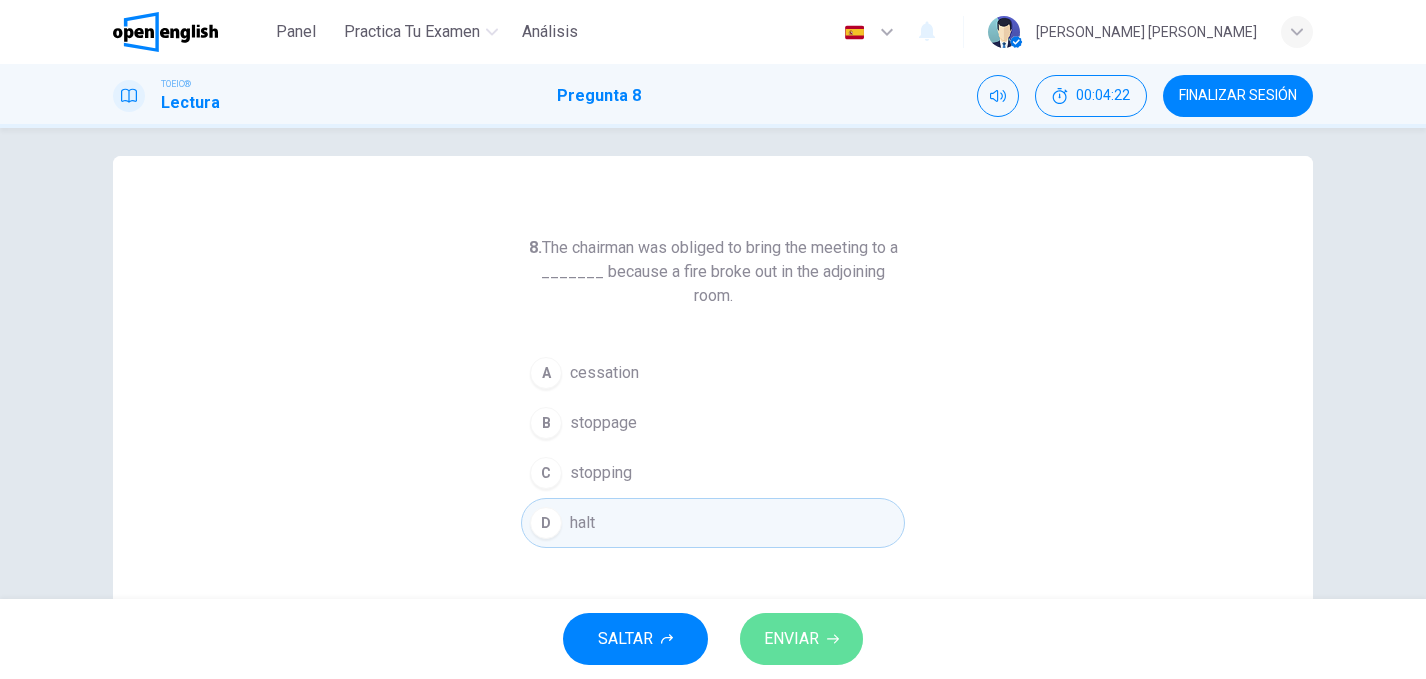 click on "ENVIAR" at bounding box center [791, 639] 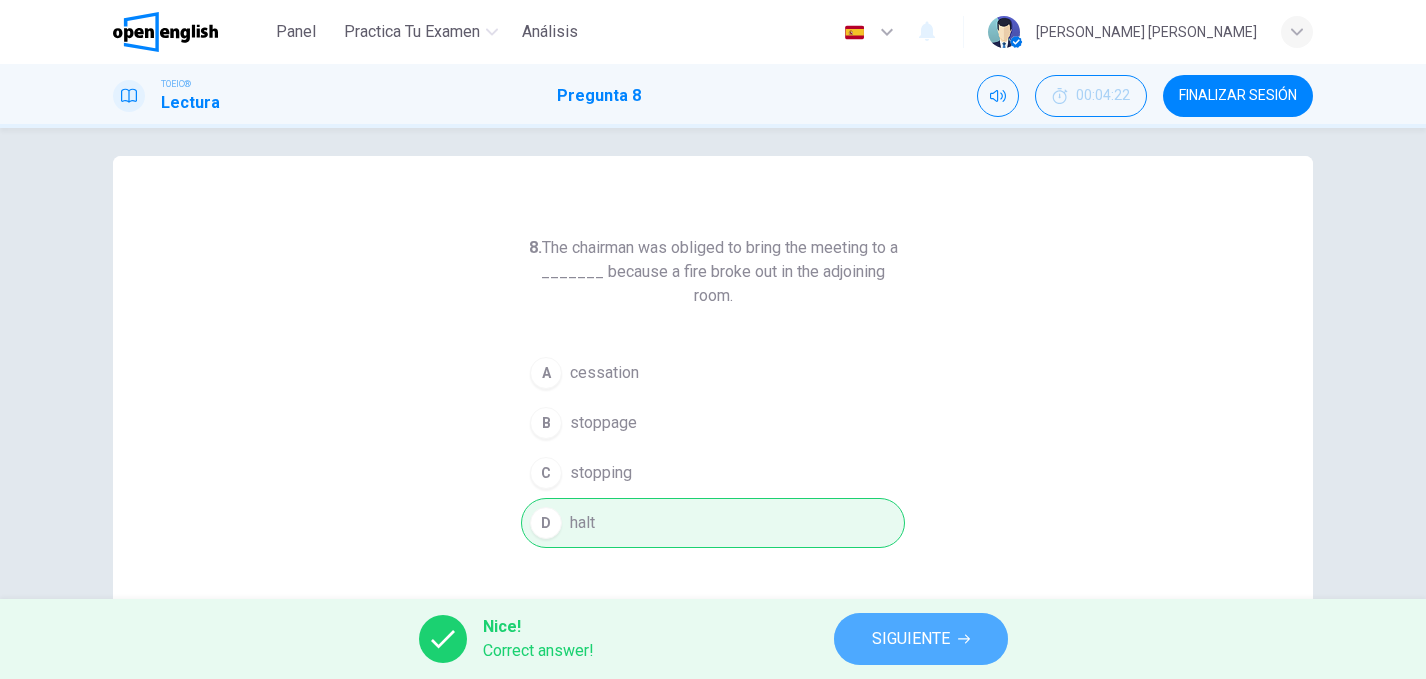 click on "SIGUIENTE" at bounding box center (911, 639) 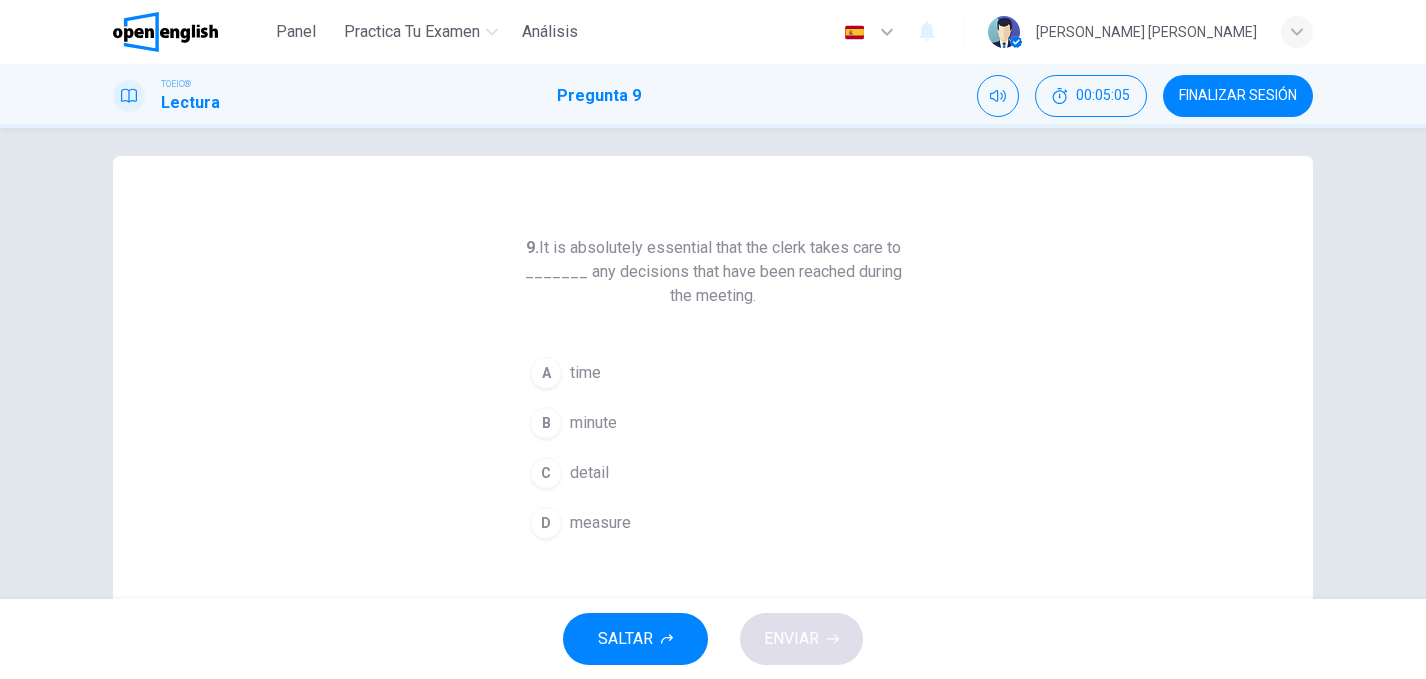 click on "C" at bounding box center [546, 473] 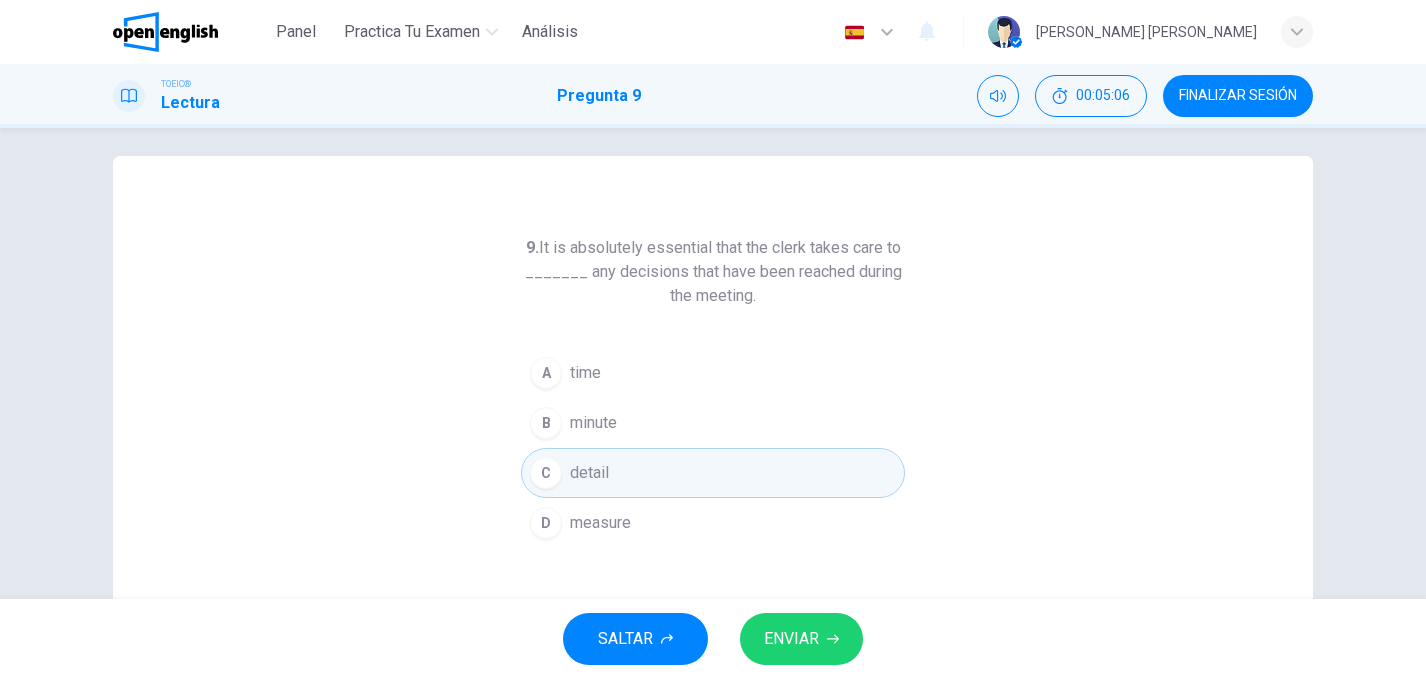 click on "ENVIAR" at bounding box center (791, 639) 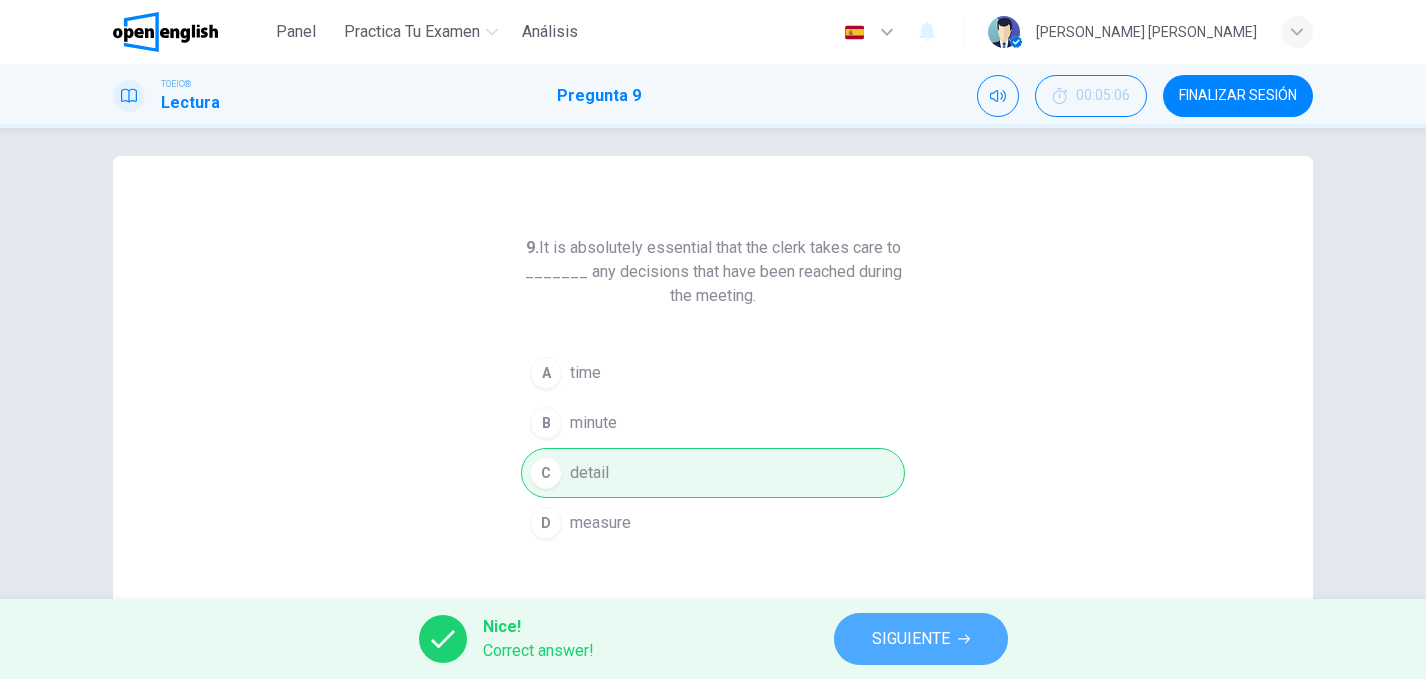 click on "SIGUIENTE" at bounding box center (911, 639) 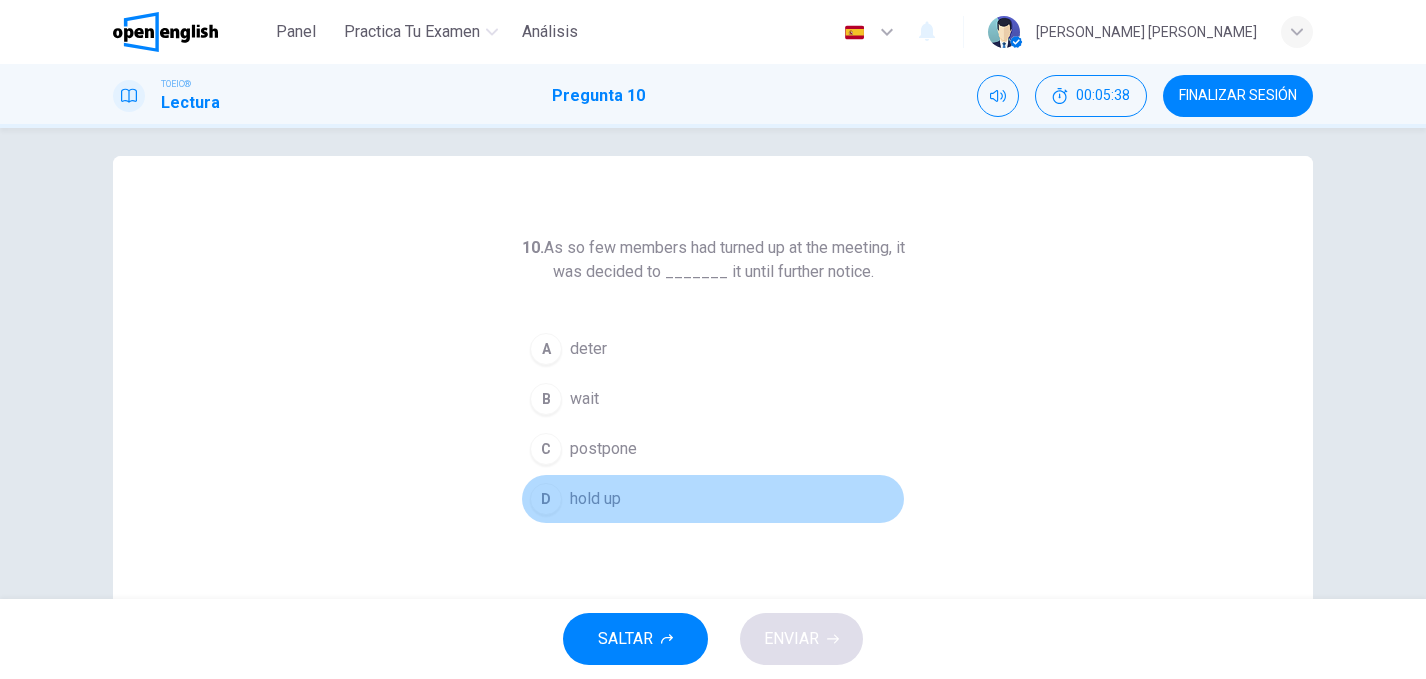 click on "D" at bounding box center [546, 499] 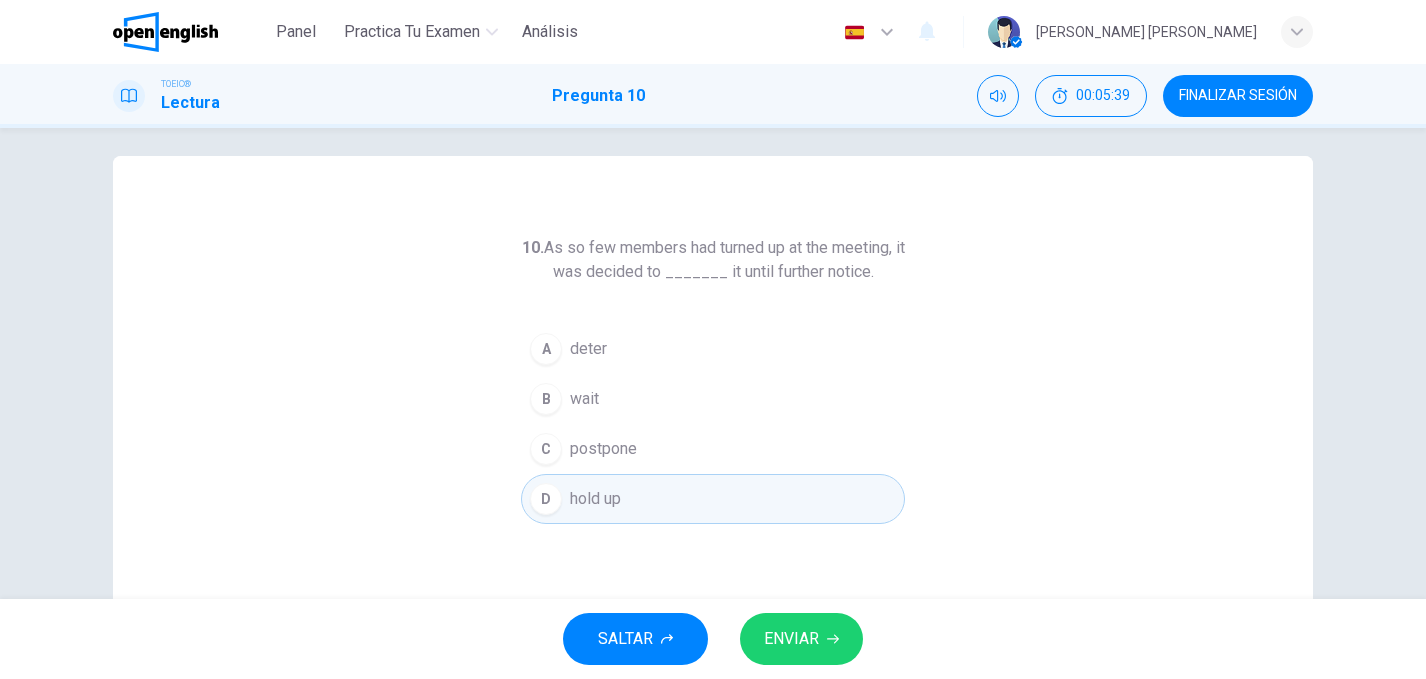 click on "ENVIAR" at bounding box center (801, 639) 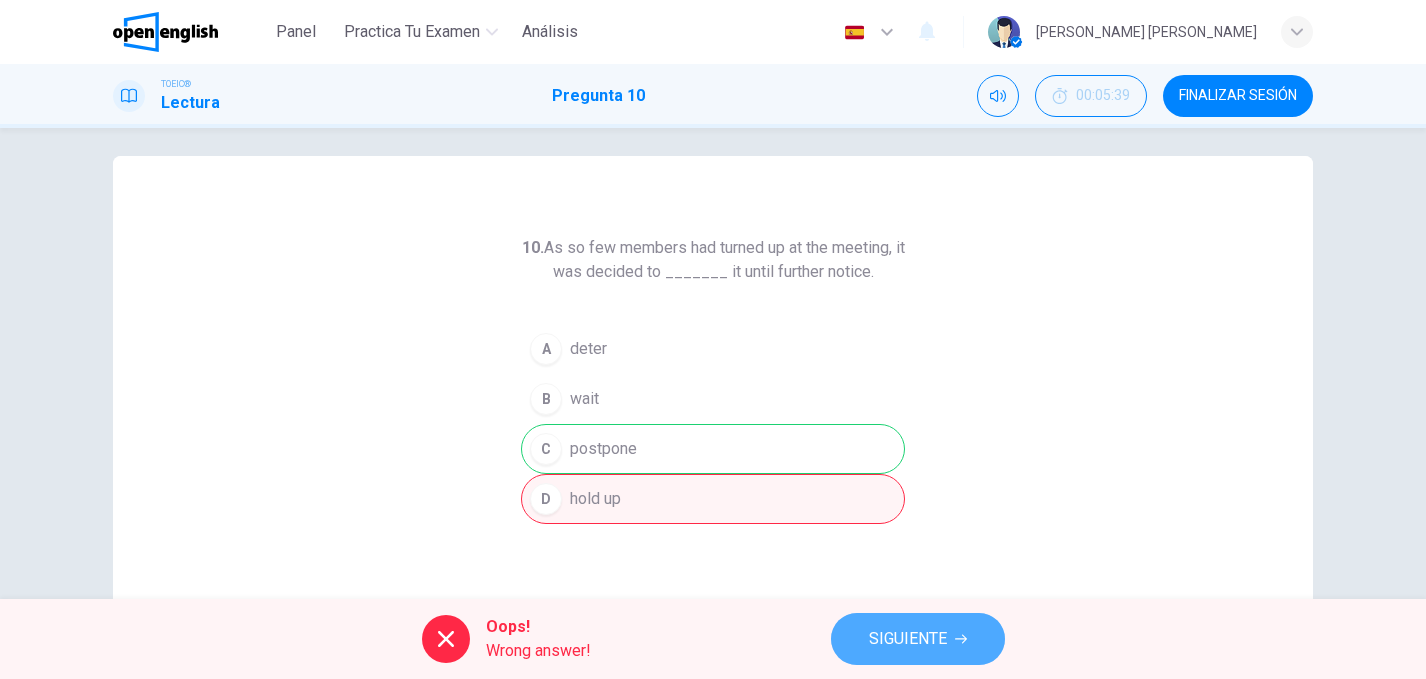 click on "SIGUIENTE" at bounding box center (908, 639) 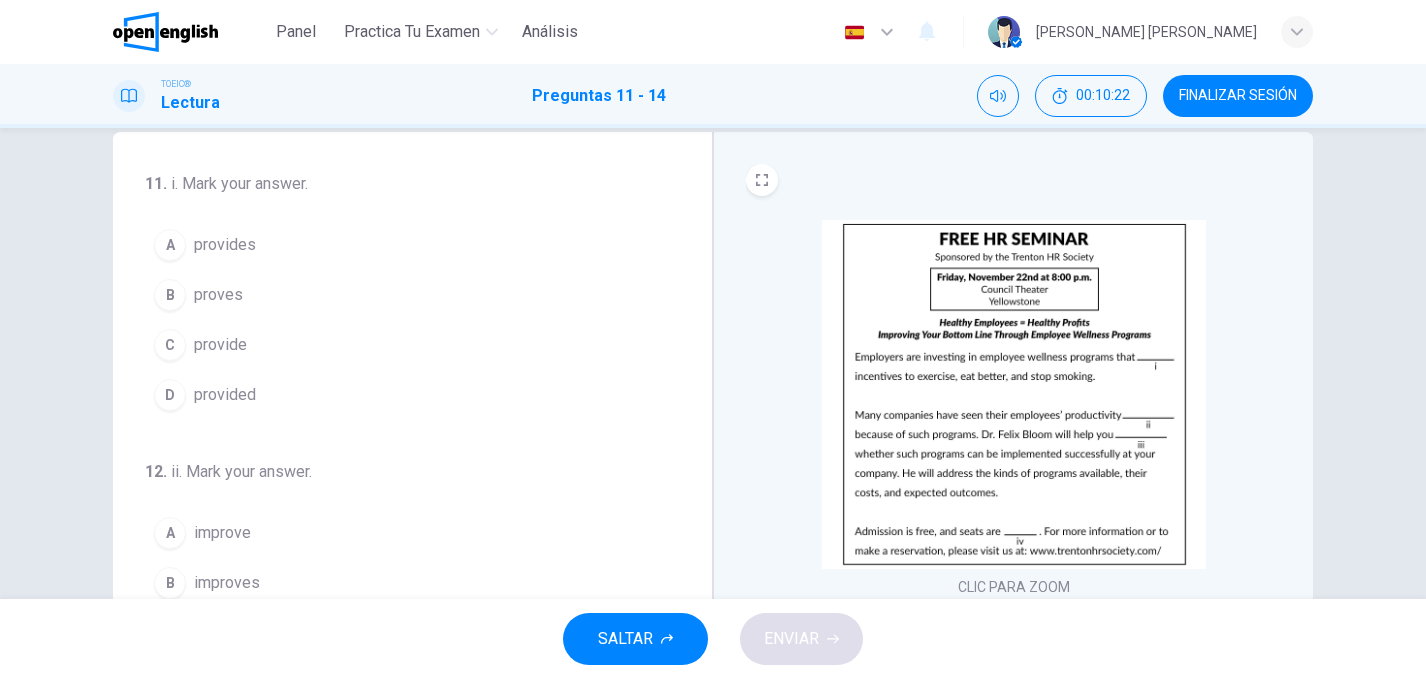 scroll, scrollTop: 47, scrollLeft: 0, axis: vertical 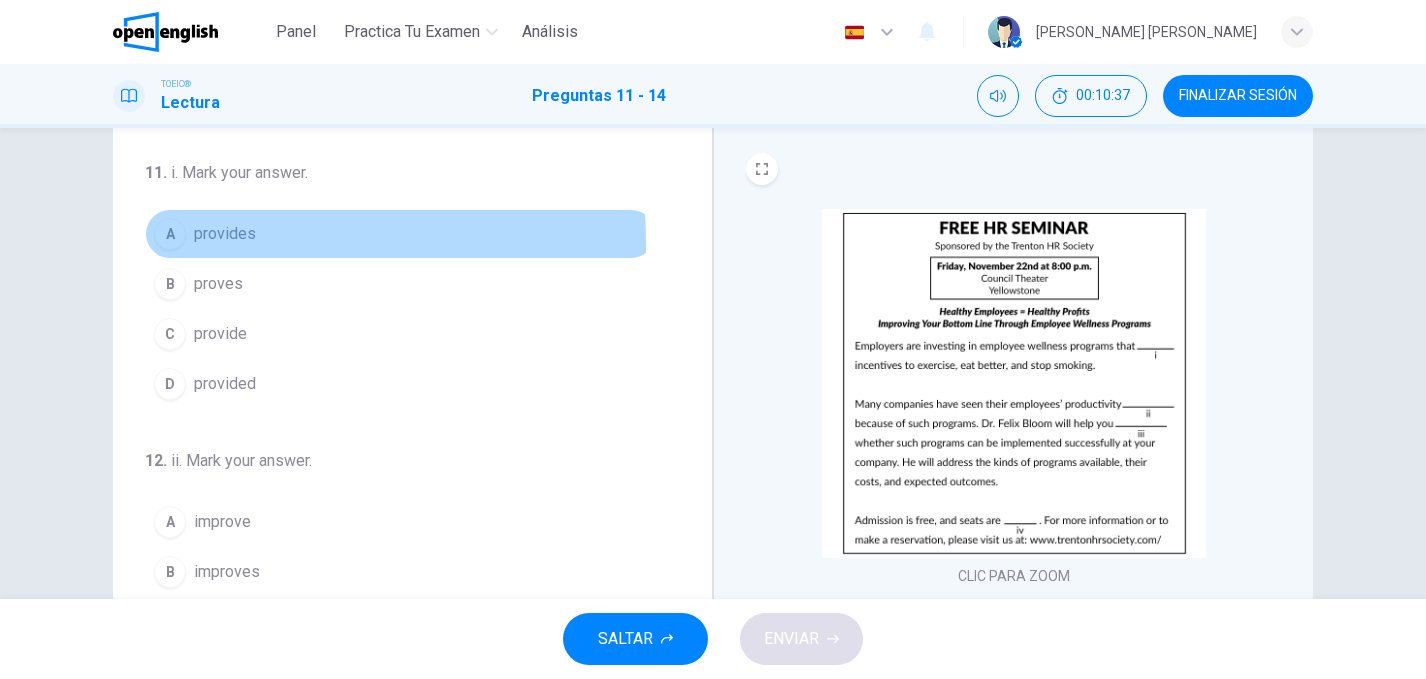 click on "A" at bounding box center (170, 234) 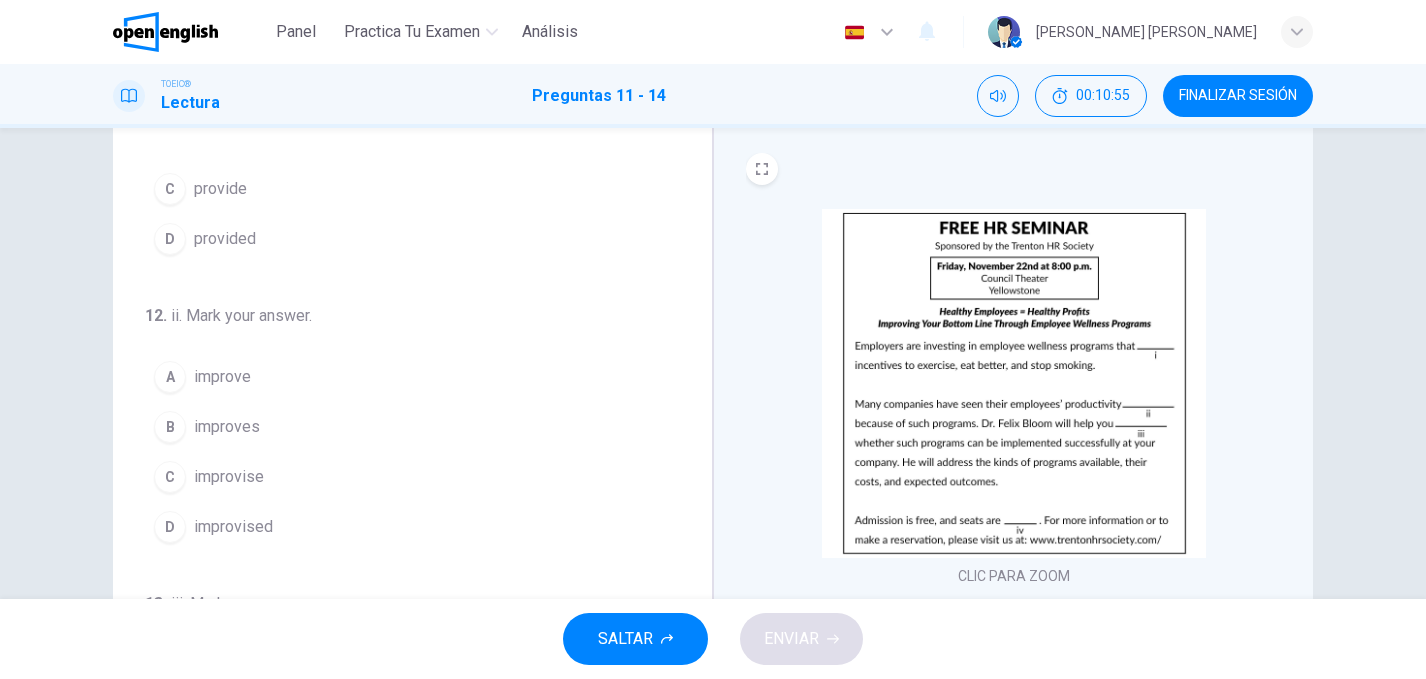 scroll, scrollTop: 149, scrollLeft: 0, axis: vertical 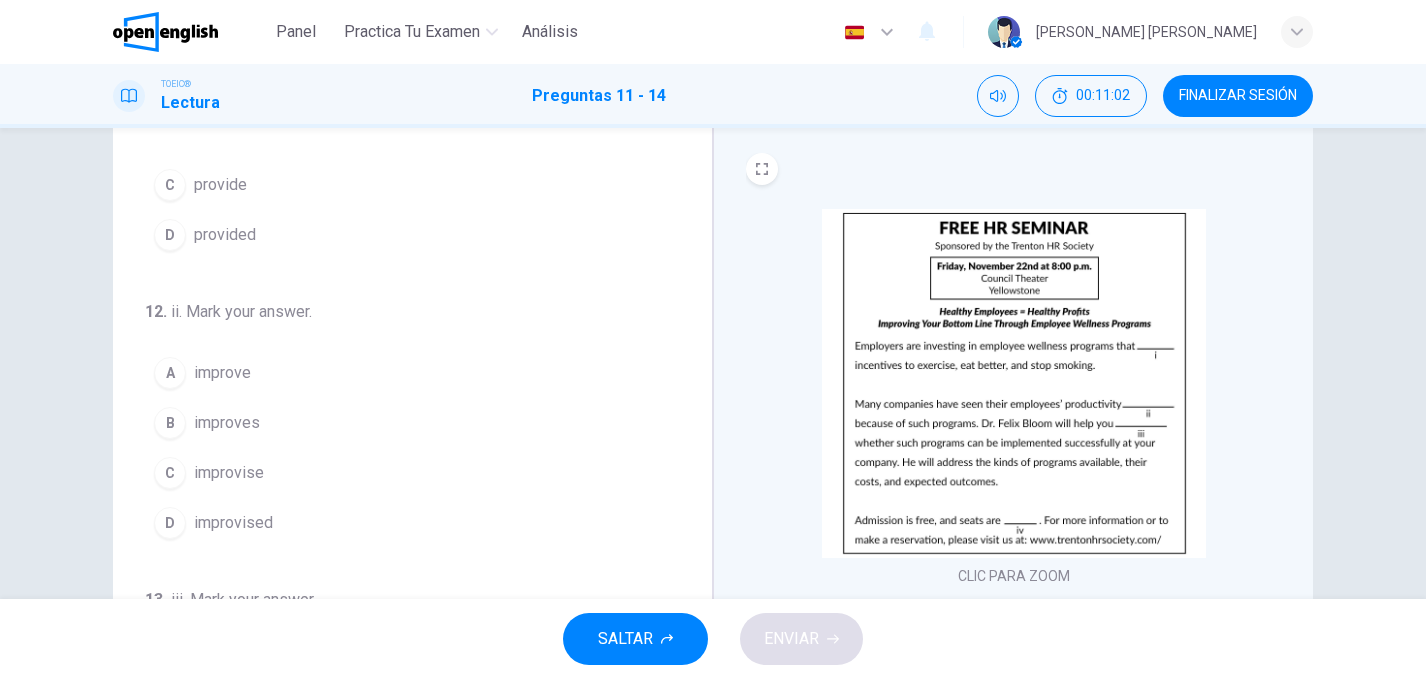 click on "A" at bounding box center (170, 373) 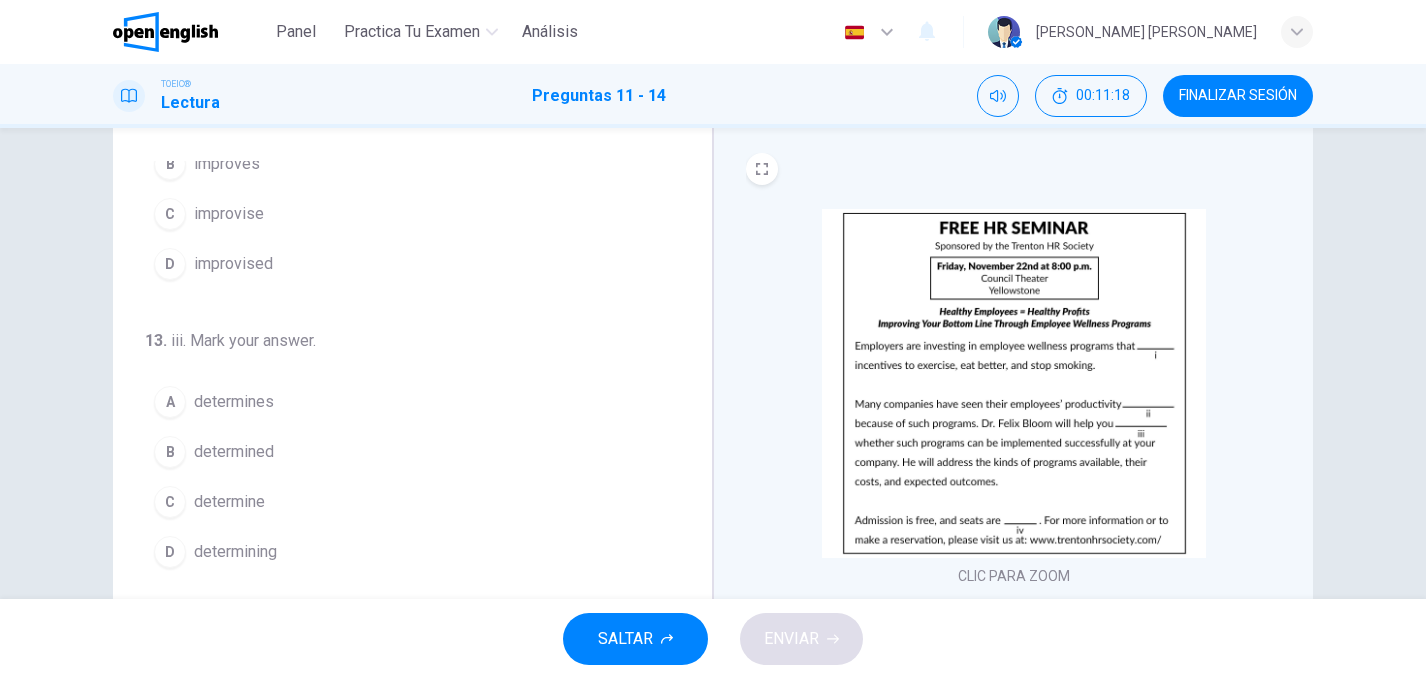 scroll, scrollTop: 412, scrollLeft: 0, axis: vertical 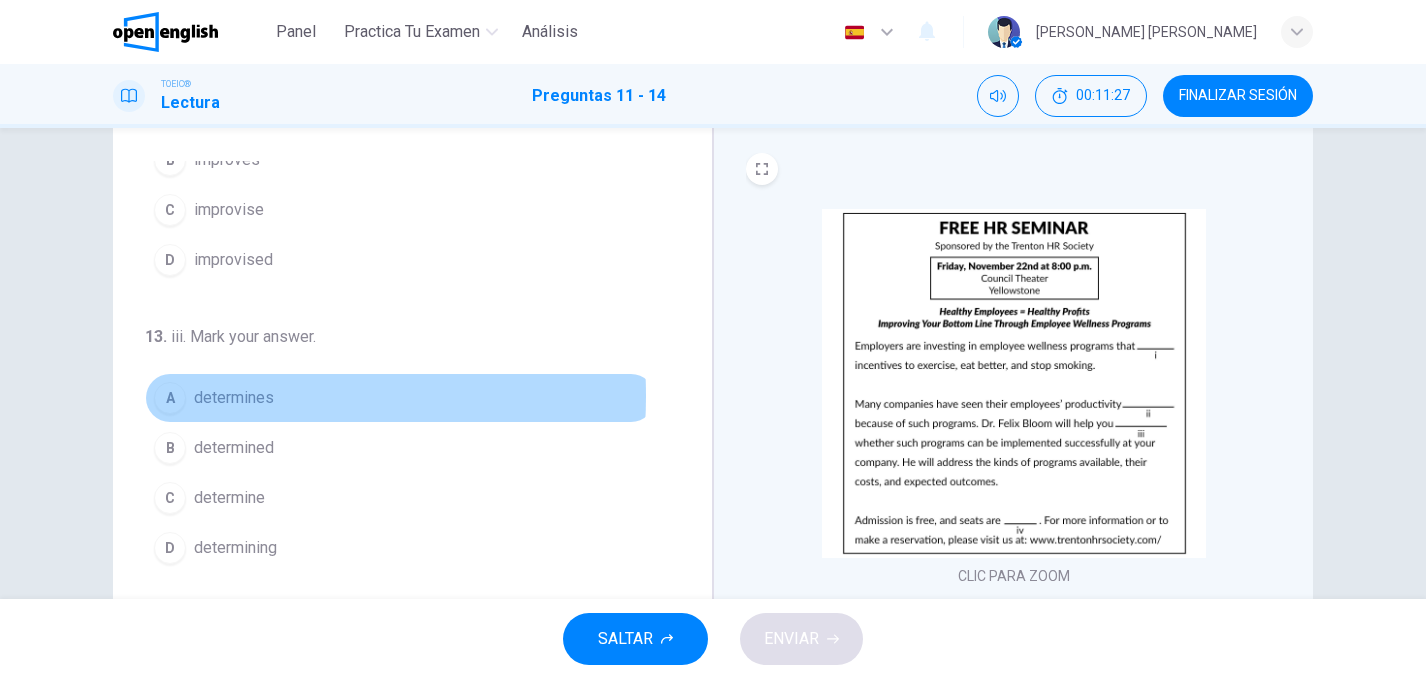 click on "A" at bounding box center [170, 398] 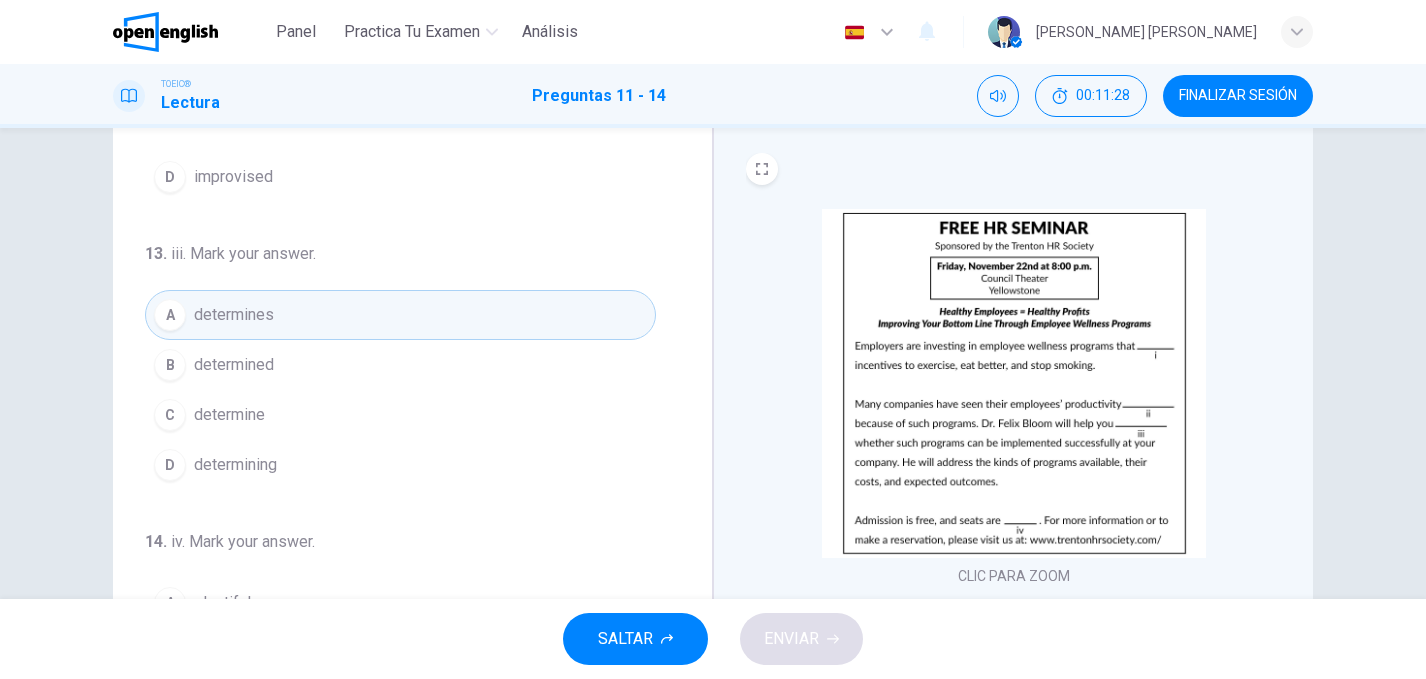 scroll, scrollTop: 497, scrollLeft: 0, axis: vertical 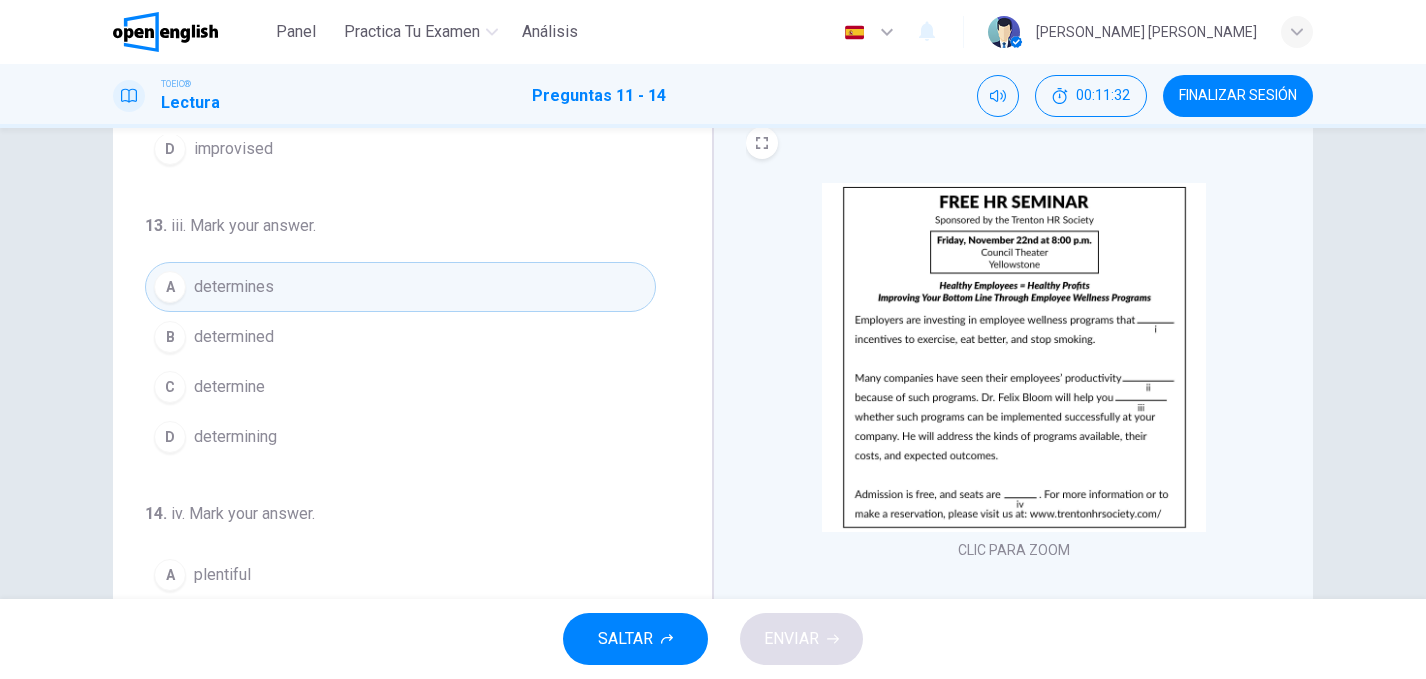 click on "C" at bounding box center [170, 387] 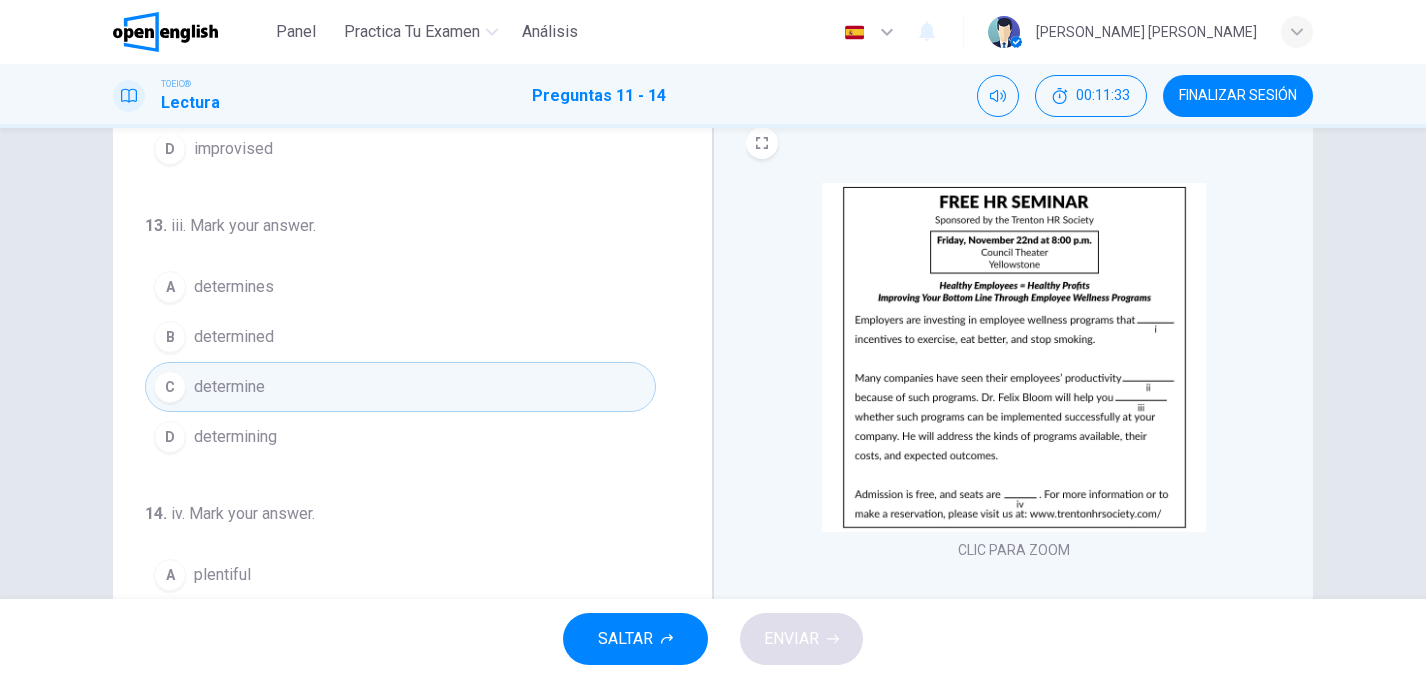 click on "D" at bounding box center (170, 437) 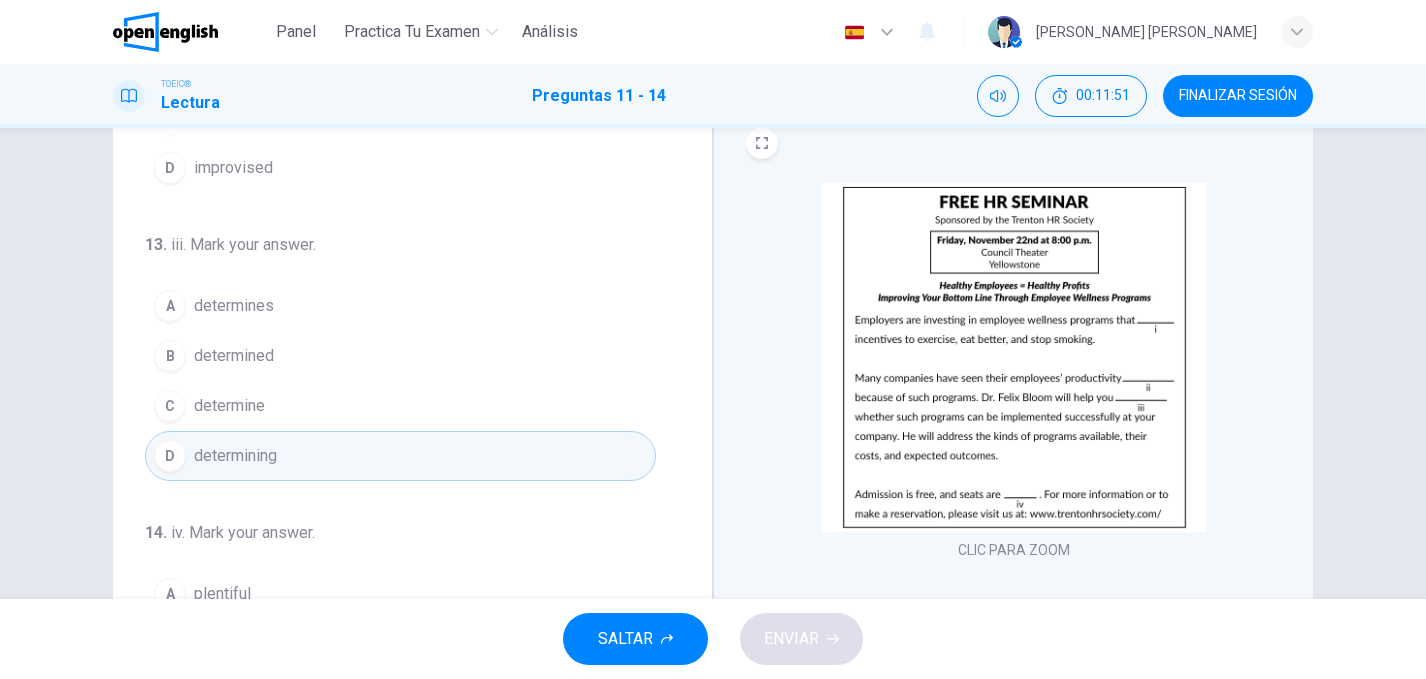 scroll, scrollTop: 497, scrollLeft: 0, axis: vertical 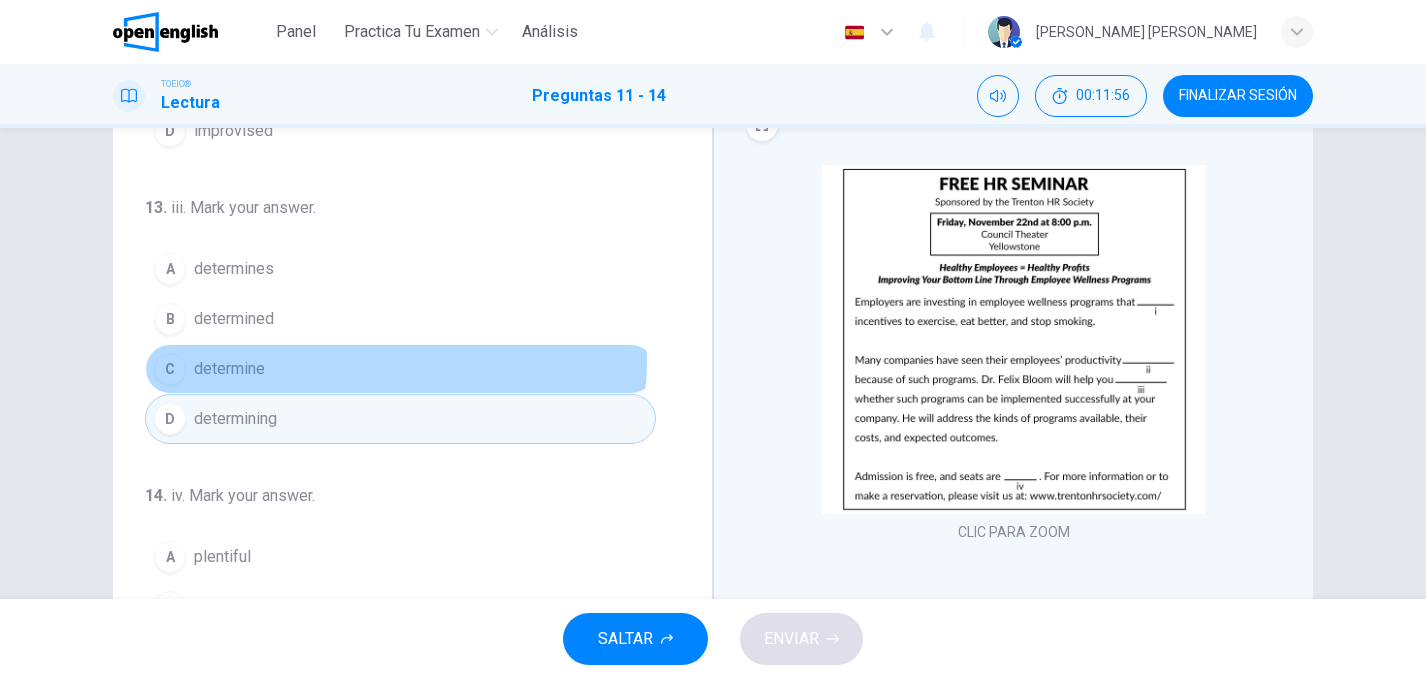 click on "C determine" at bounding box center [400, 369] 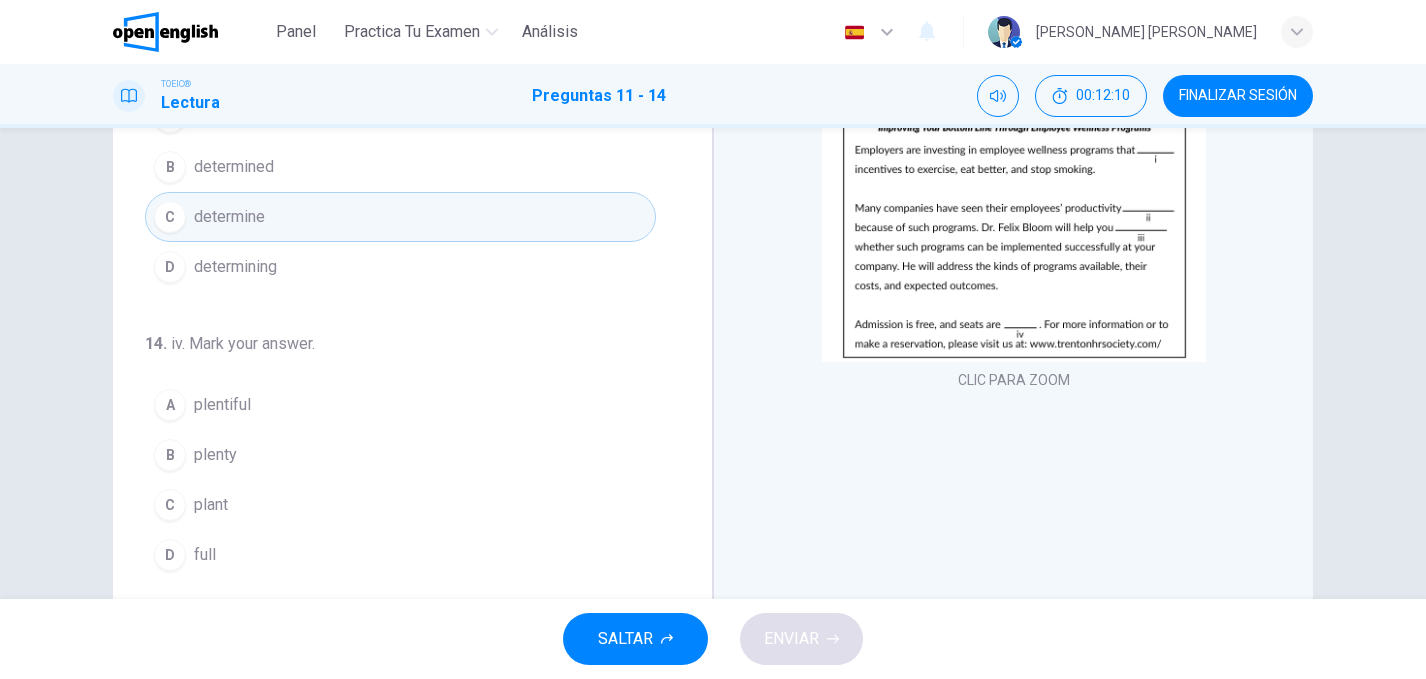 scroll, scrollTop: 247, scrollLeft: 0, axis: vertical 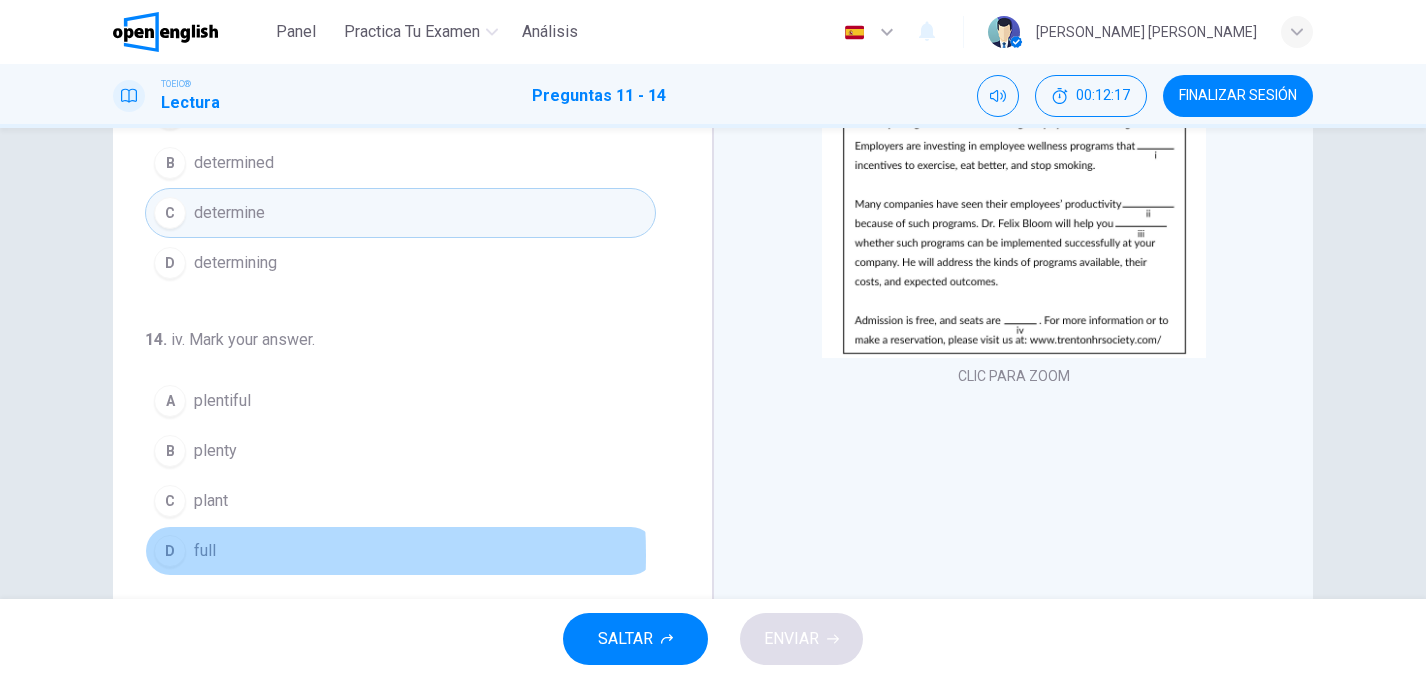 click on "D" at bounding box center [170, 551] 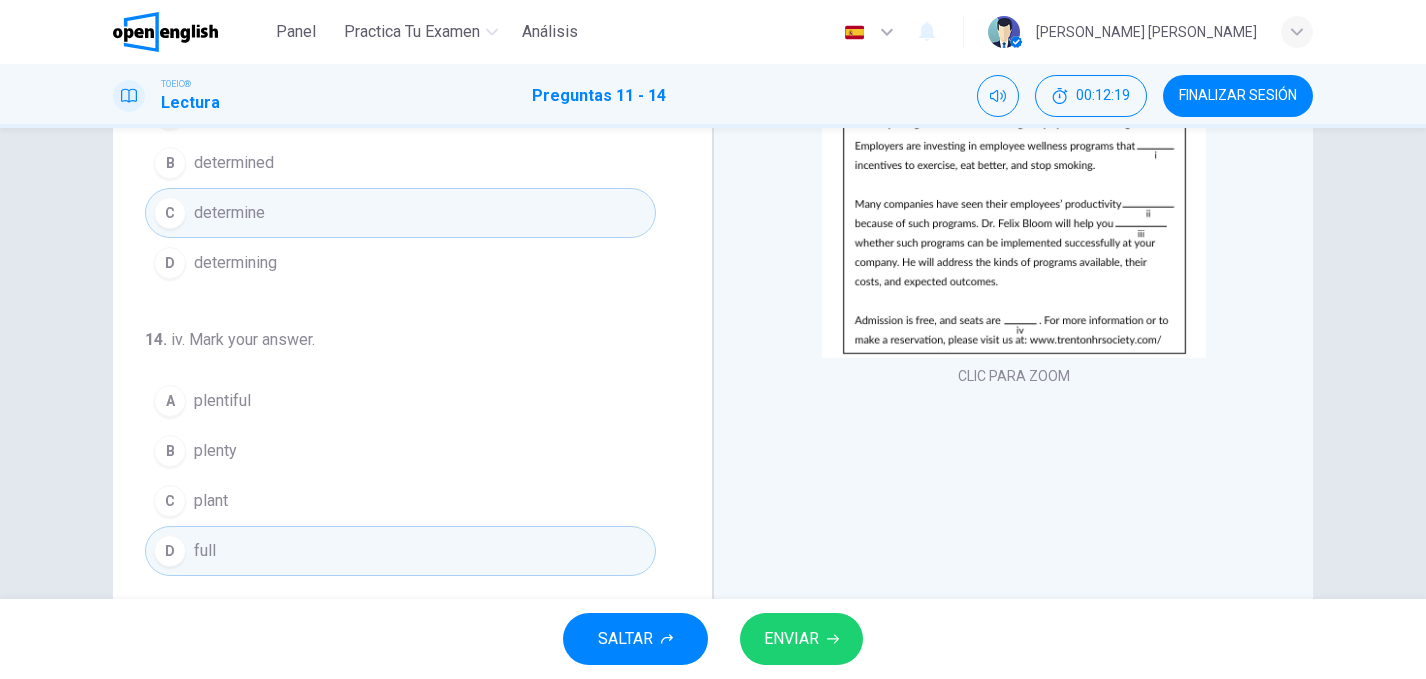 click on "ENVIAR" at bounding box center (791, 639) 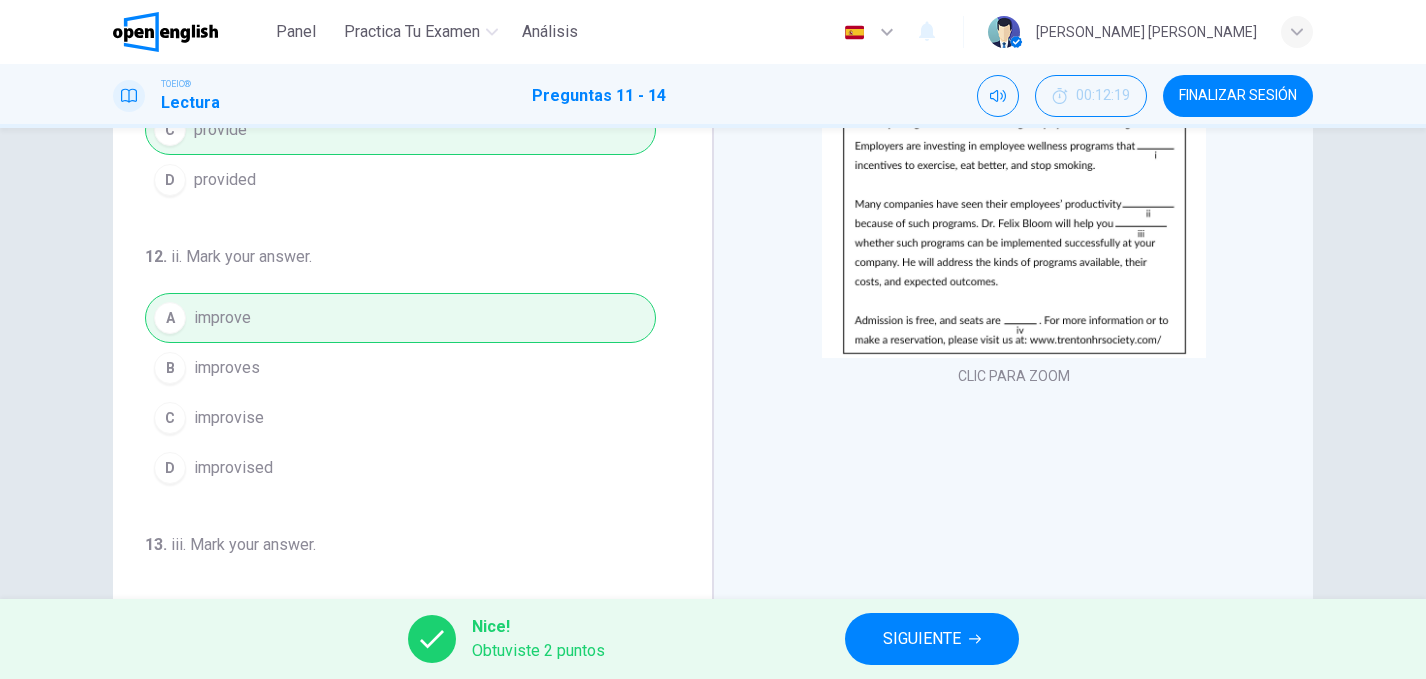 scroll, scrollTop: 0, scrollLeft: 0, axis: both 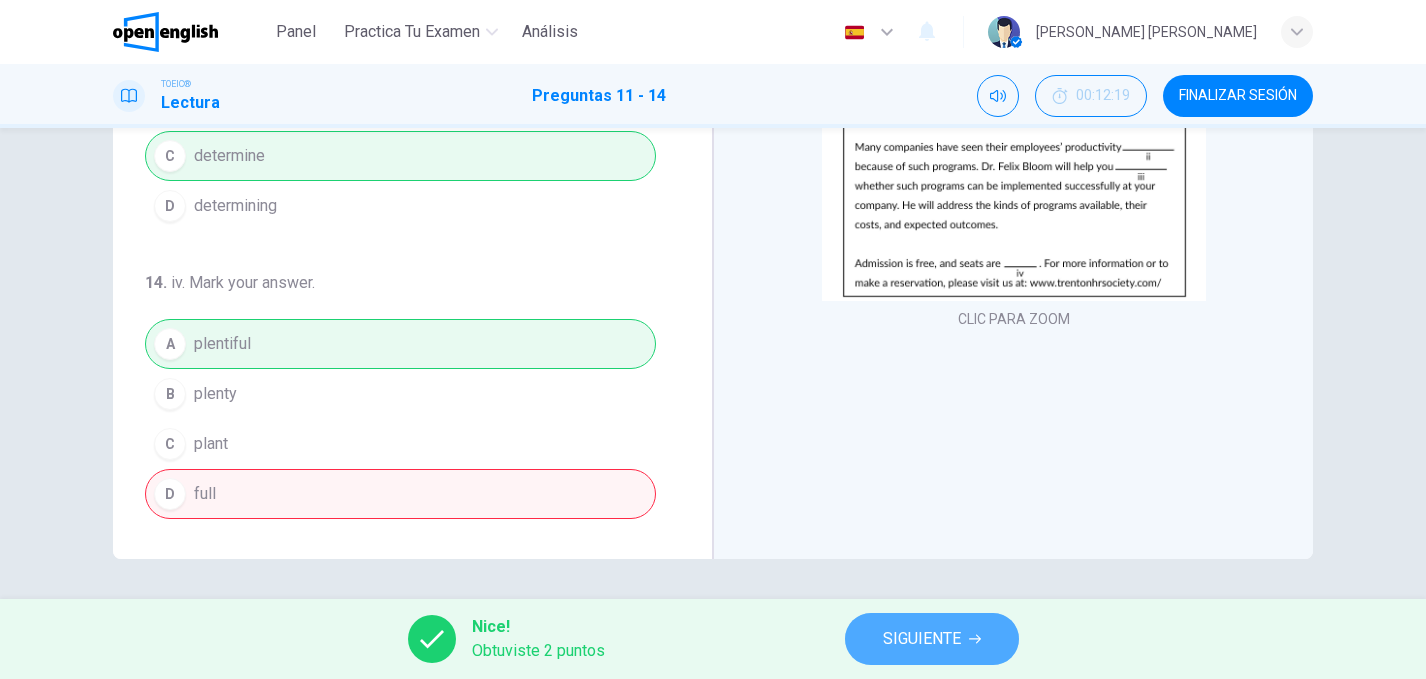 click on "SIGUIENTE" at bounding box center [922, 639] 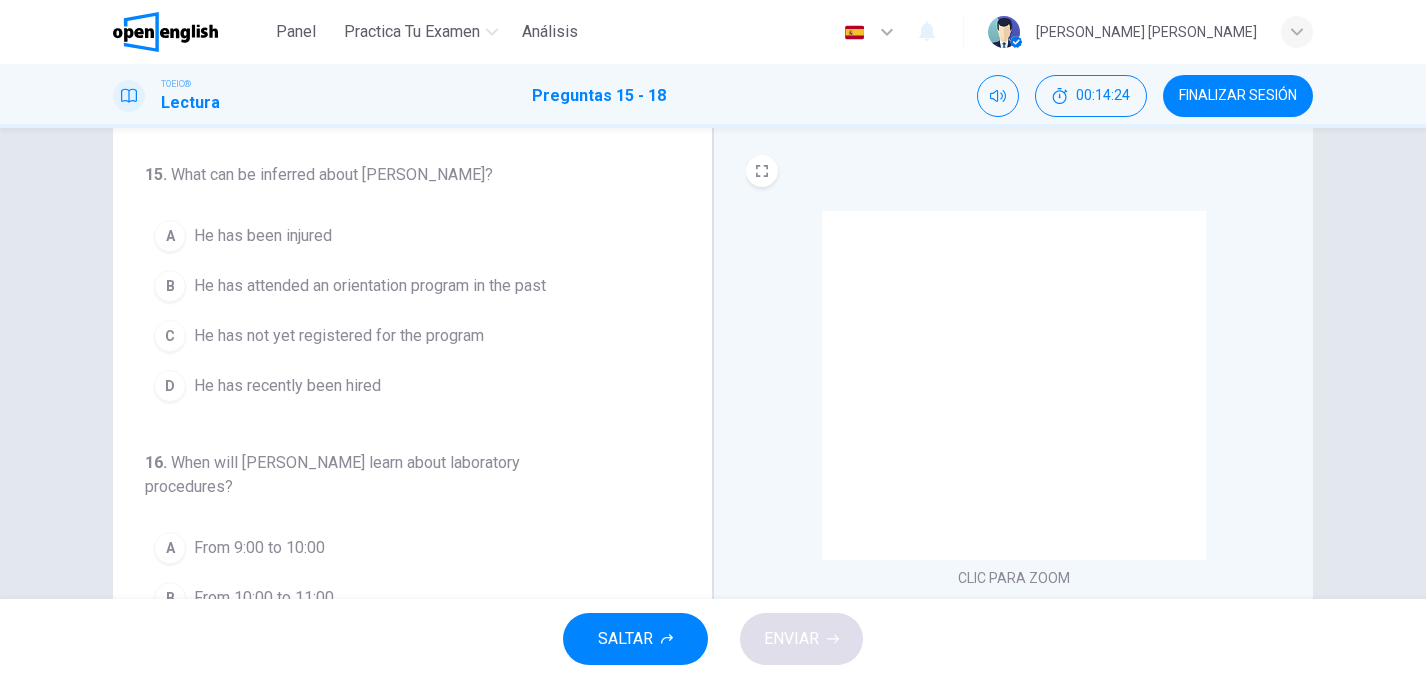 scroll, scrollTop: 0, scrollLeft: 0, axis: both 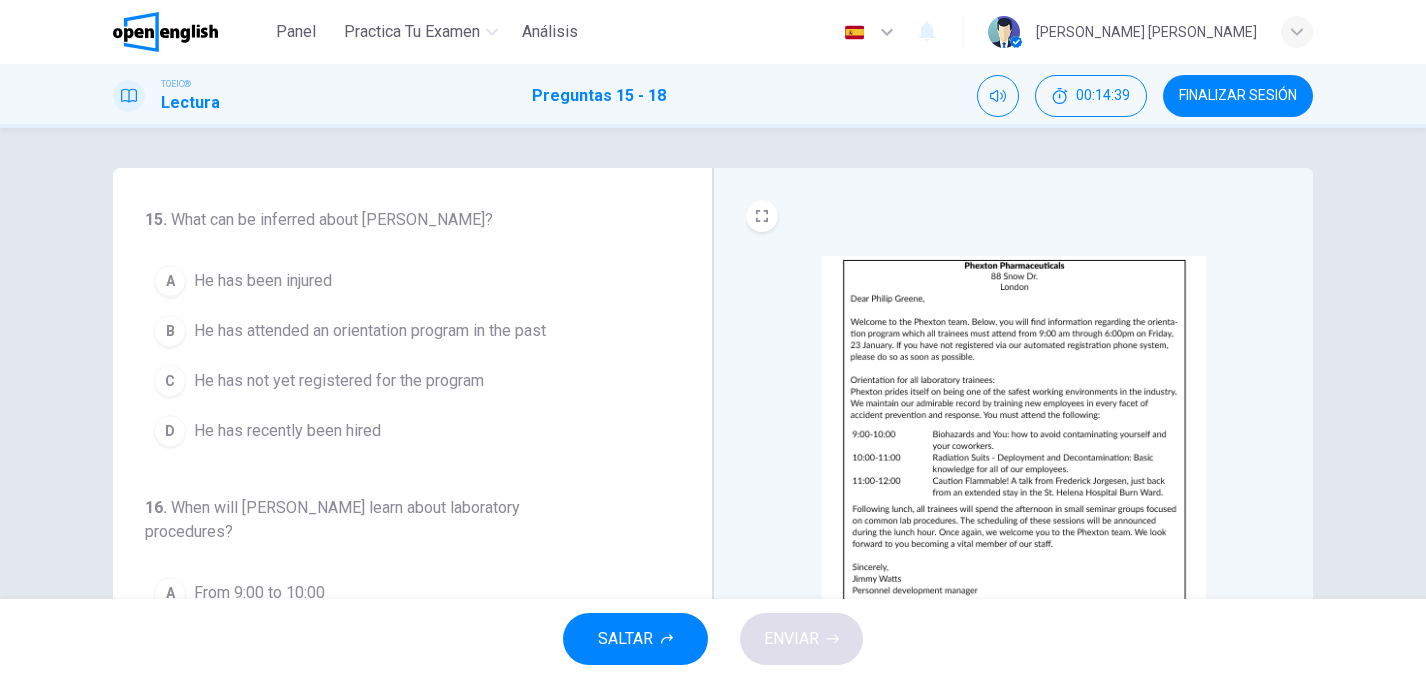 click on "C" at bounding box center (170, 381) 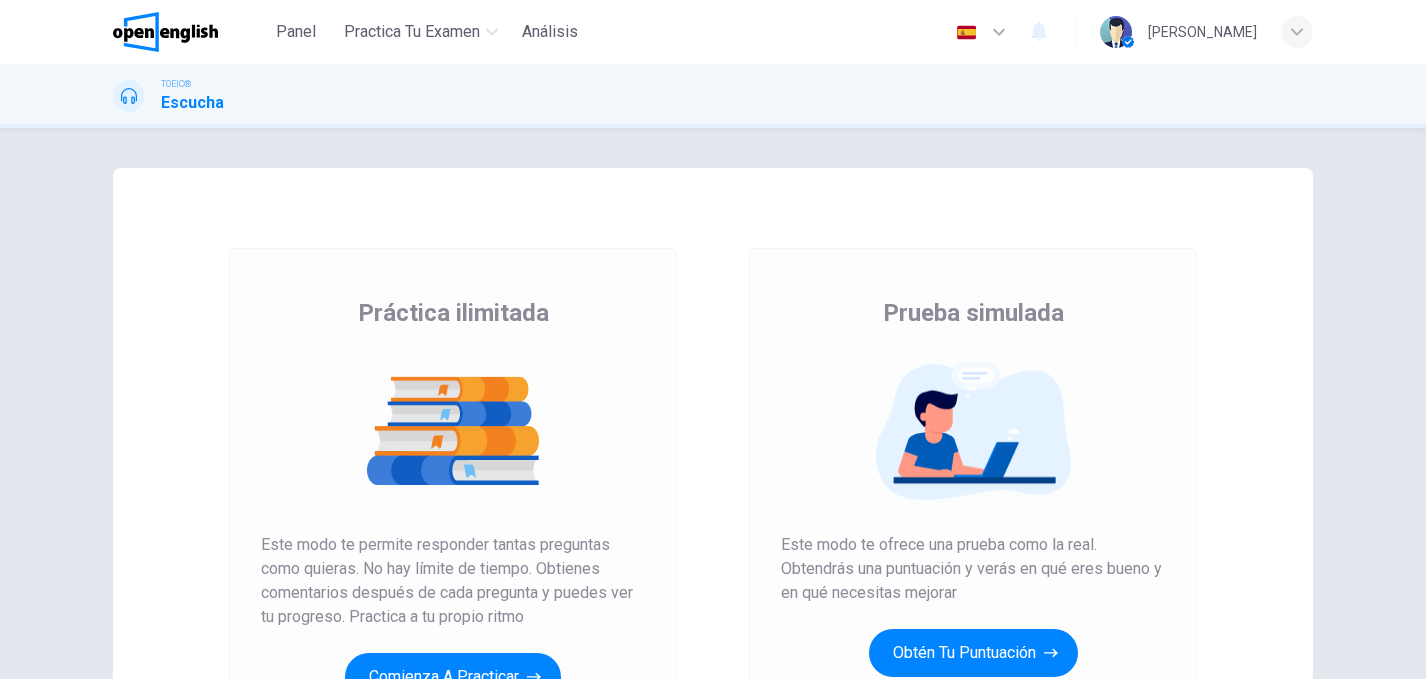 scroll, scrollTop: 0, scrollLeft: 0, axis: both 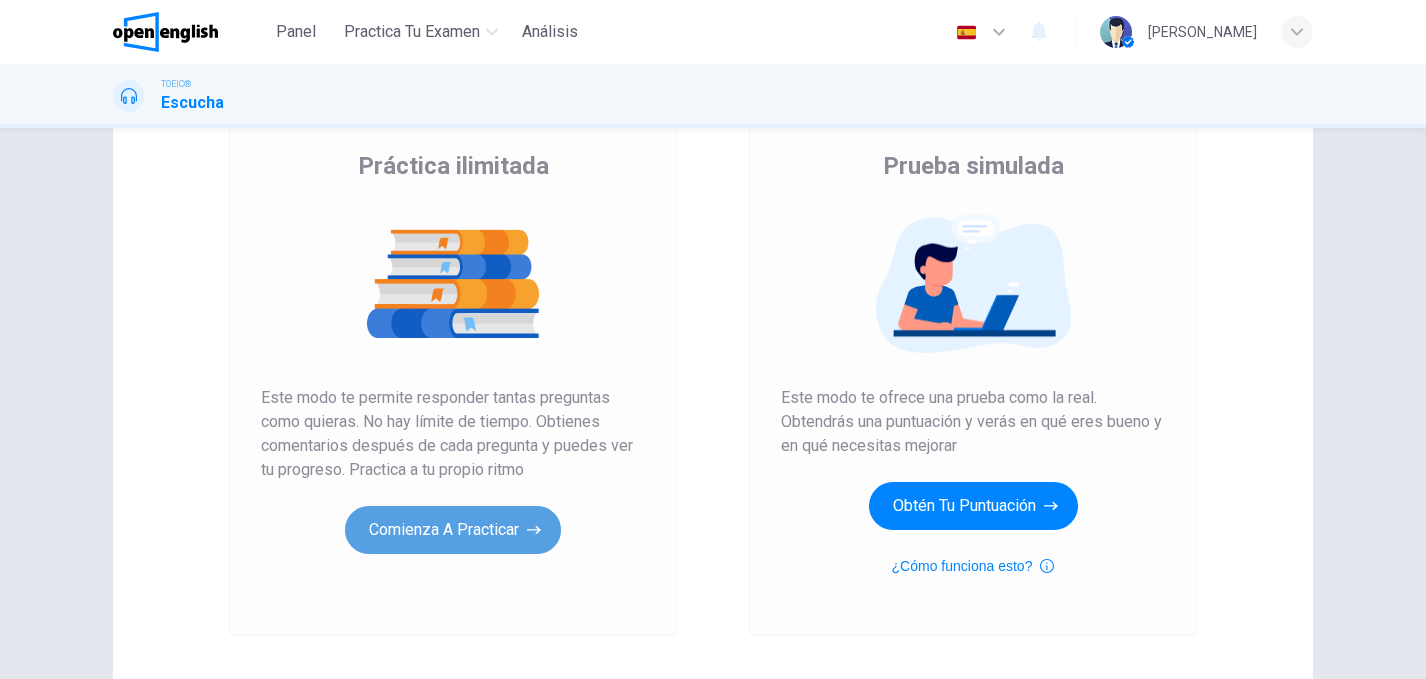 click on "Comienza a practicar" at bounding box center (453, 530) 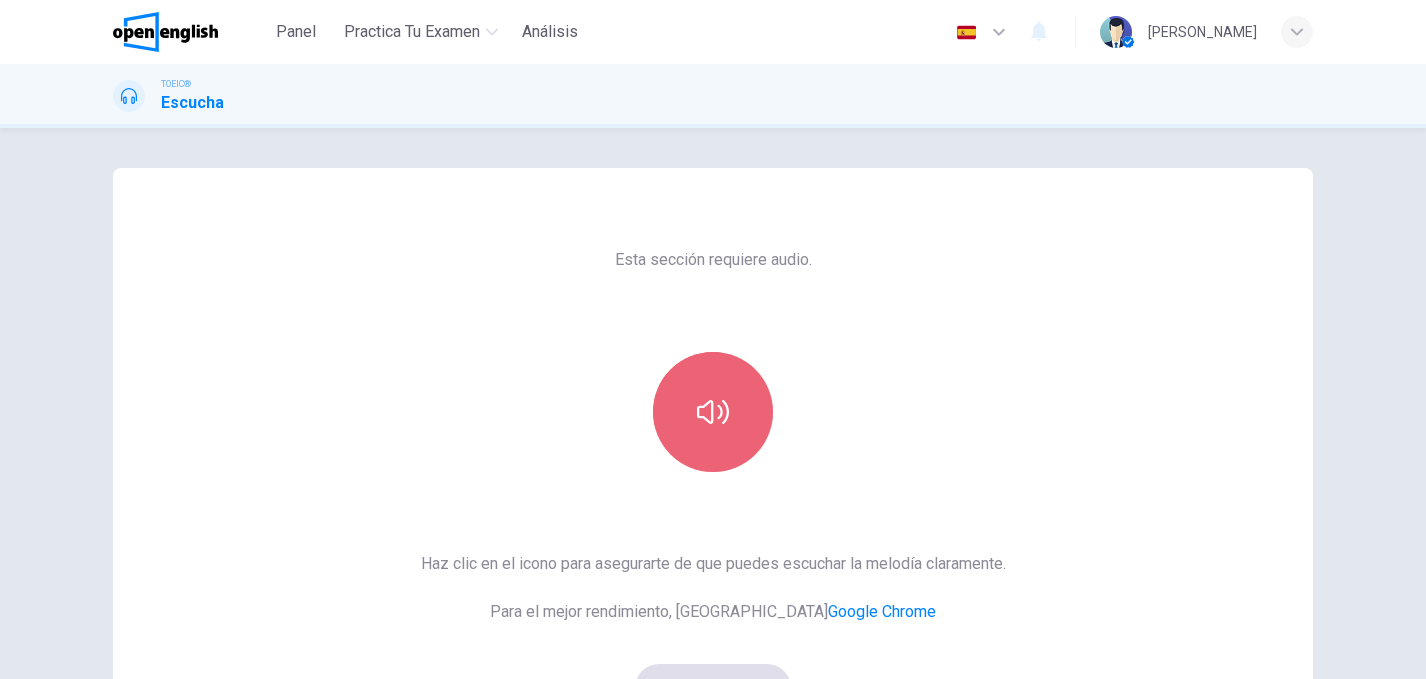 click 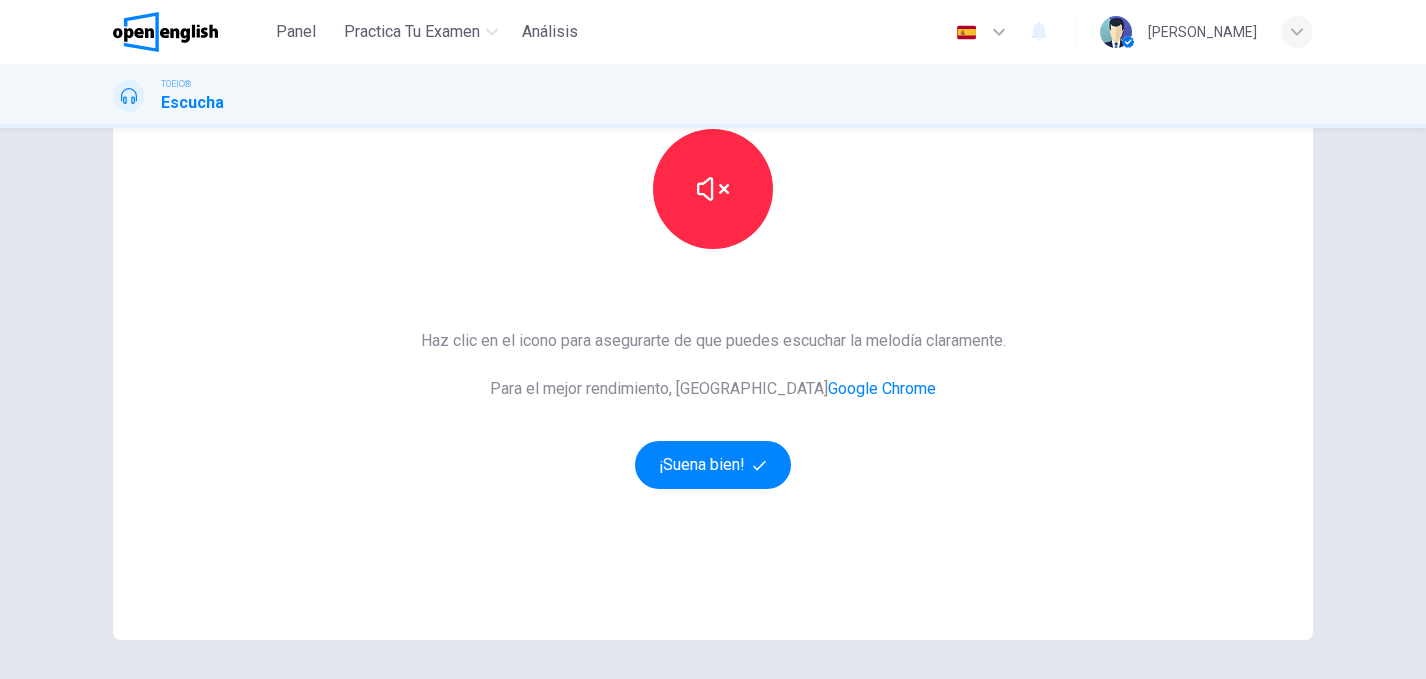 scroll, scrollTop: 288, scrollLeft: 0, axis: vertical 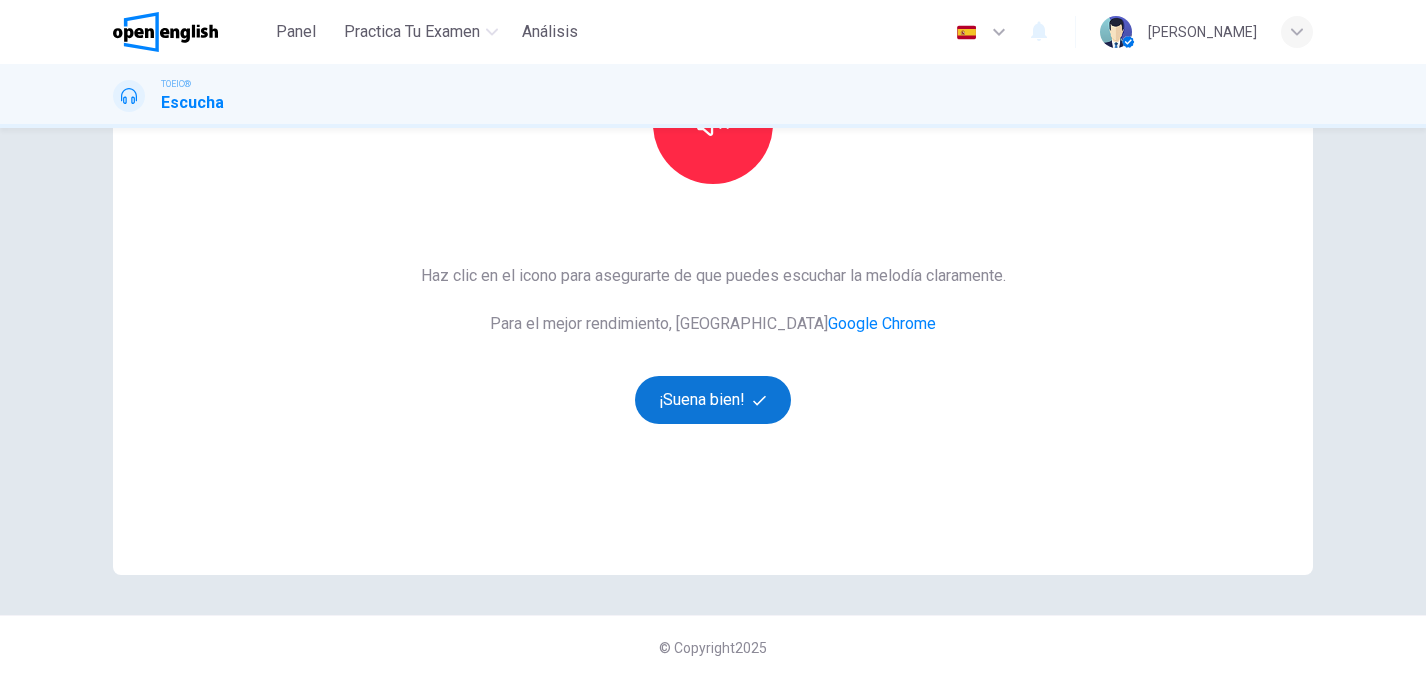 click on "¡Suena bien!" at bounding box center (713, 400) 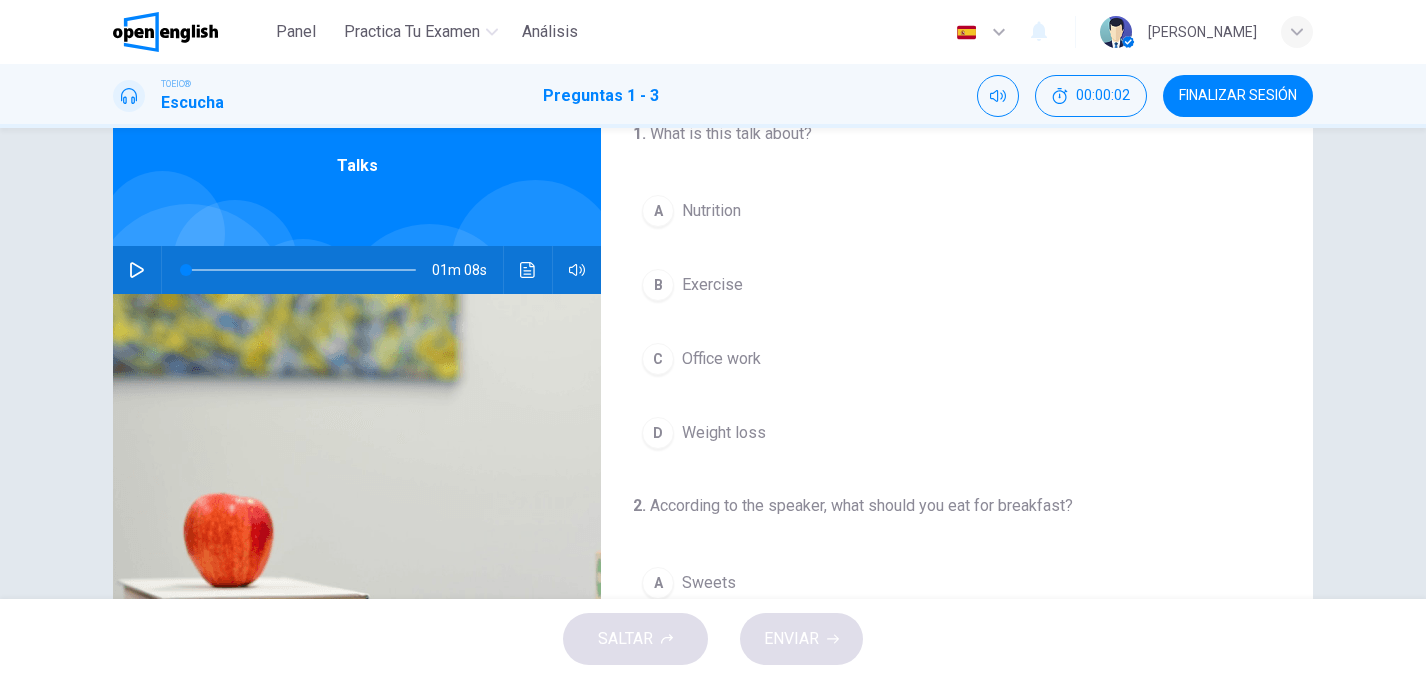 scroll, scrollTop: 0, scrollLeft: 0, axis: both 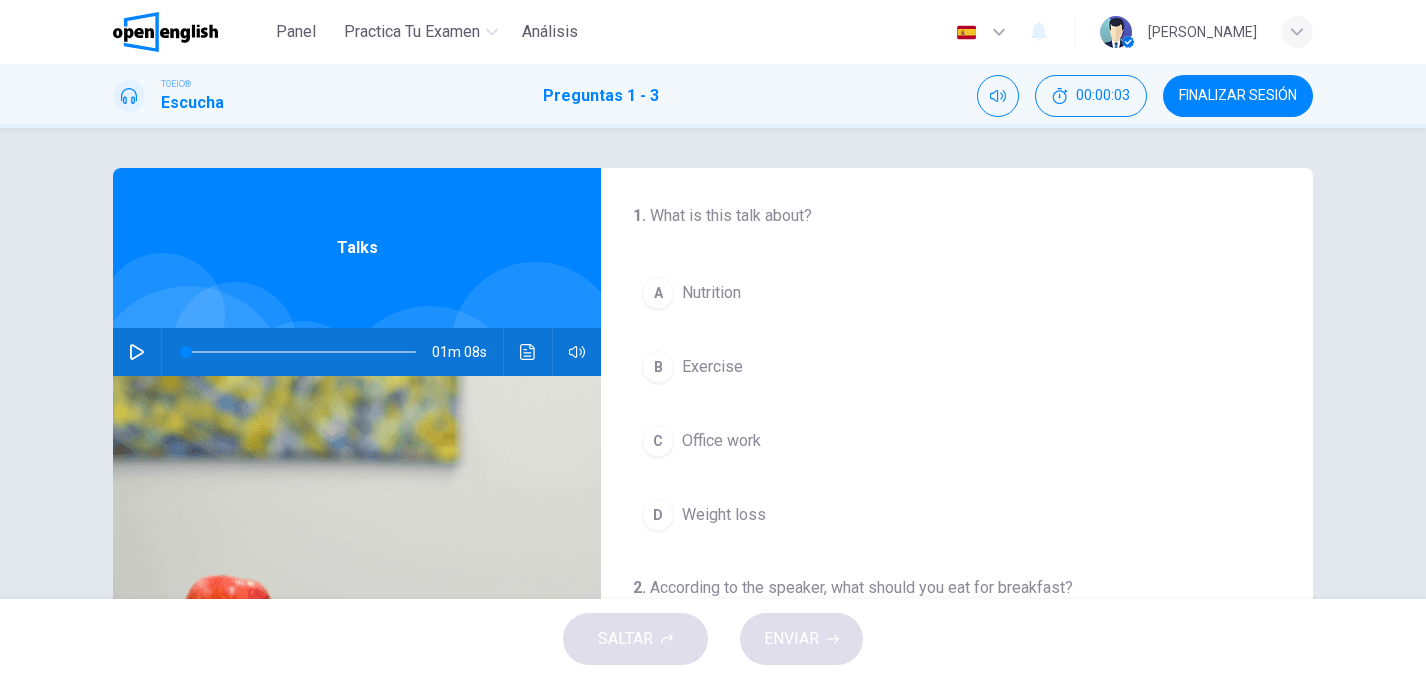 click 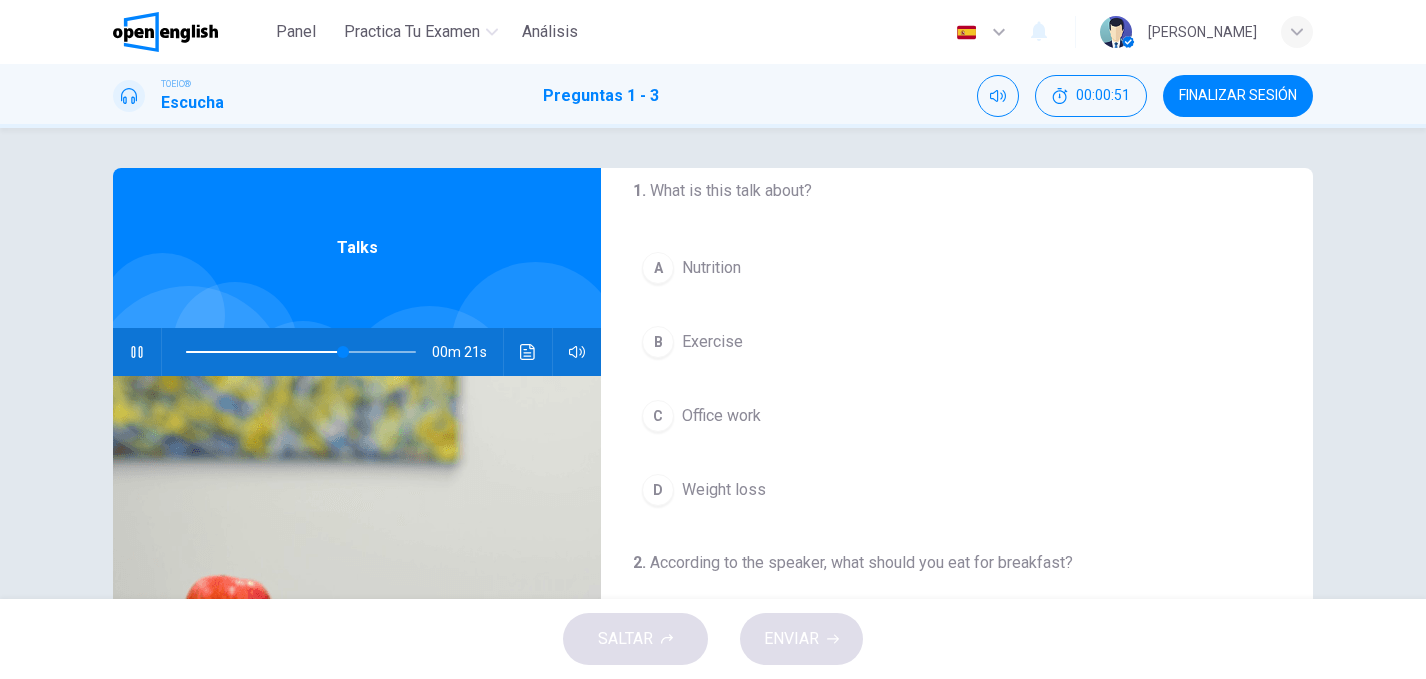 scroll, scrollTop: 38, scrollLeft: 0, axis: vertical 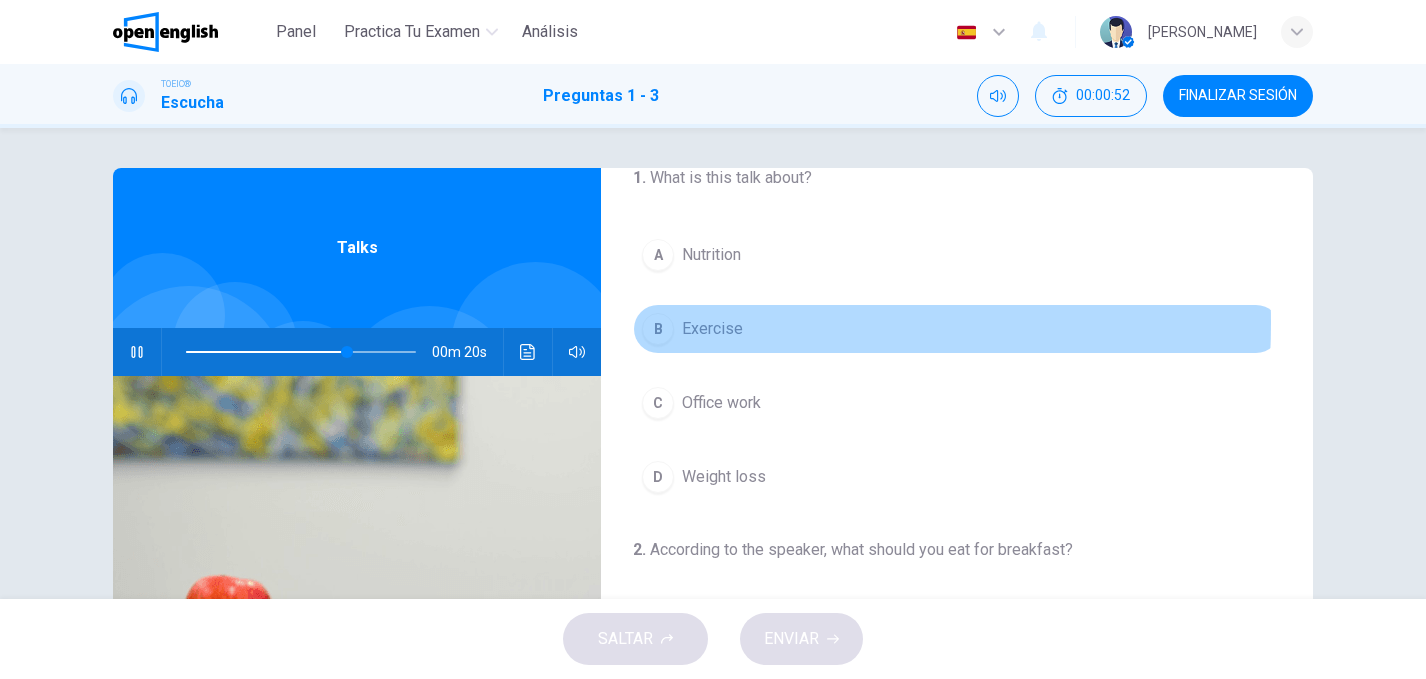 click on "B" at bounding box center [658, 329] 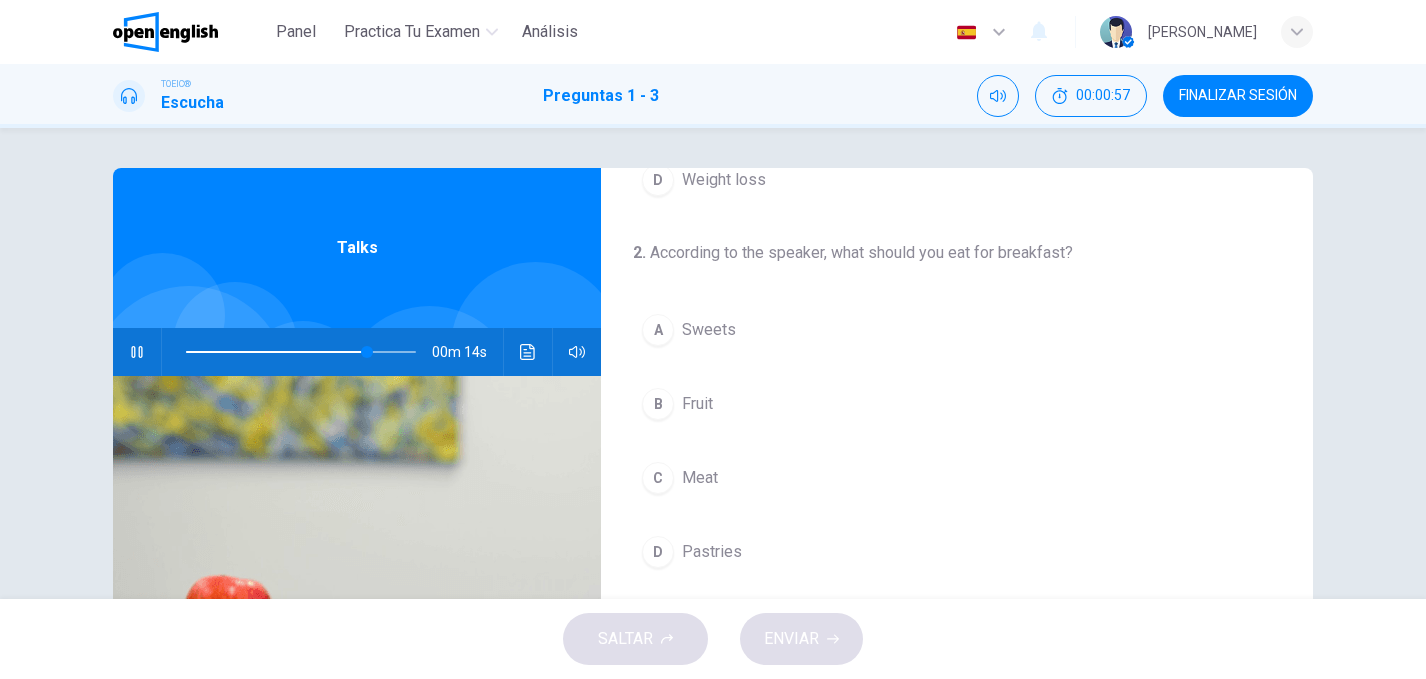 scroll, scrollTop: 338, scrollLeft: 0, axis: vertical 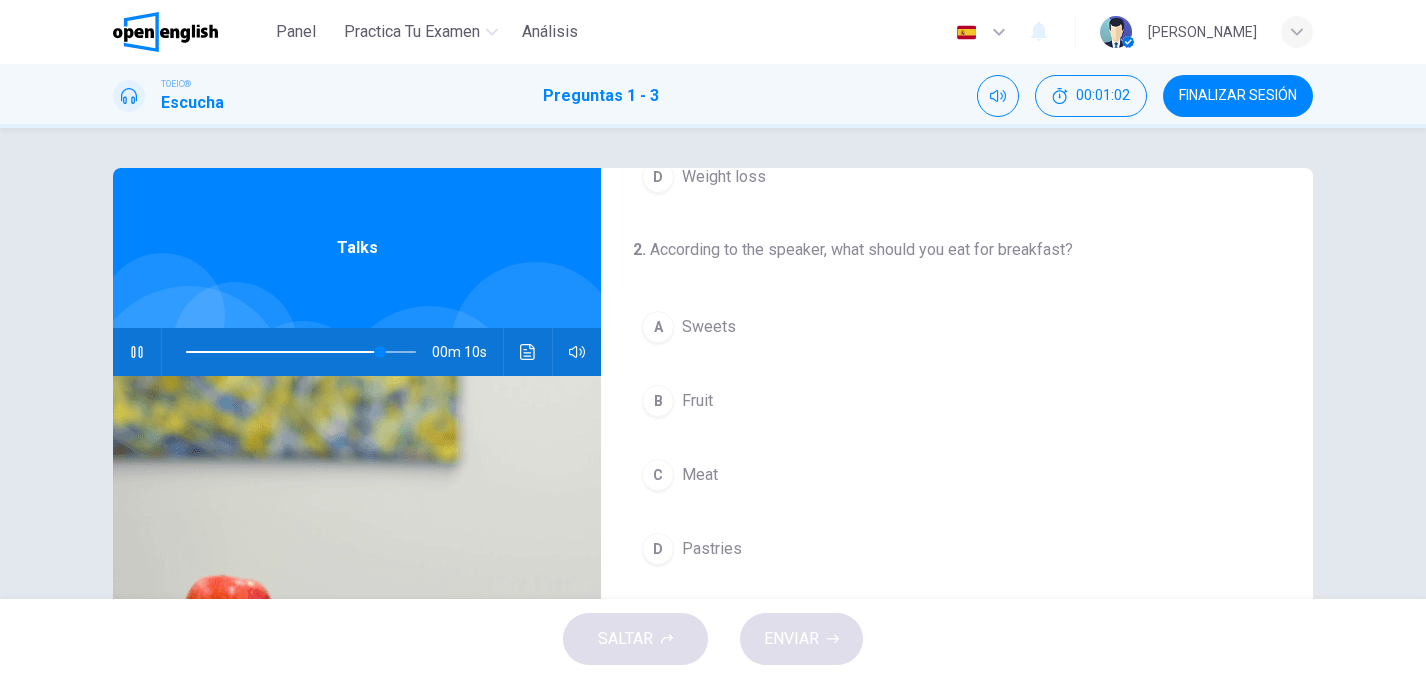 click on "B" at bounding box center [658, 401] 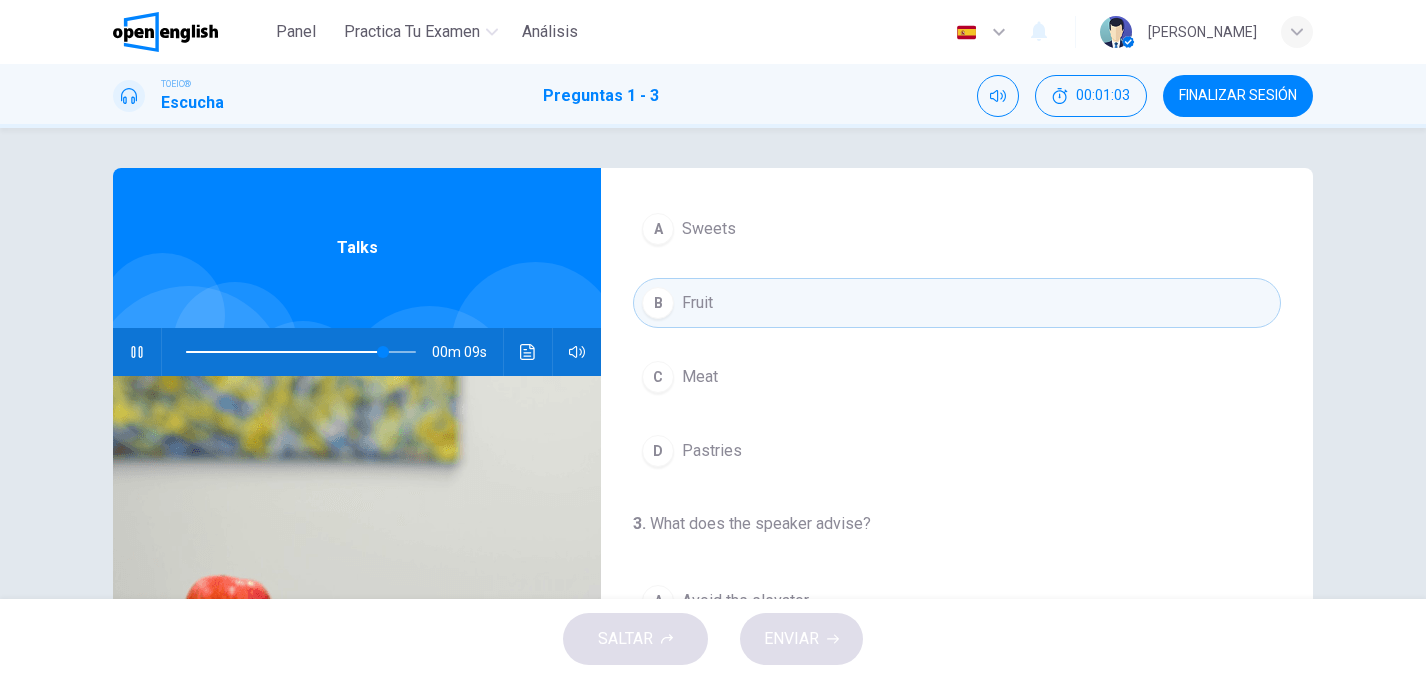 scroll, scrollTop: 457, scrollLeft: 0, axis: vertical 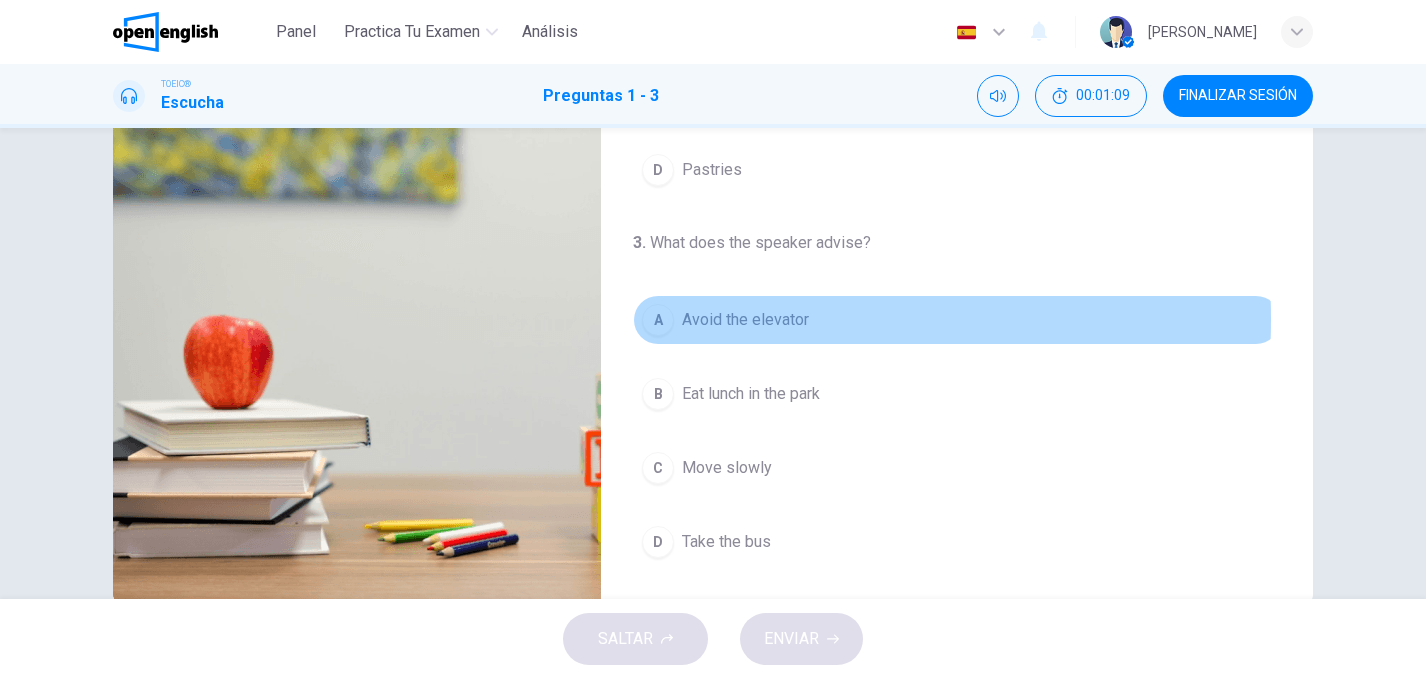 click on "A" at bounding box center (658, 320) 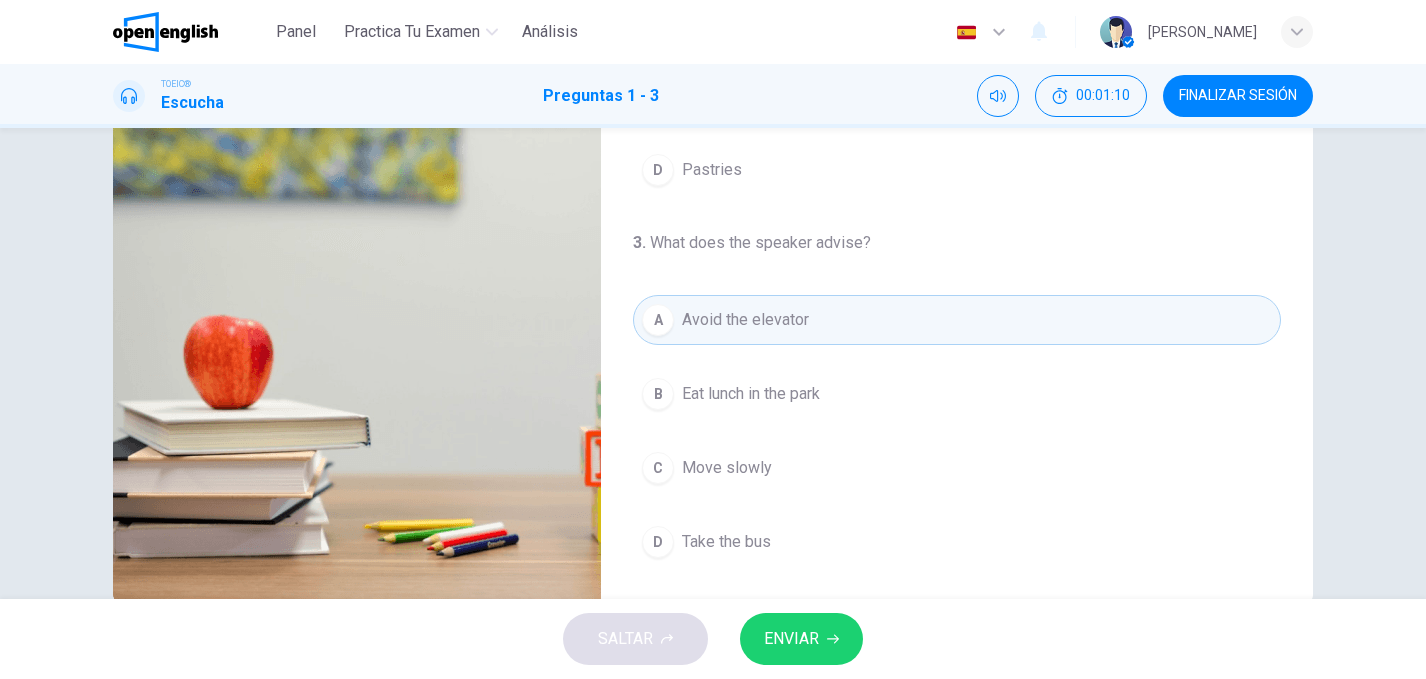 scroll, scrollTop: 304, scrollLeft: 0, axis: vertical 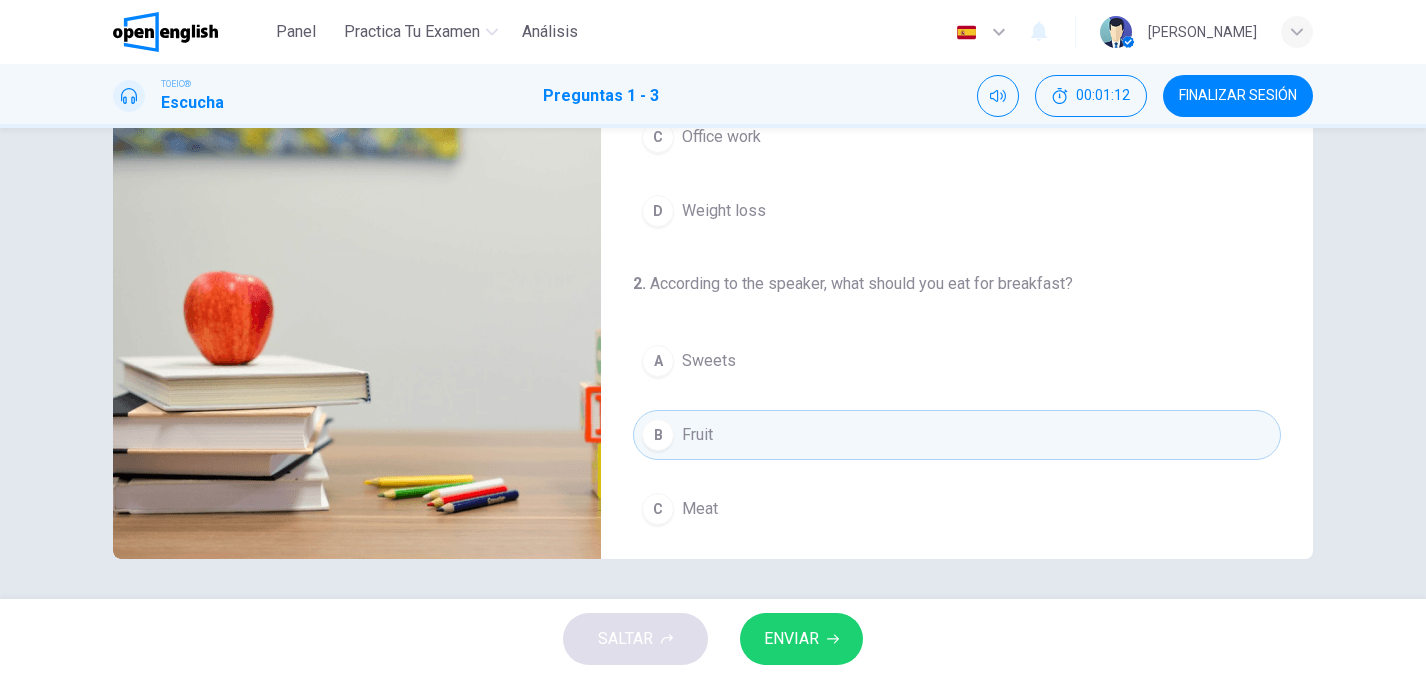type on "*" 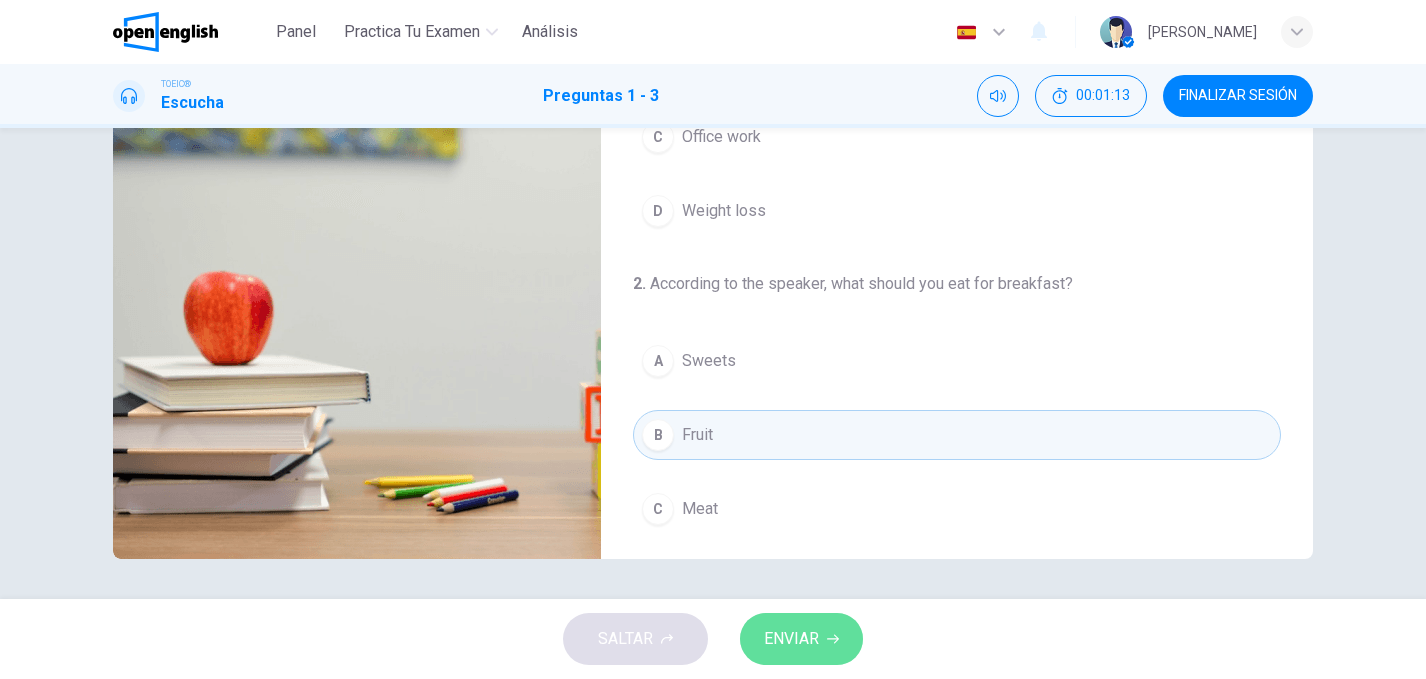 click on "ENVIAR" at bounding box center (791, 639) 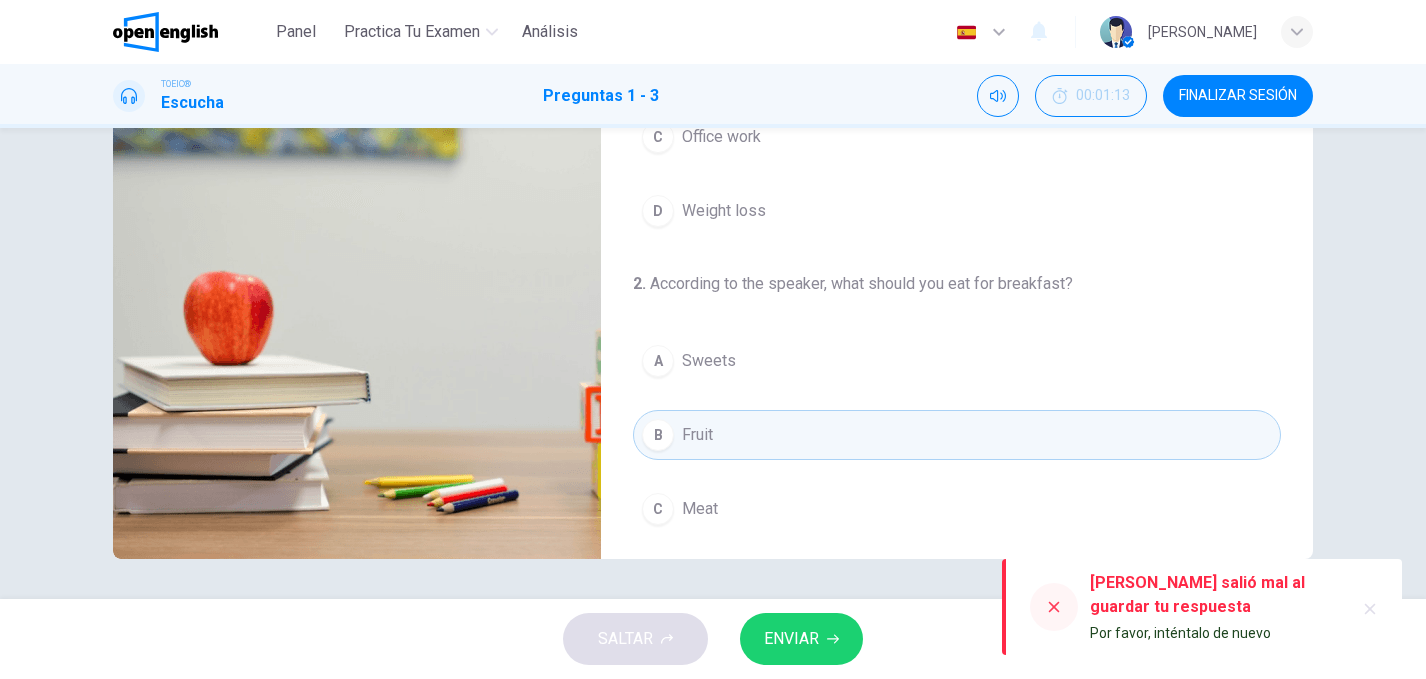 click on "ENVIAR" at bounding box center [801, 639] 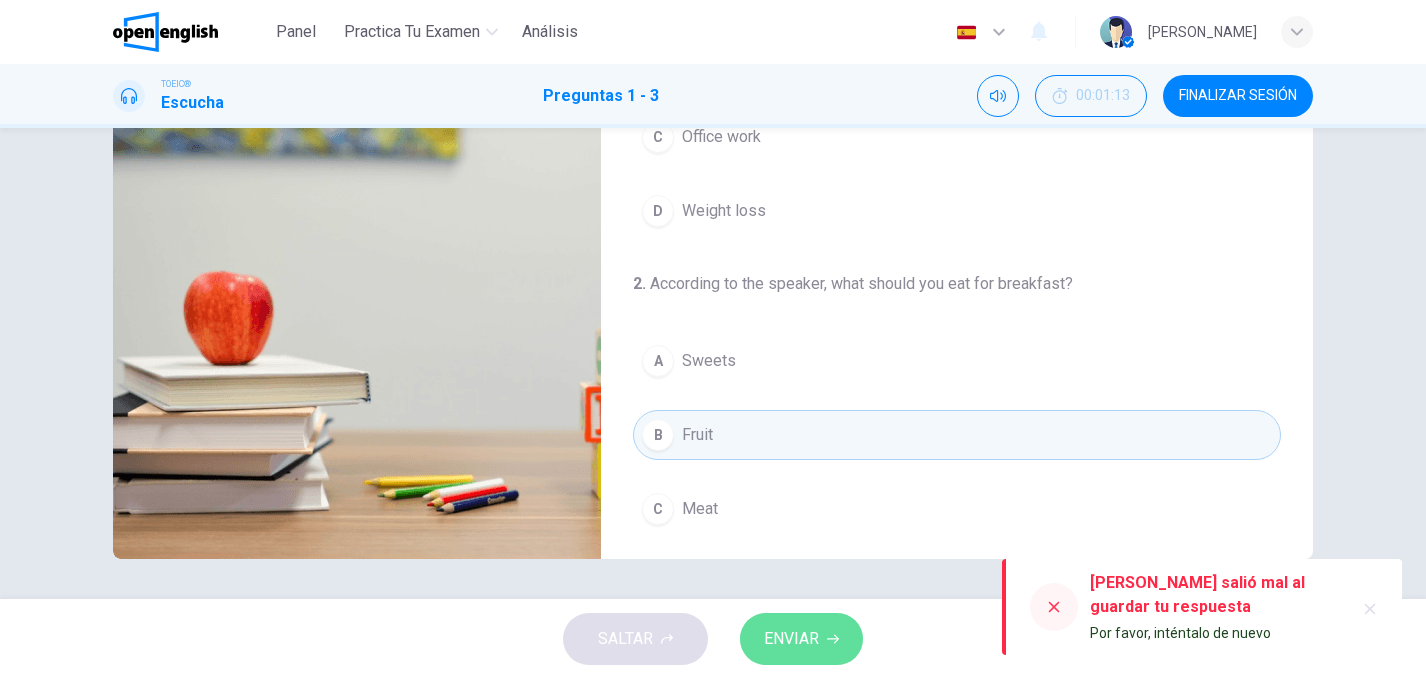 click on "ENVIAR" at bounding box center [791, 639] 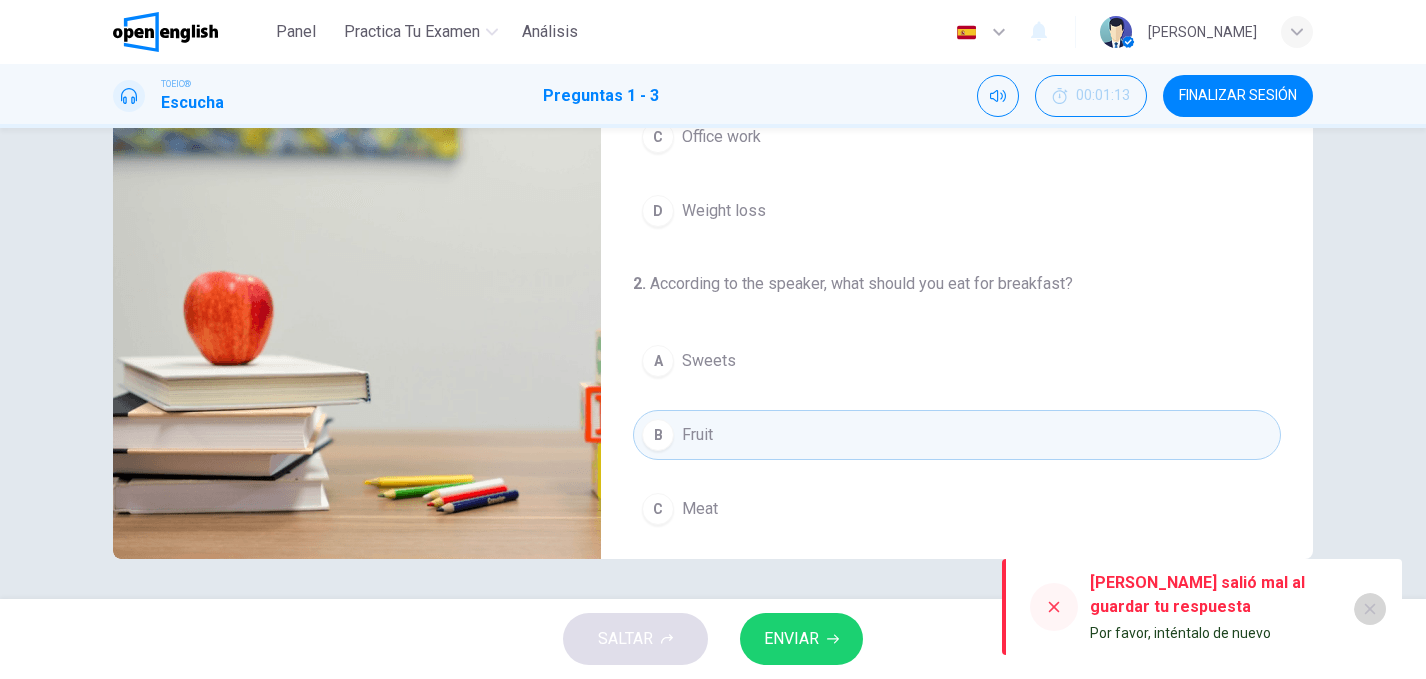 click 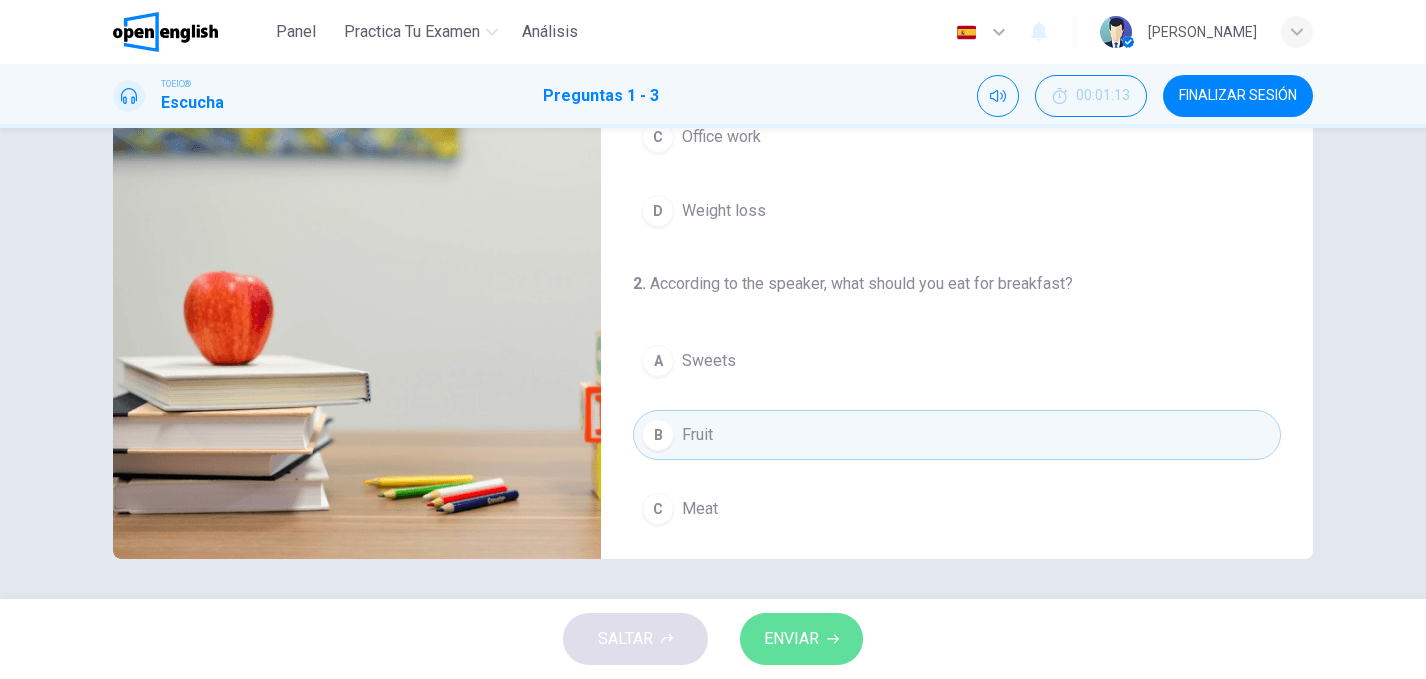 click 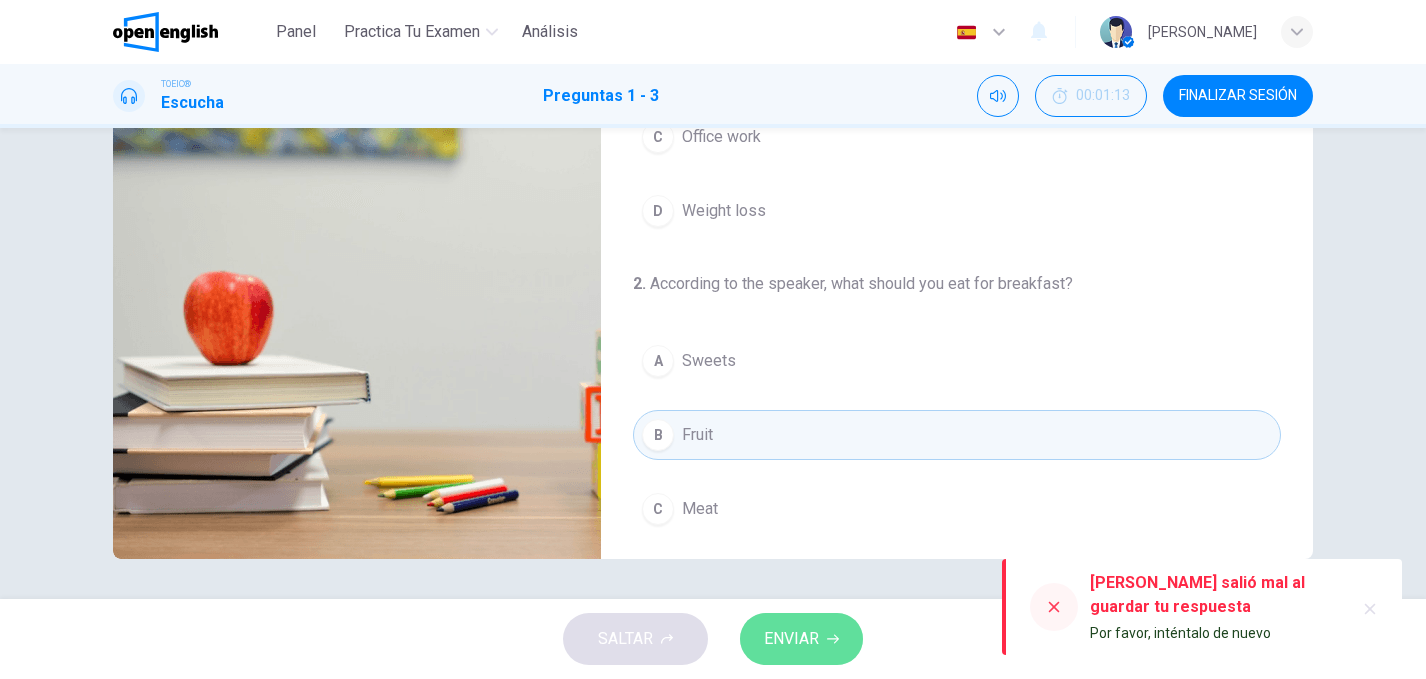 click 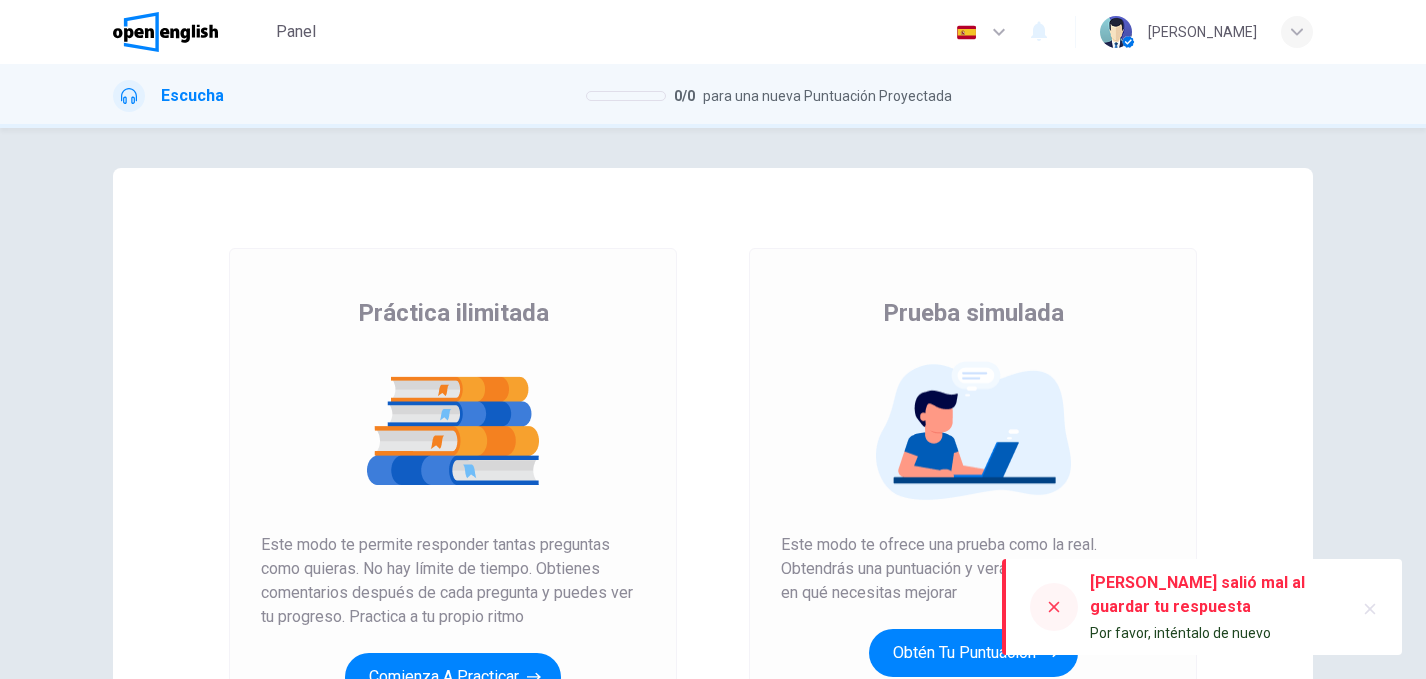 scroll, scrollTop: 0, scrollLeft: 0, axis: both 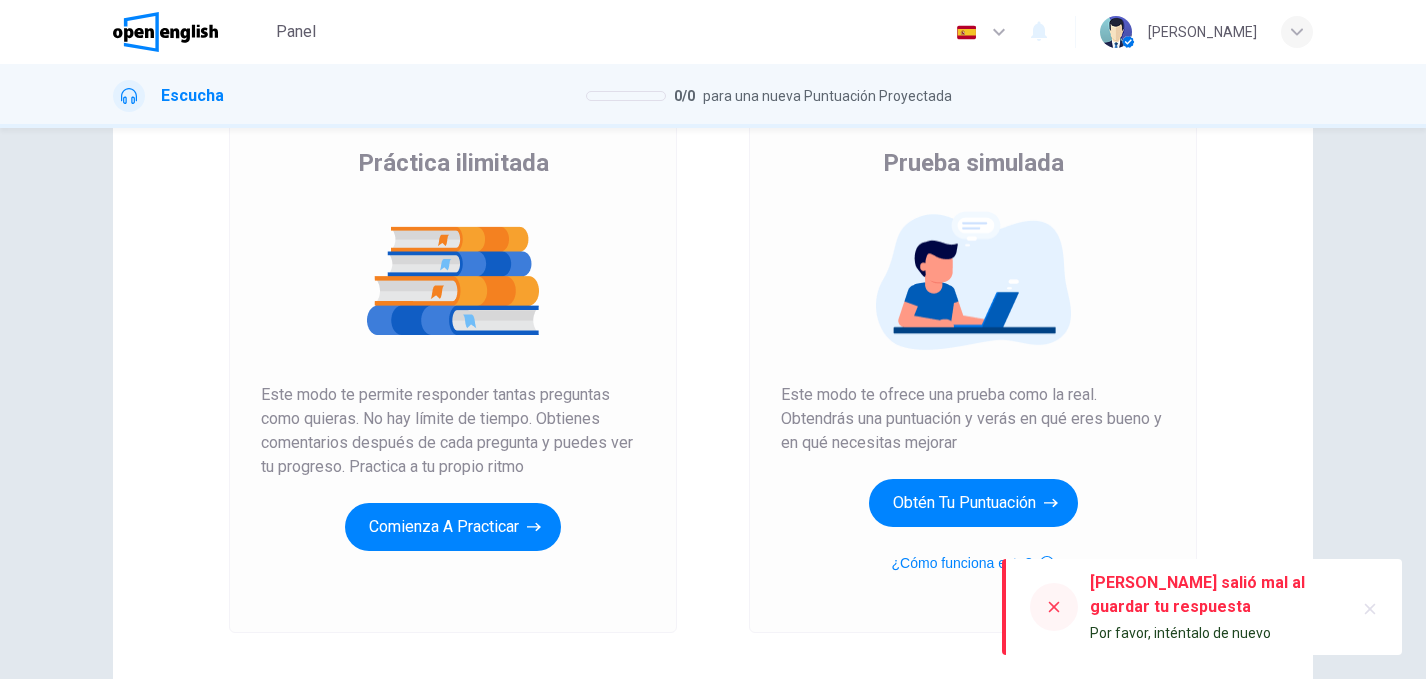 click 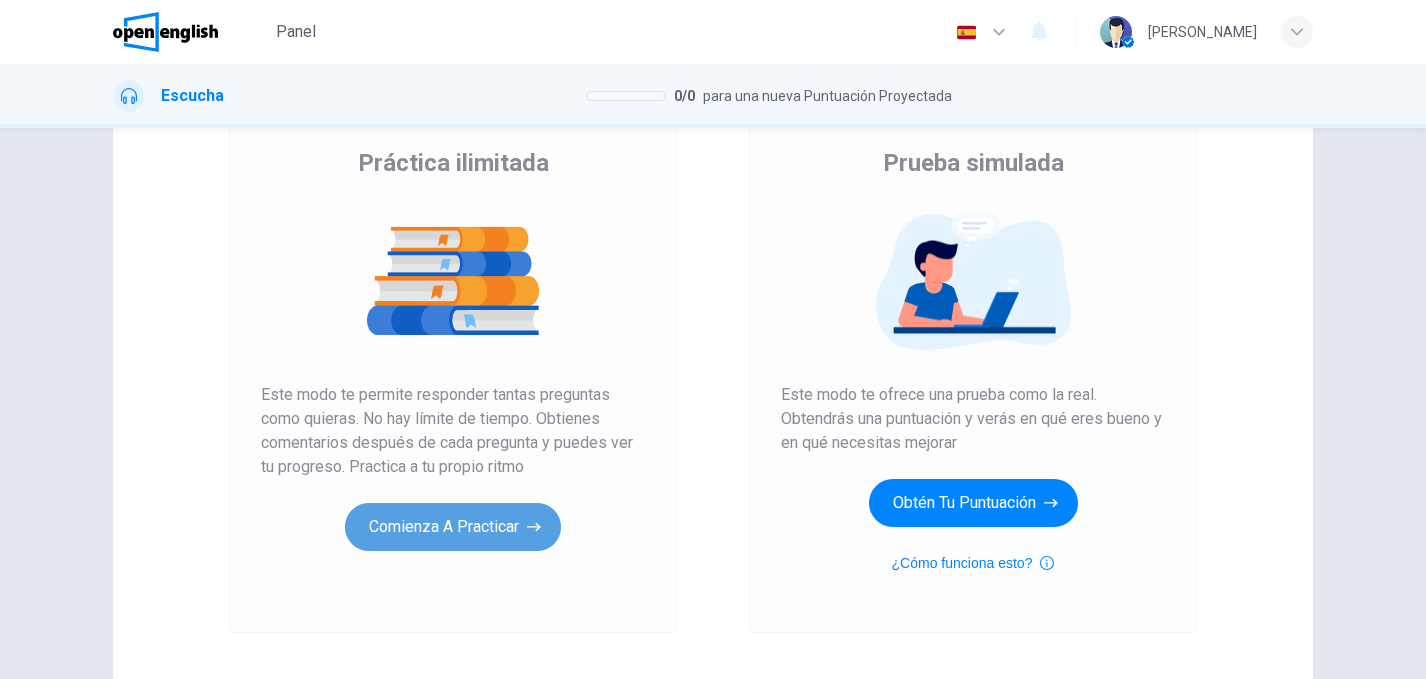 click on "Comienza a practicar" at bounding box center (453, 527) 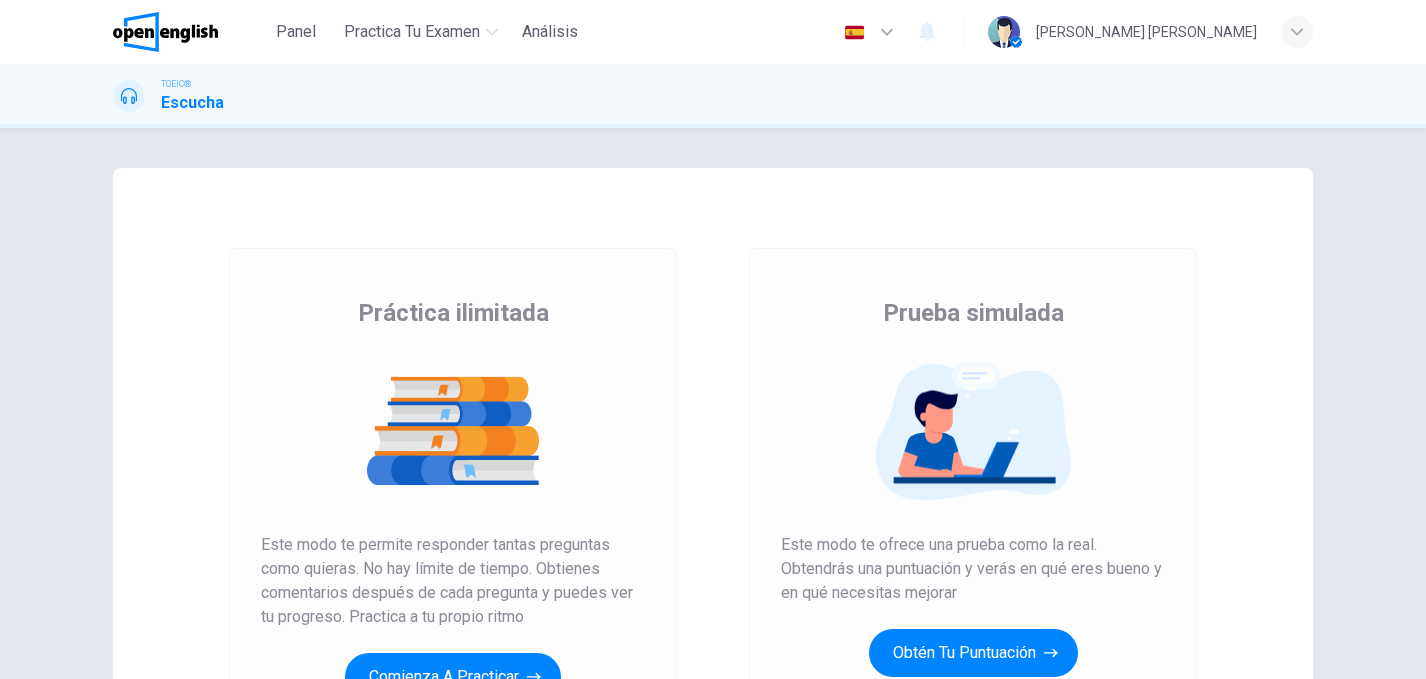 scroll, scrollTop: 0, scrollLeft: 0, axis: both 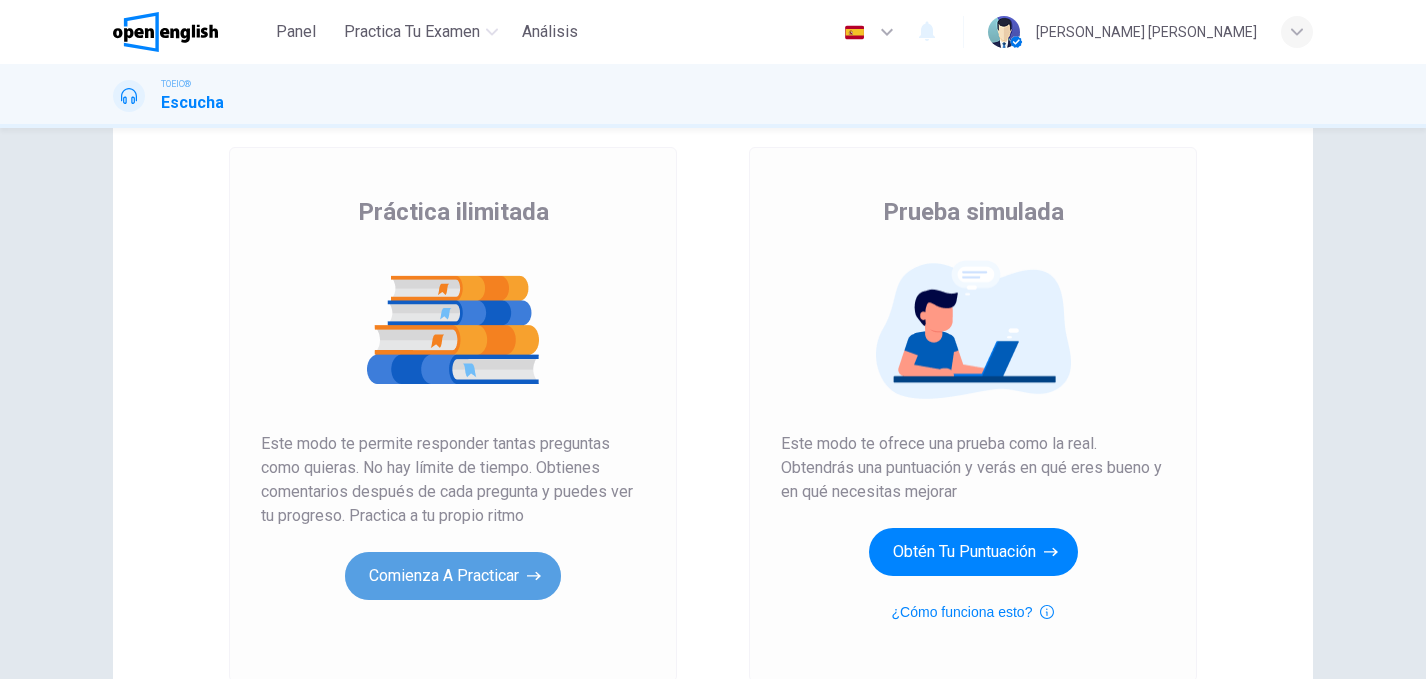 click on "Comienza a practicar" at bounding box center (453, 576) 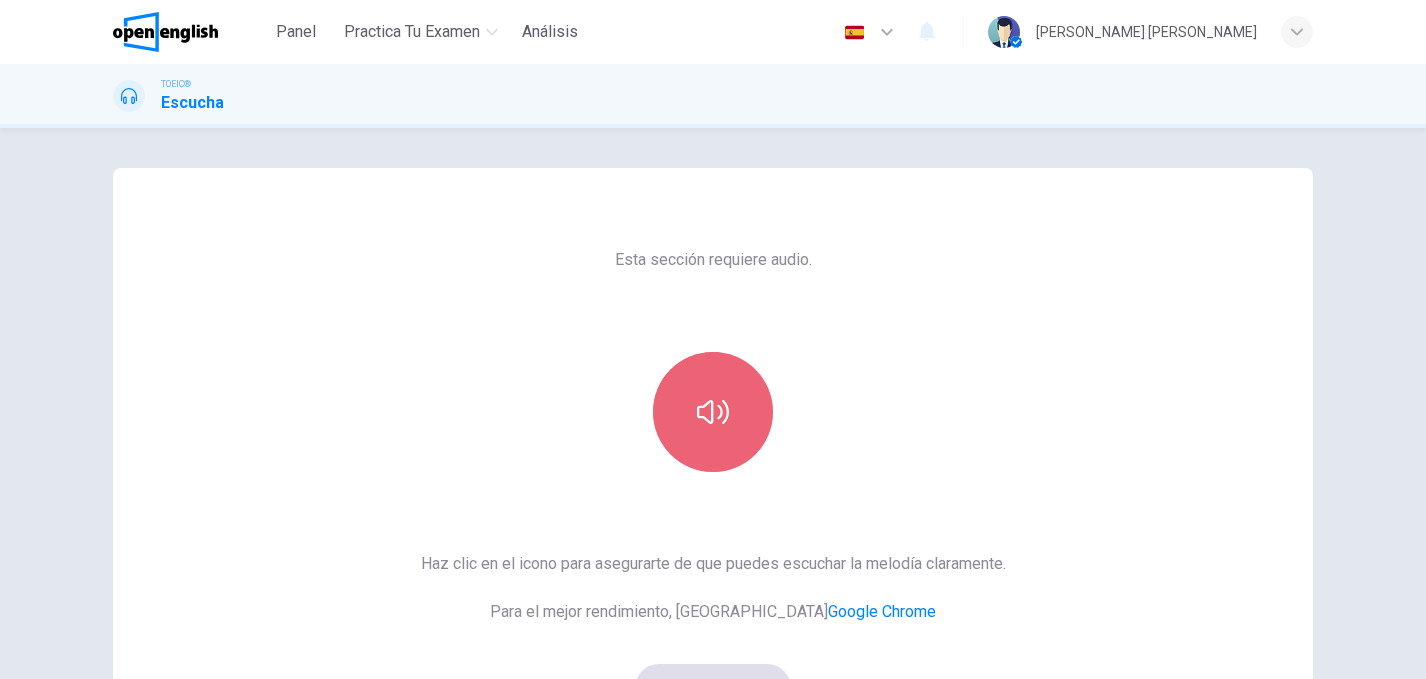 click at bounding box center [713, 412] 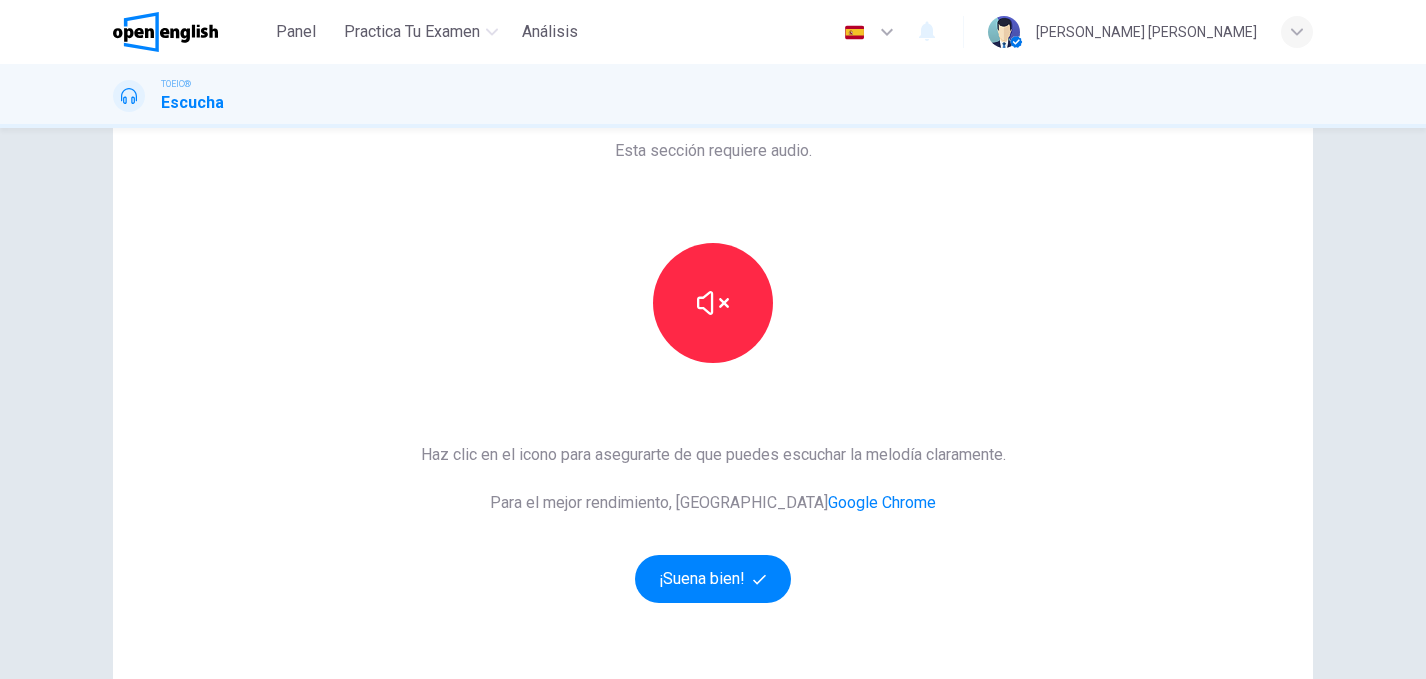 scroll, scrollTop: 288, scrollLeft: 0, axis: vertical 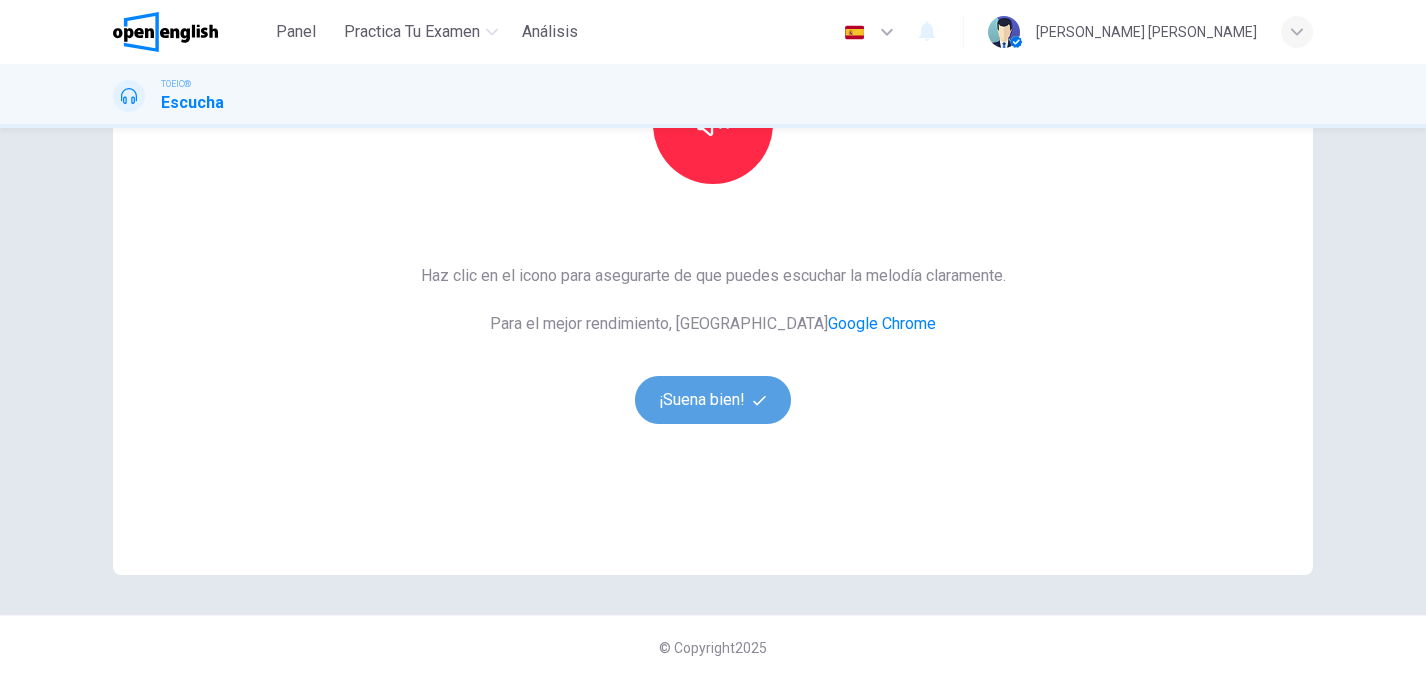click on "¡Suena bien!" at bounding box center (713, 400) 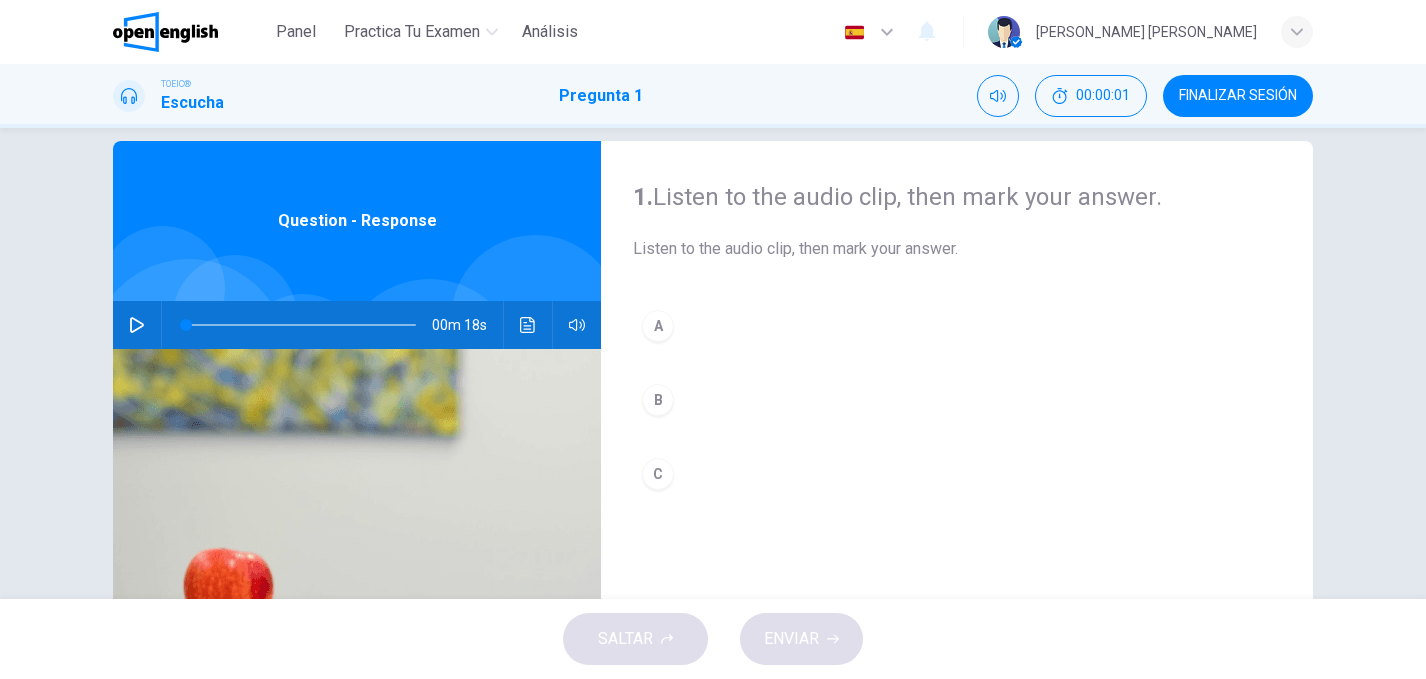 scroll, scrollTop: 0, scrollLeft: 0, axis: both 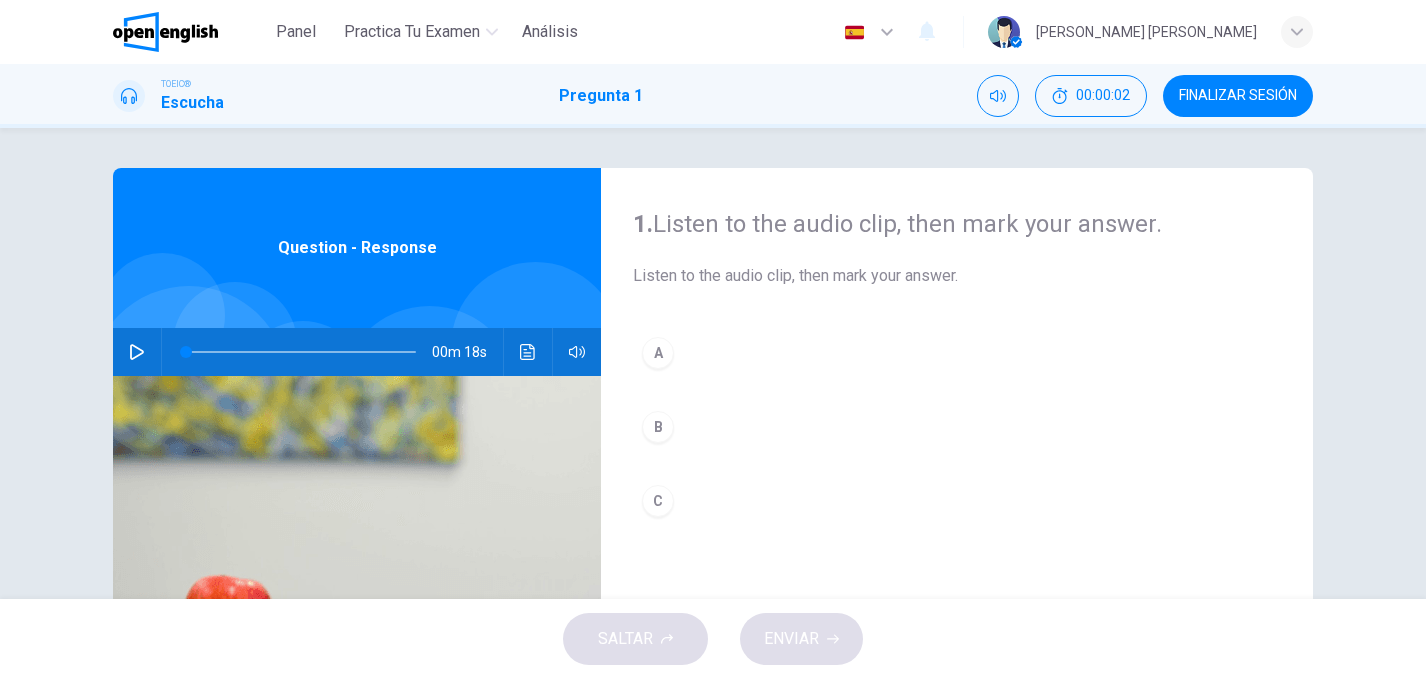 click 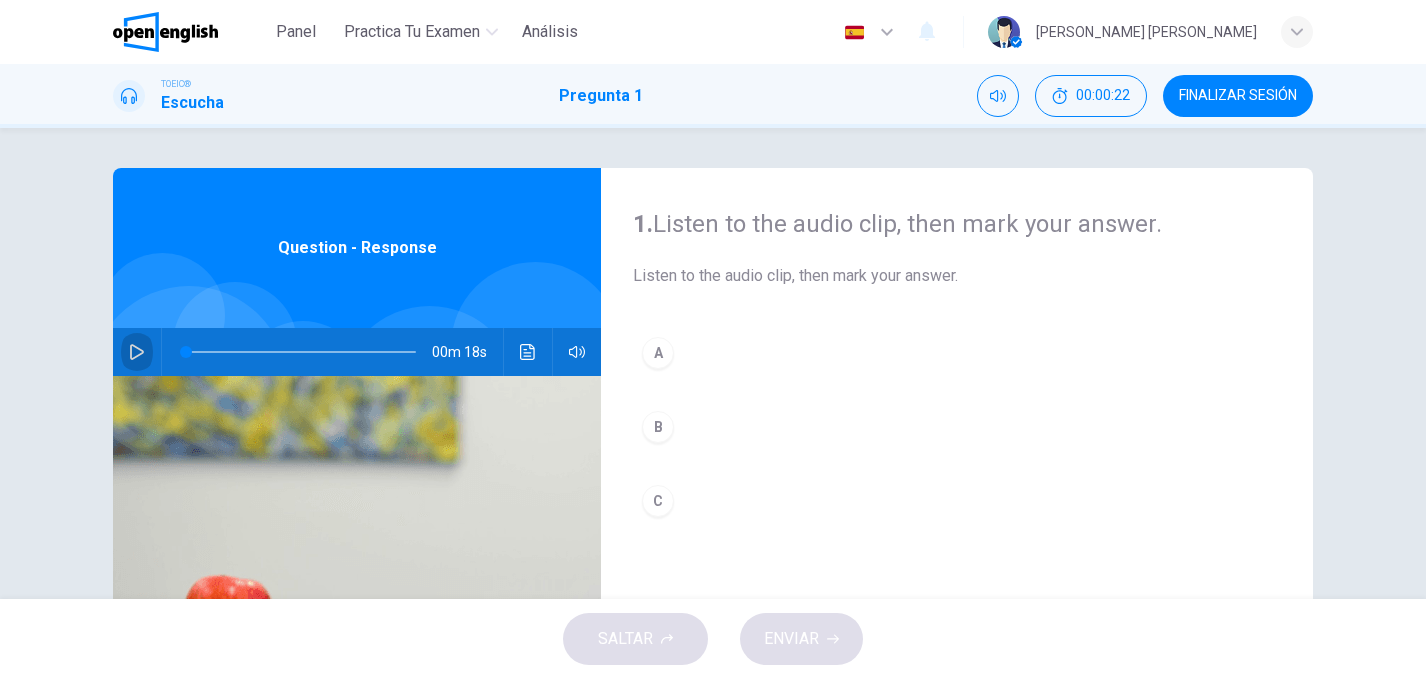 click 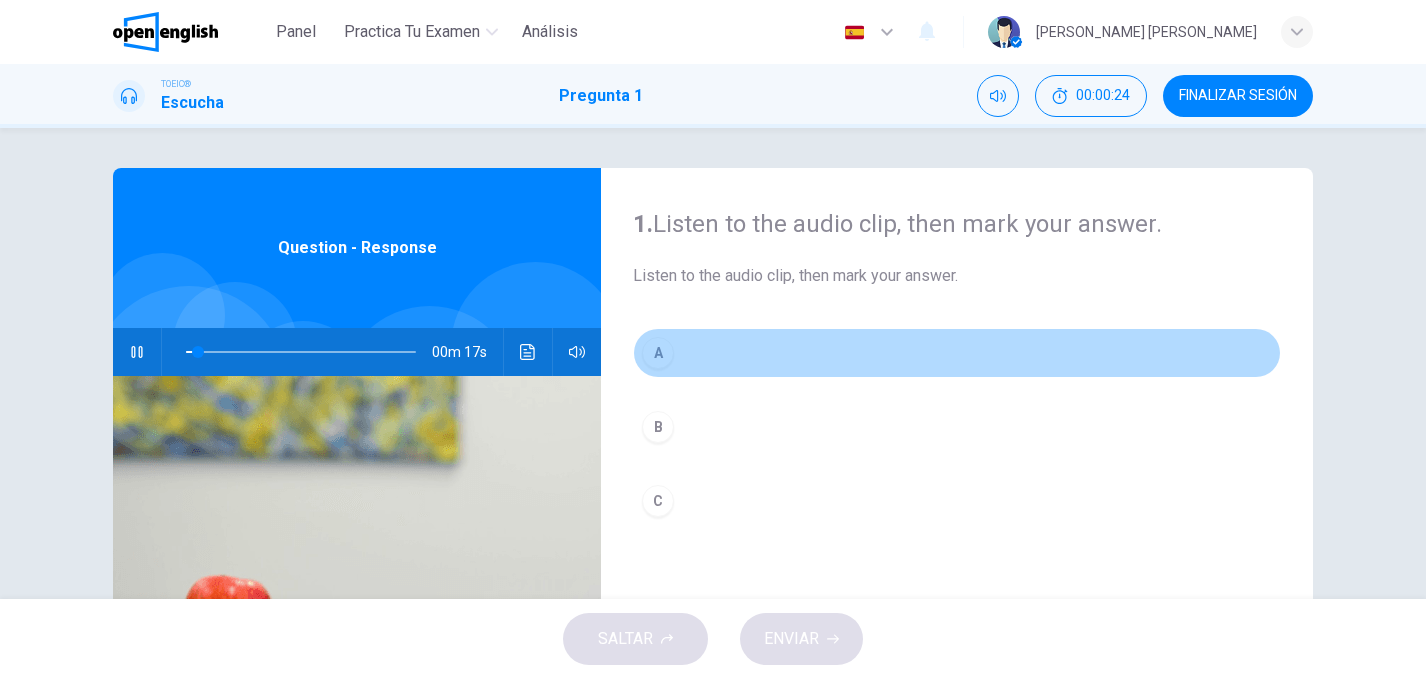 click on "A" at bounding box center (658, 353) 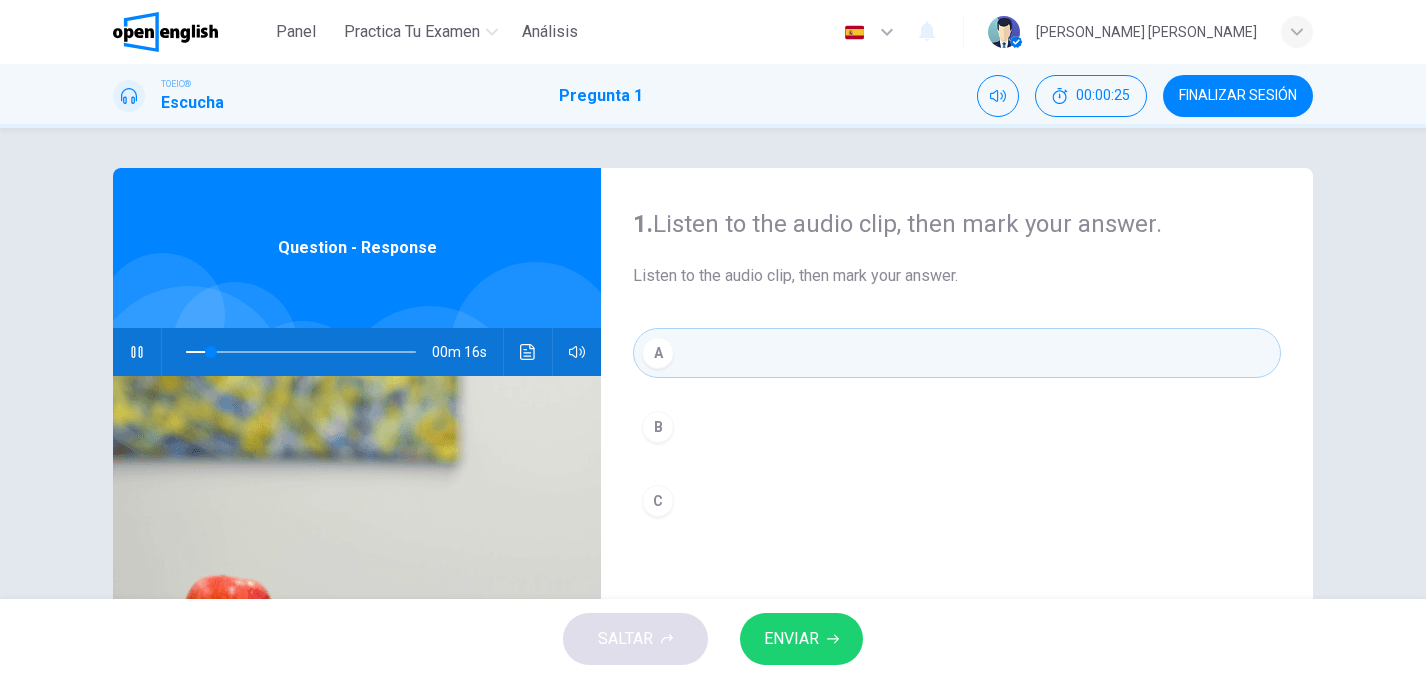 click on "ENVIAR" at bounding box center (801, 639) 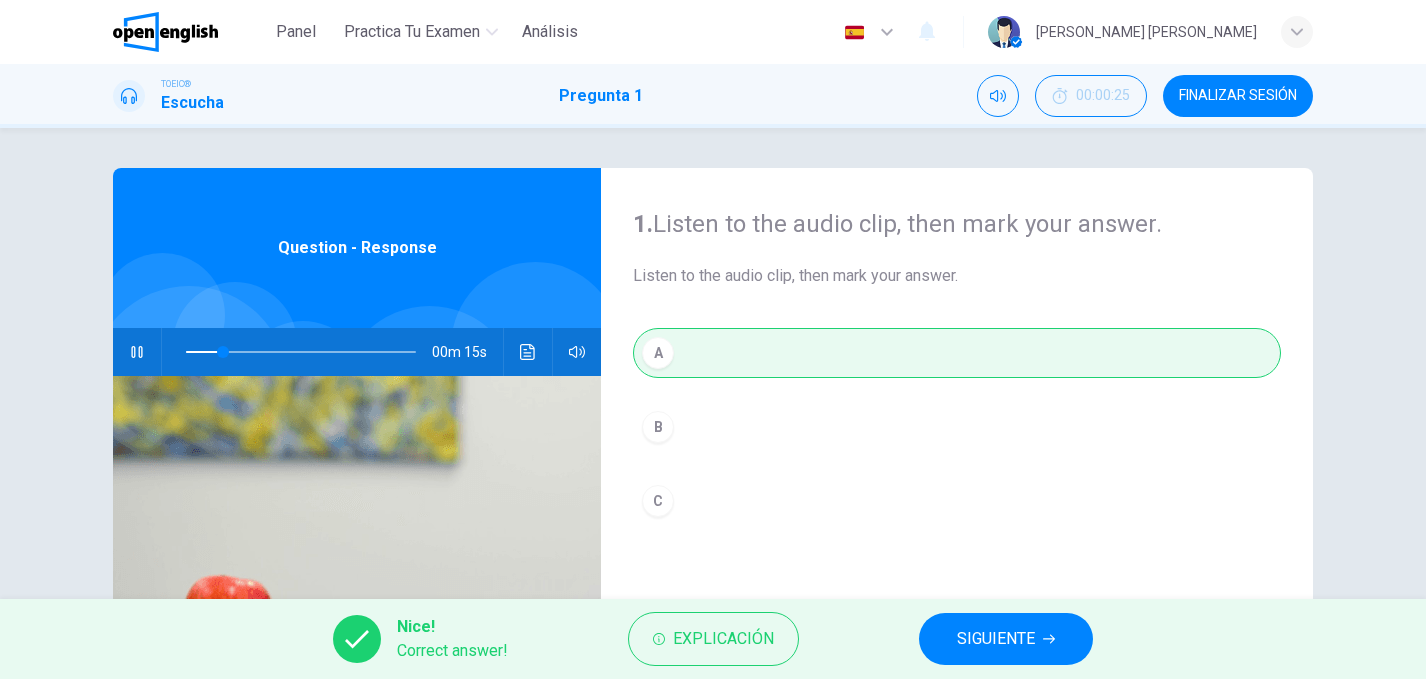 type on "**" 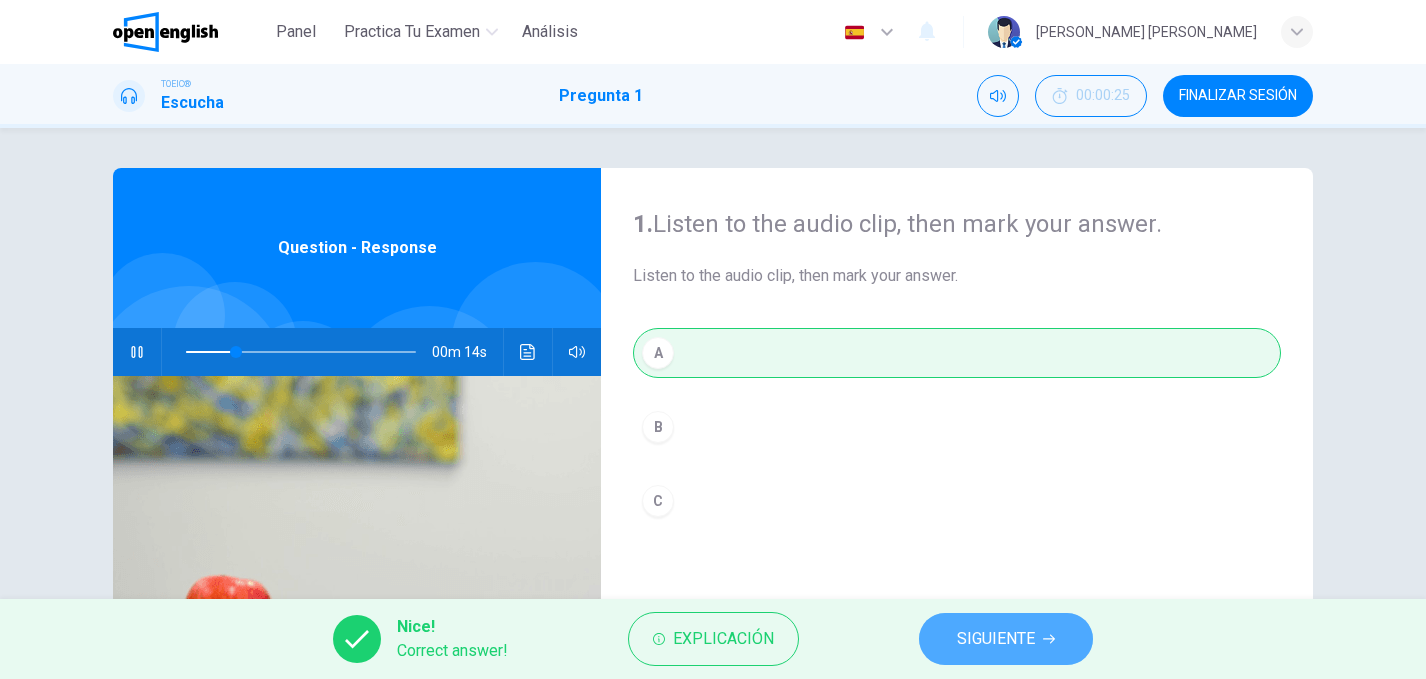 click on "SIGUIENTE" at bounding box center (996, 639) 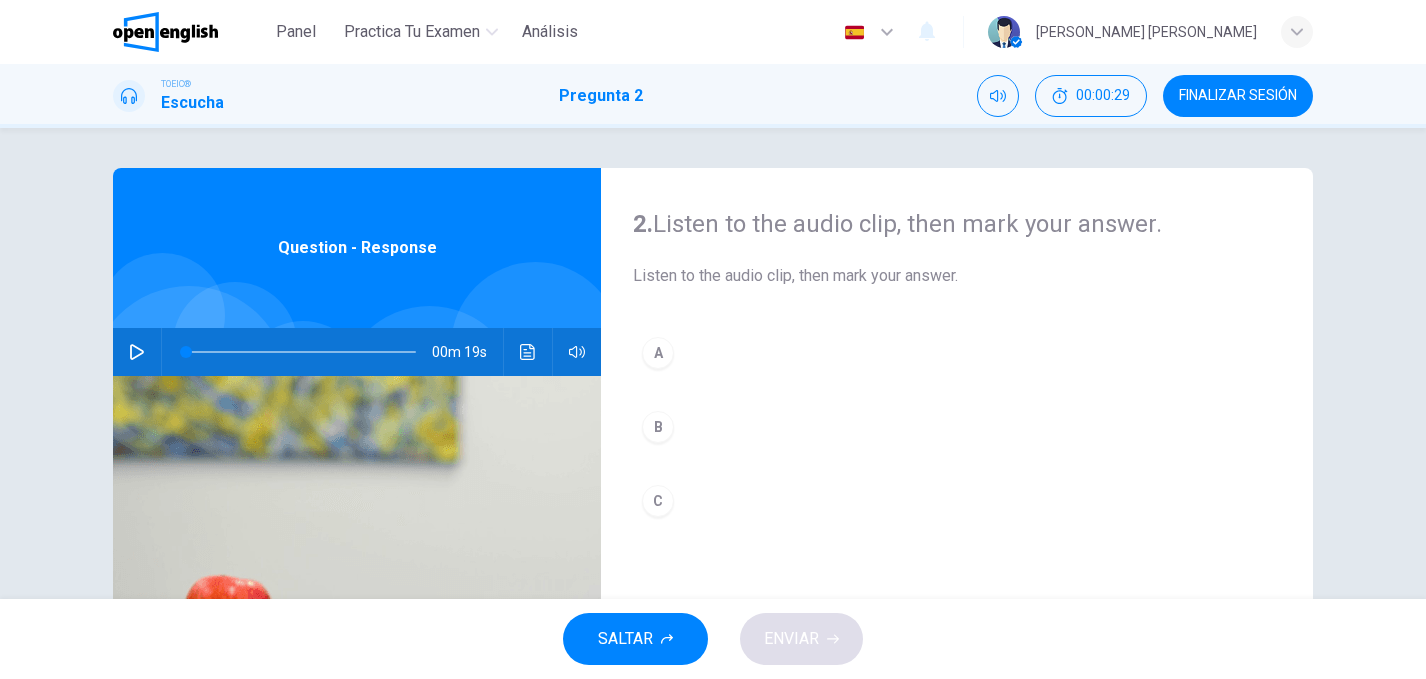 click 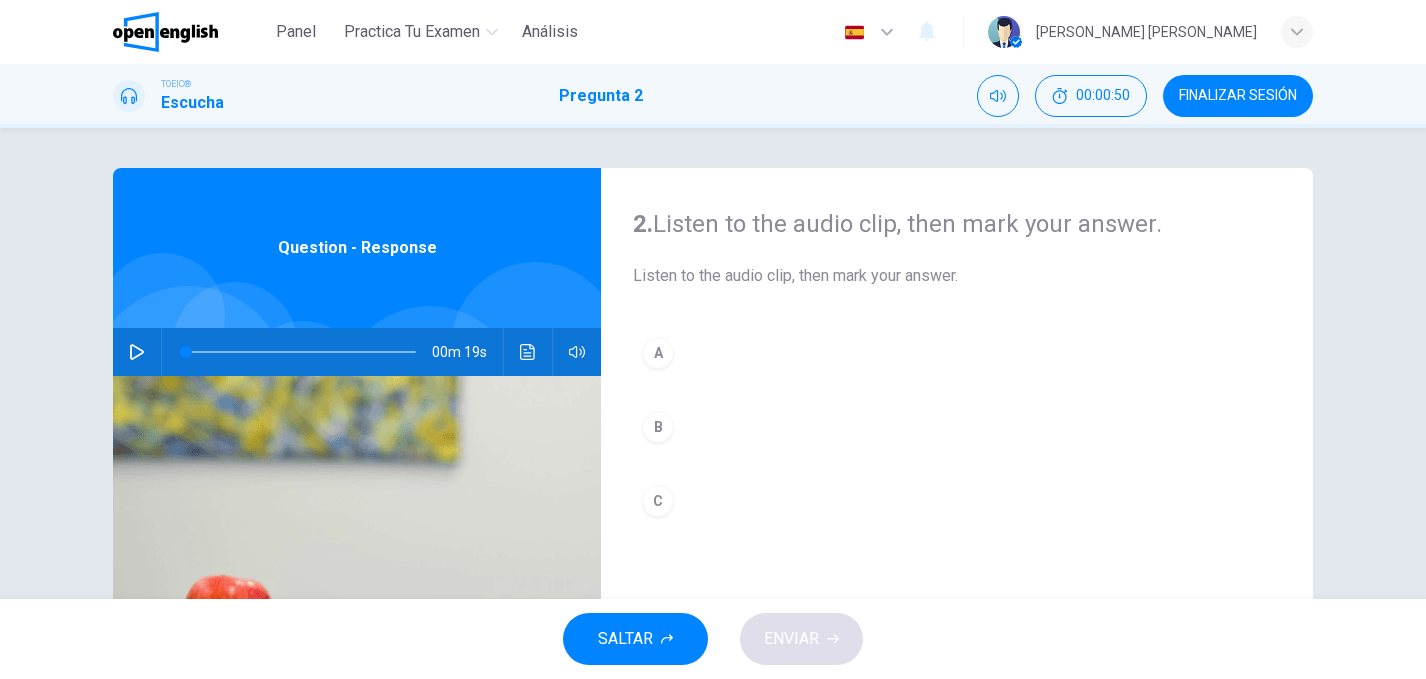 click 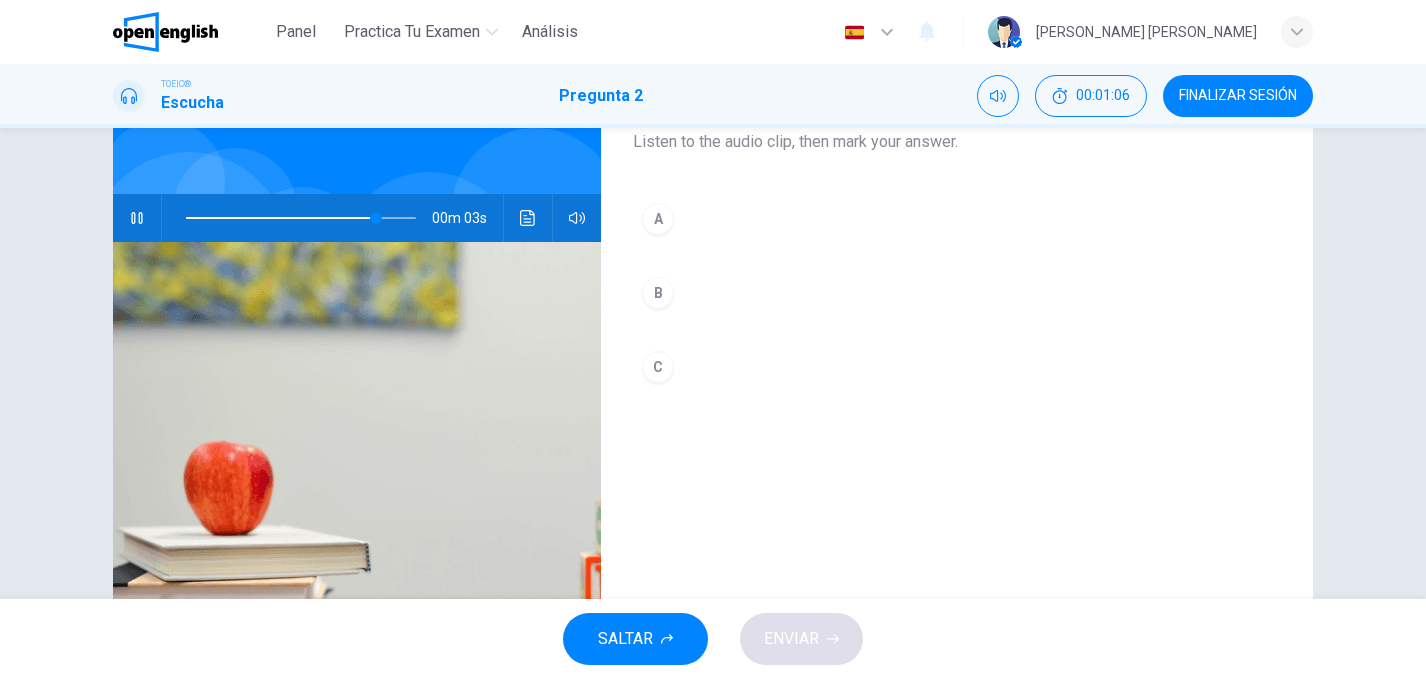 scroll, scrollTop: 206, scrollLeft: 0, axis: vertical 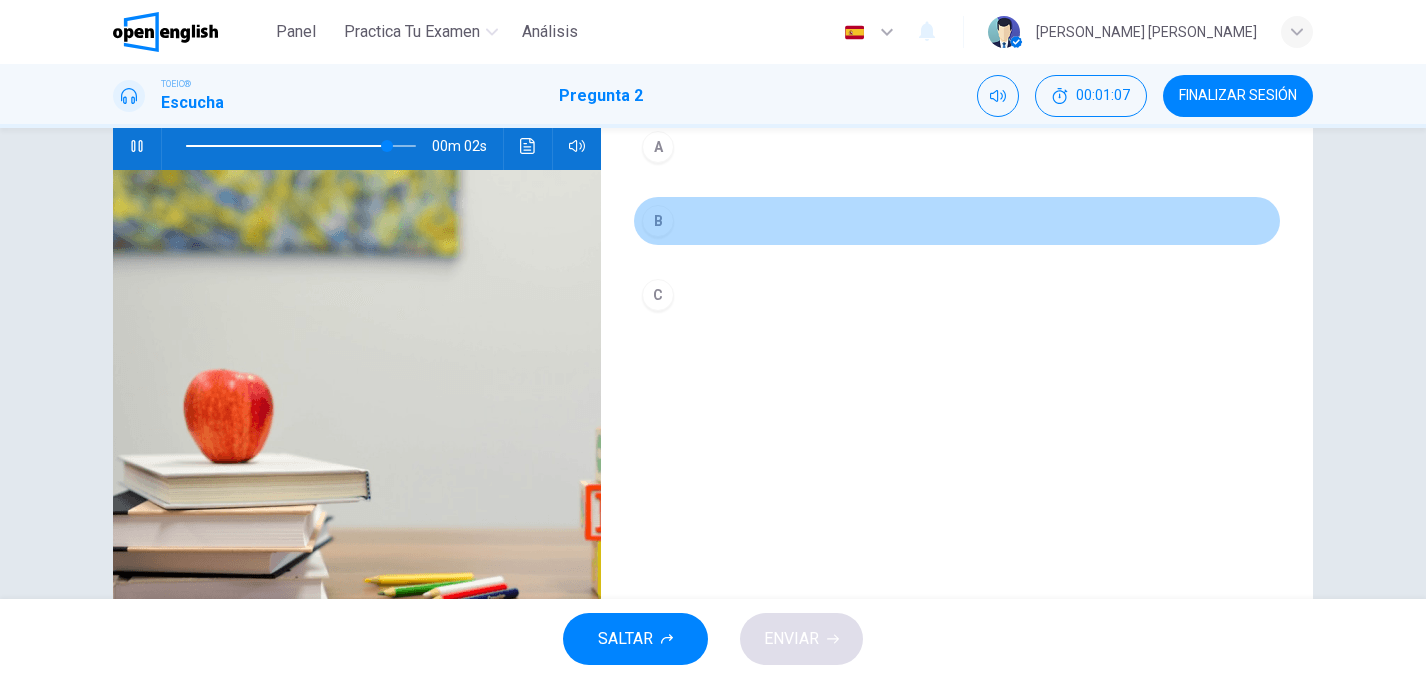 click on "B" at bounding box center (658, 221) 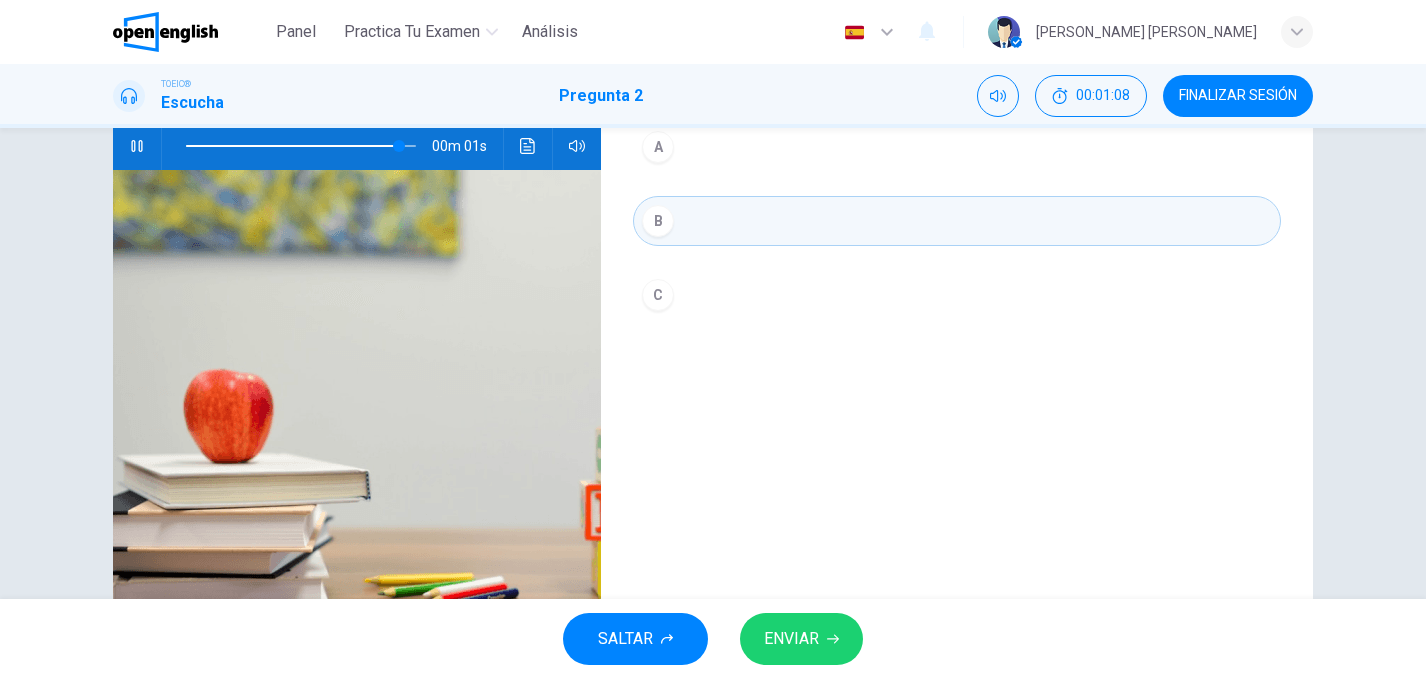 click on "ENVIAR" at bounding box center [801, 639] 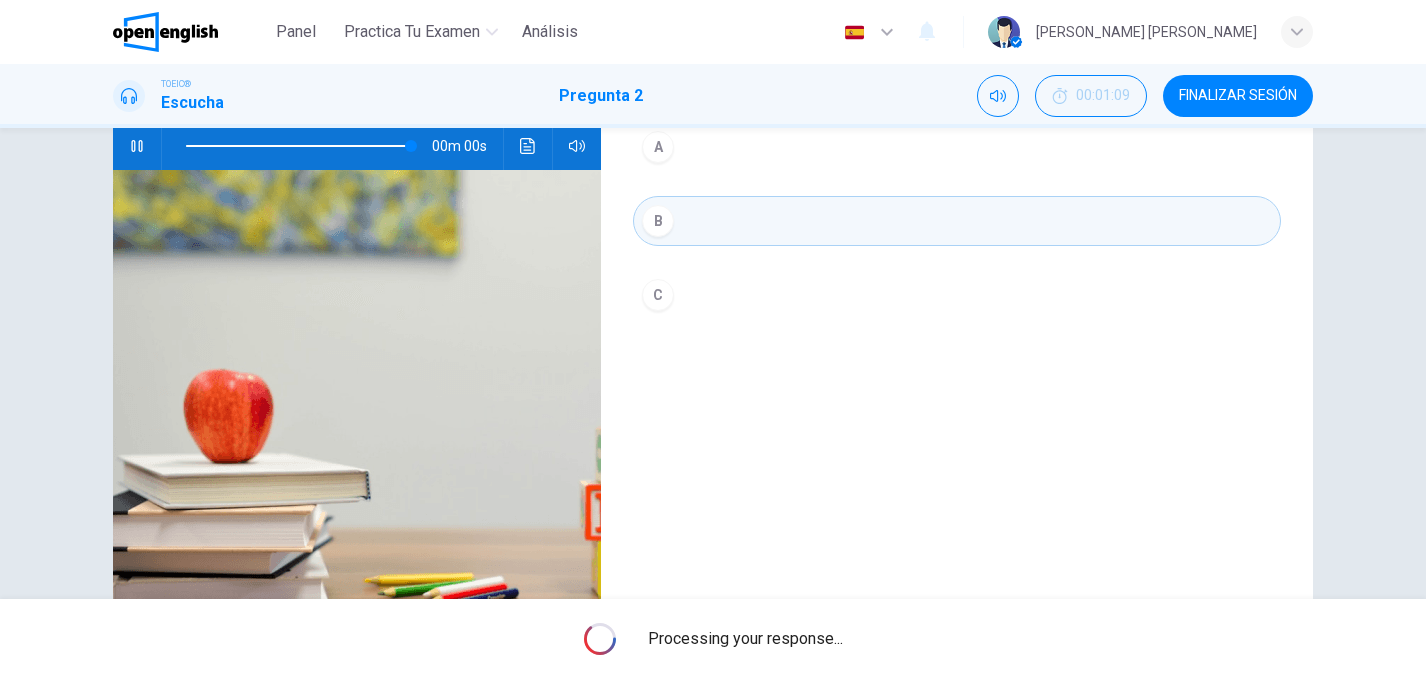 type on "*" 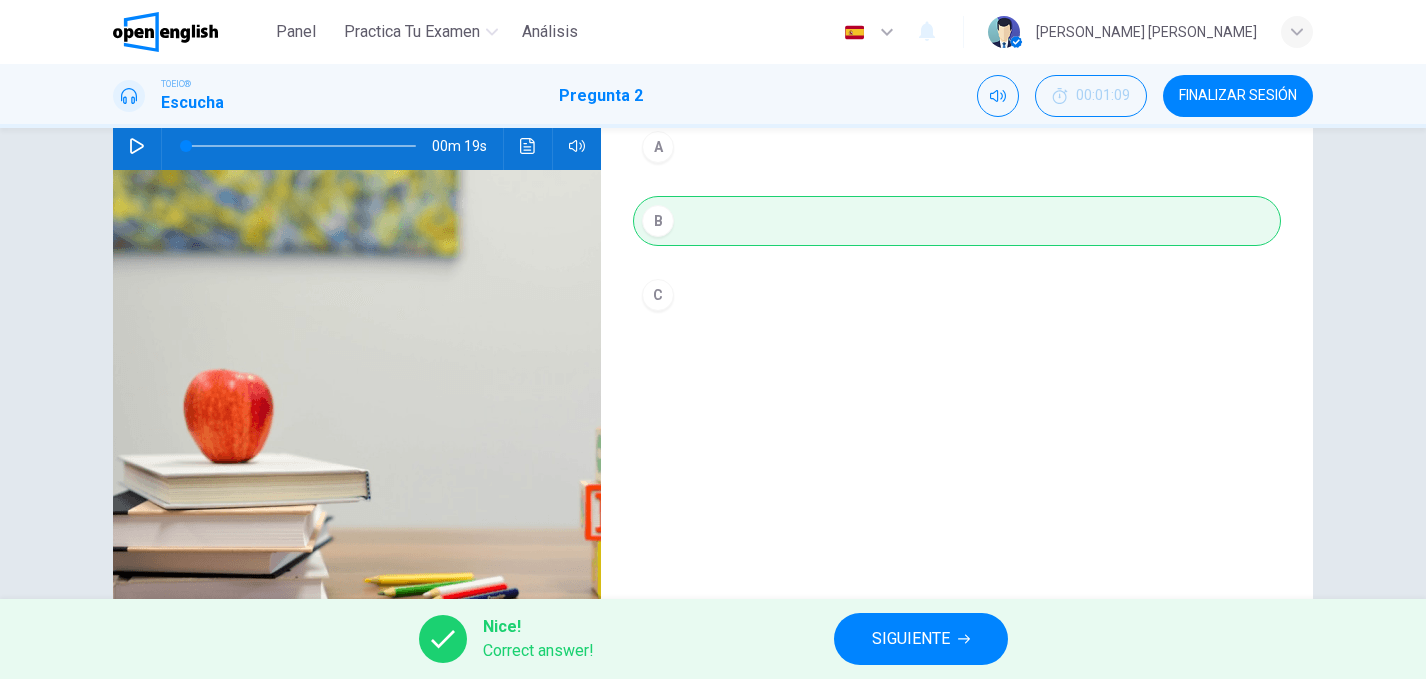 click on "SIGUIENTE" at bounding box center (911, 639) 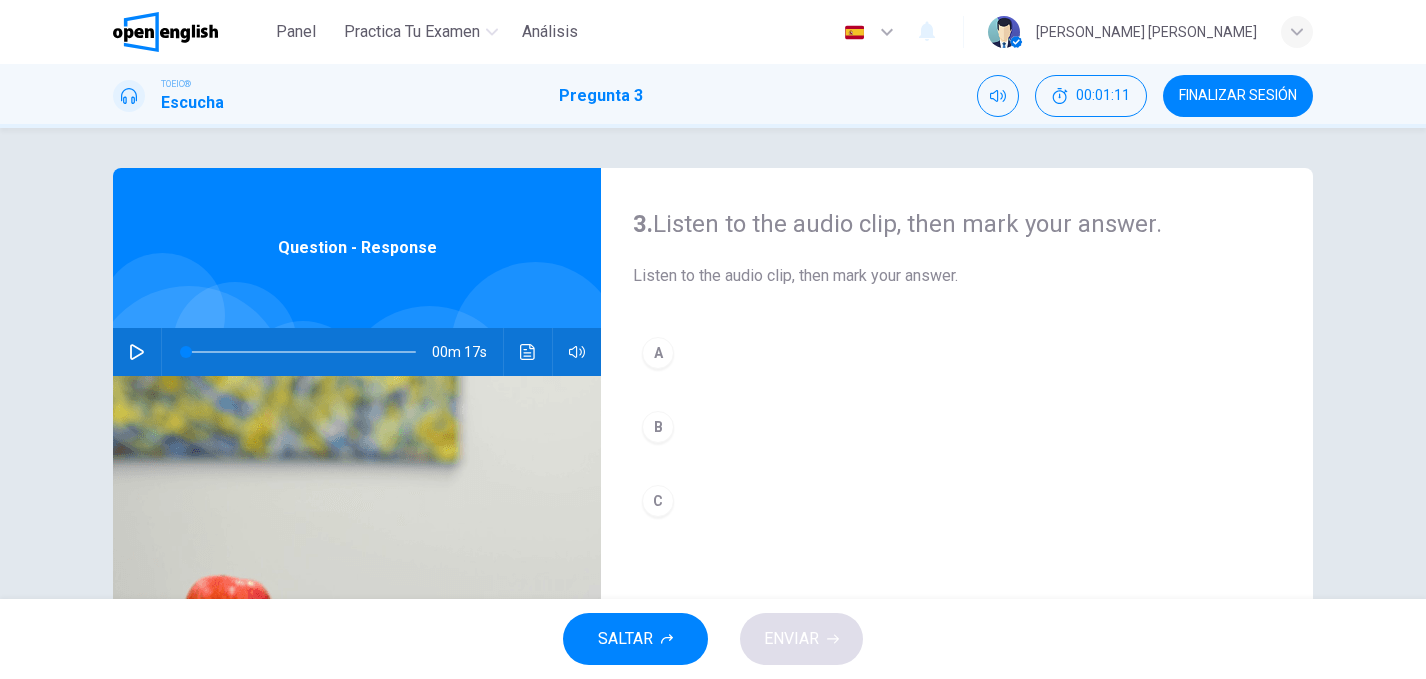 click 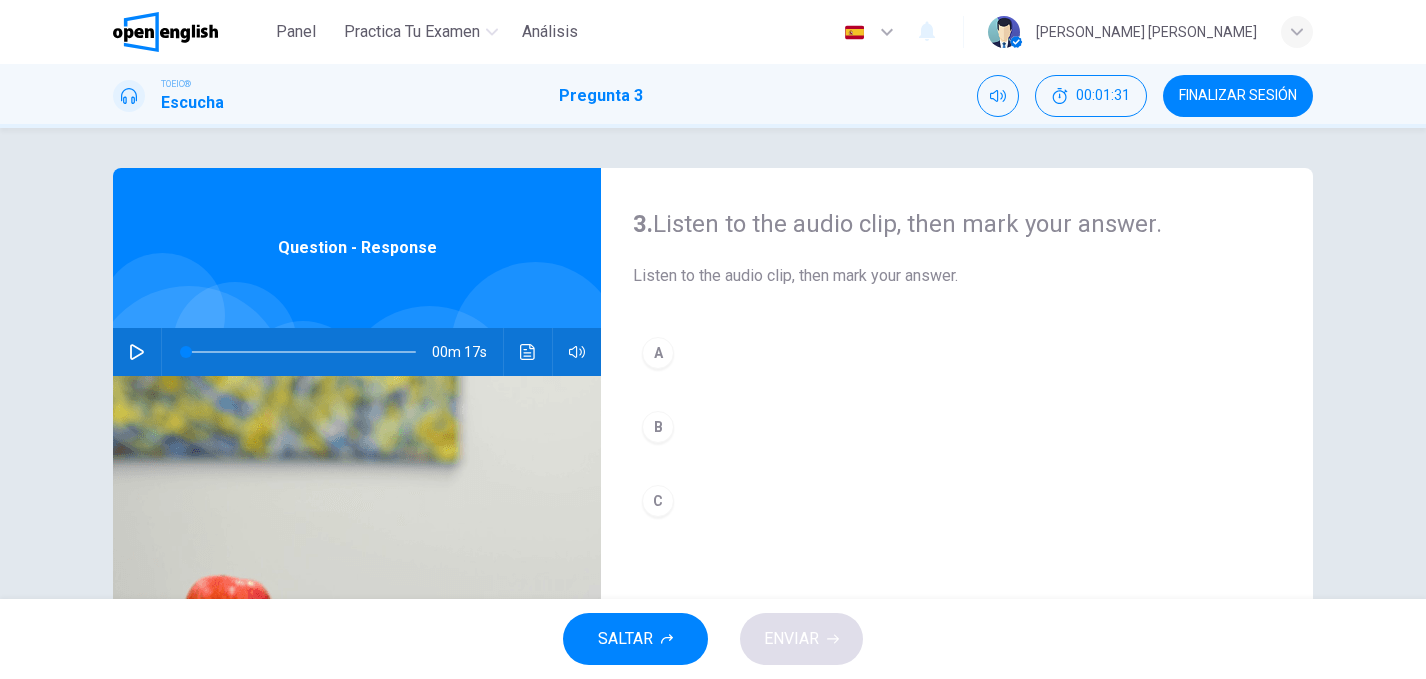 click 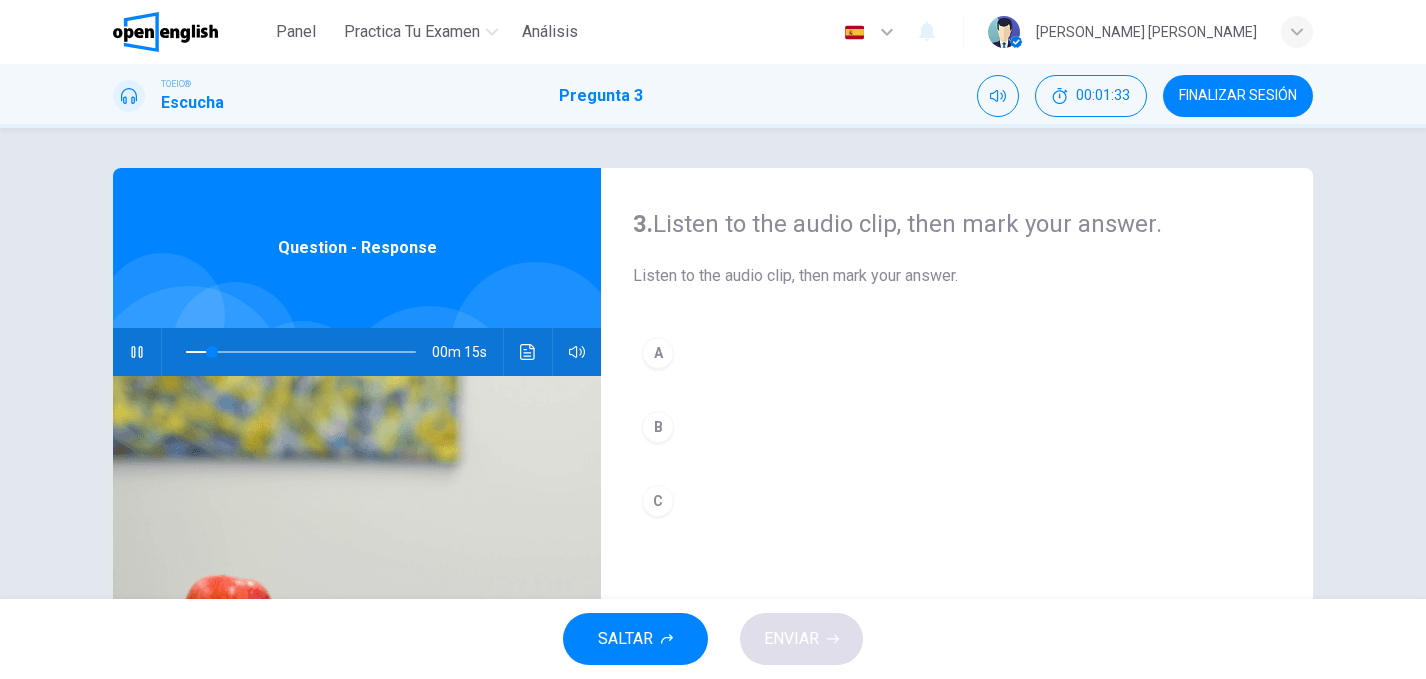 click on "B" at bounding box center (658, 427) 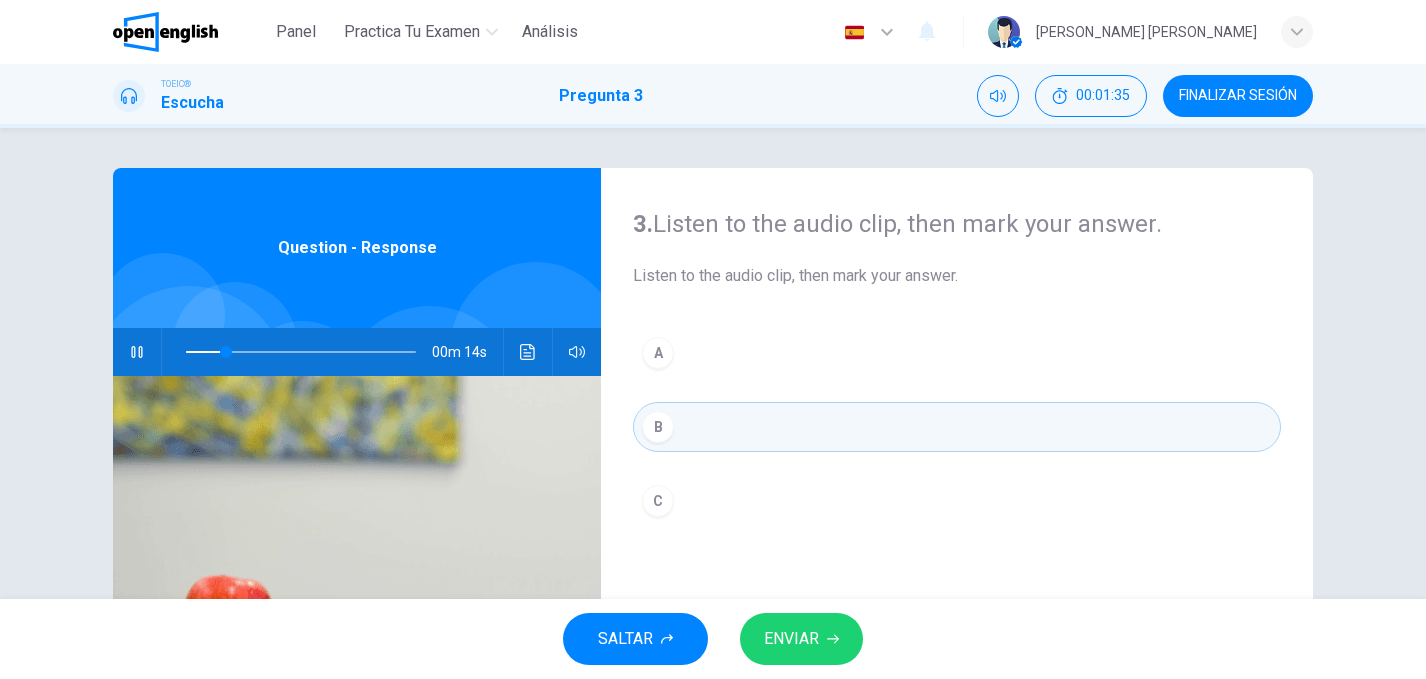 click on "ENVIAR" at bounding box center (791, 639) 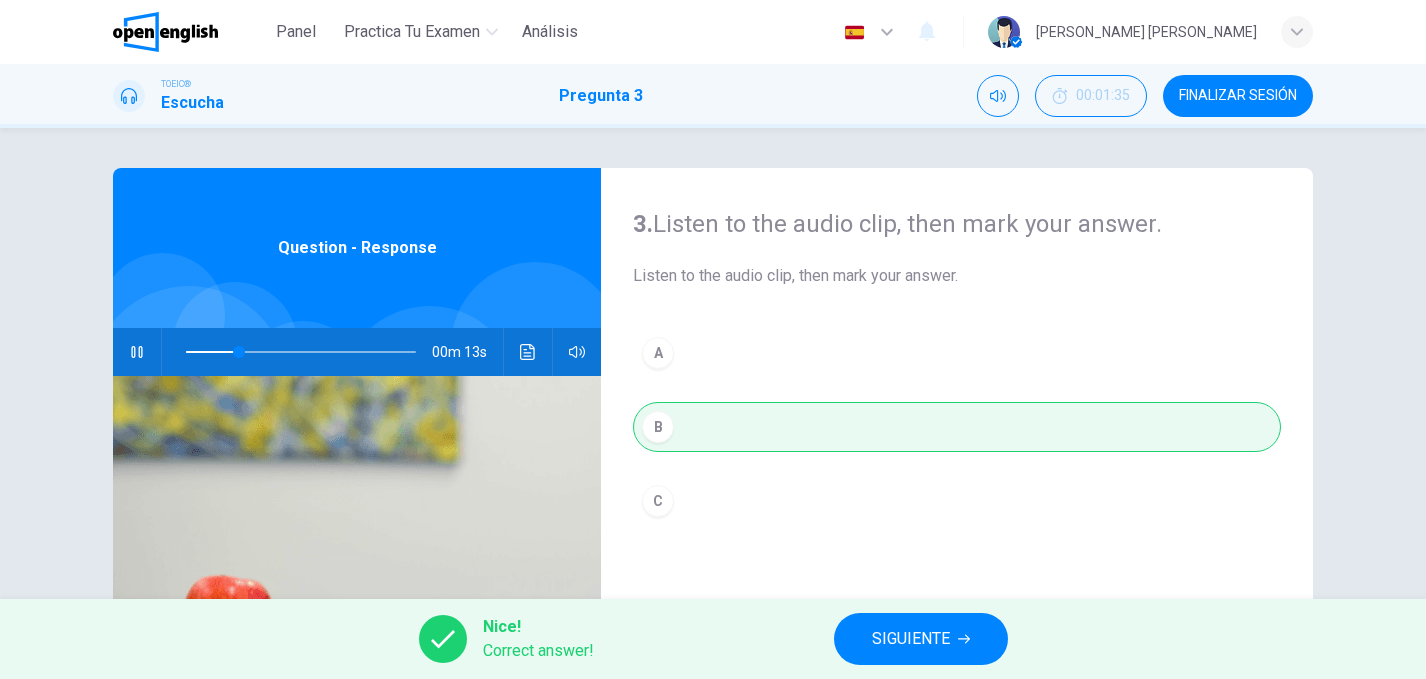 type on "**" 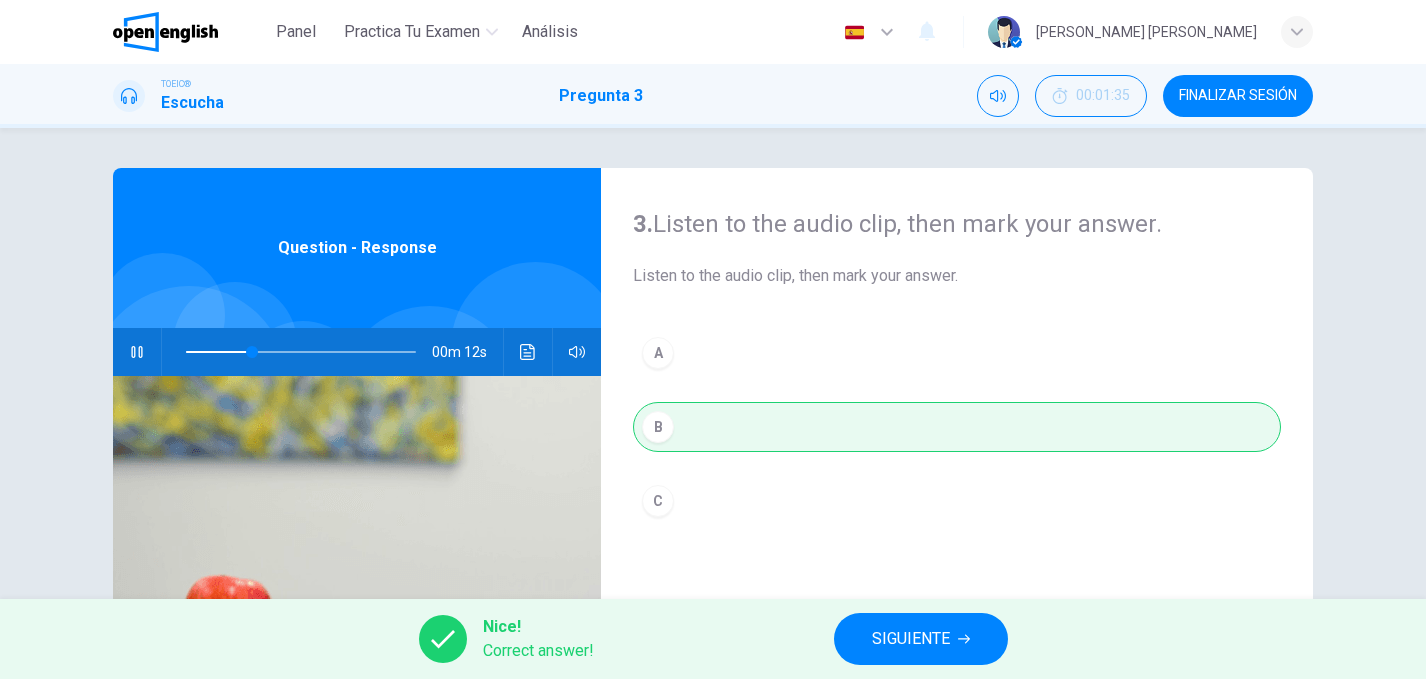 click on "SIGUIENTE" at bounding box center [911, 639] 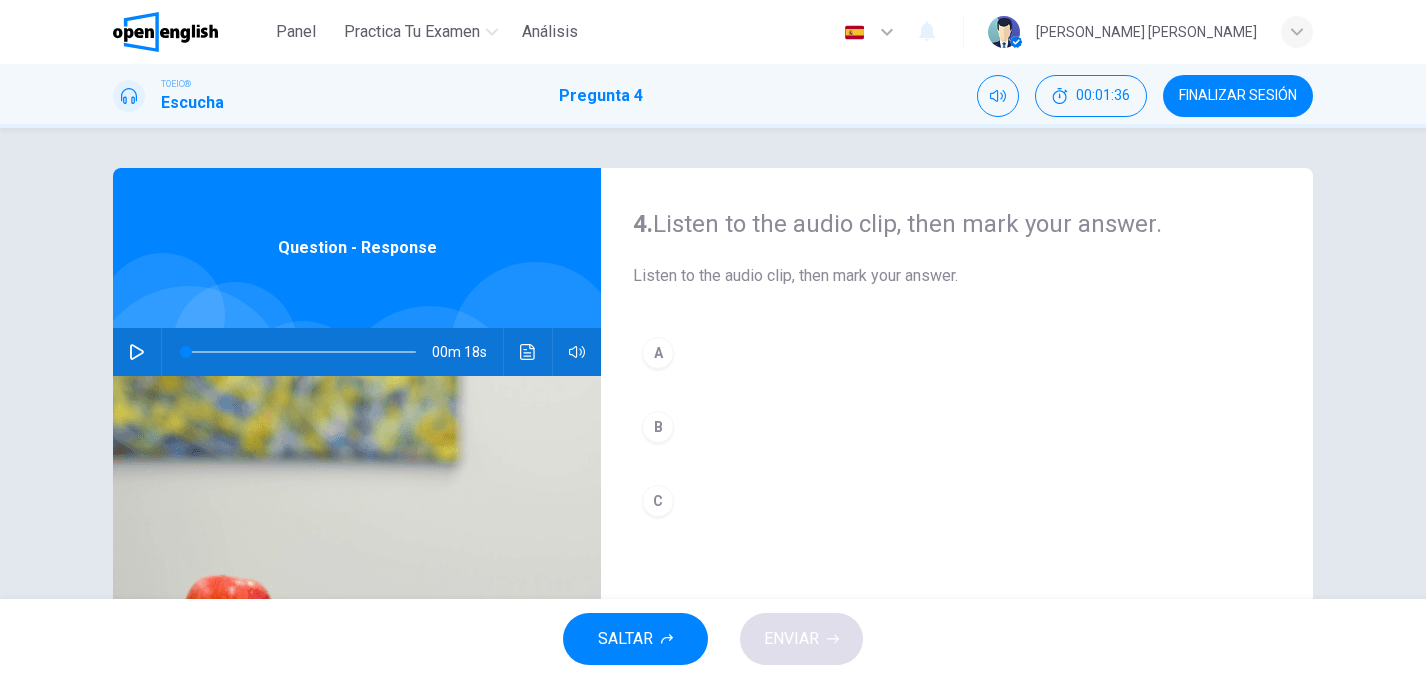 click 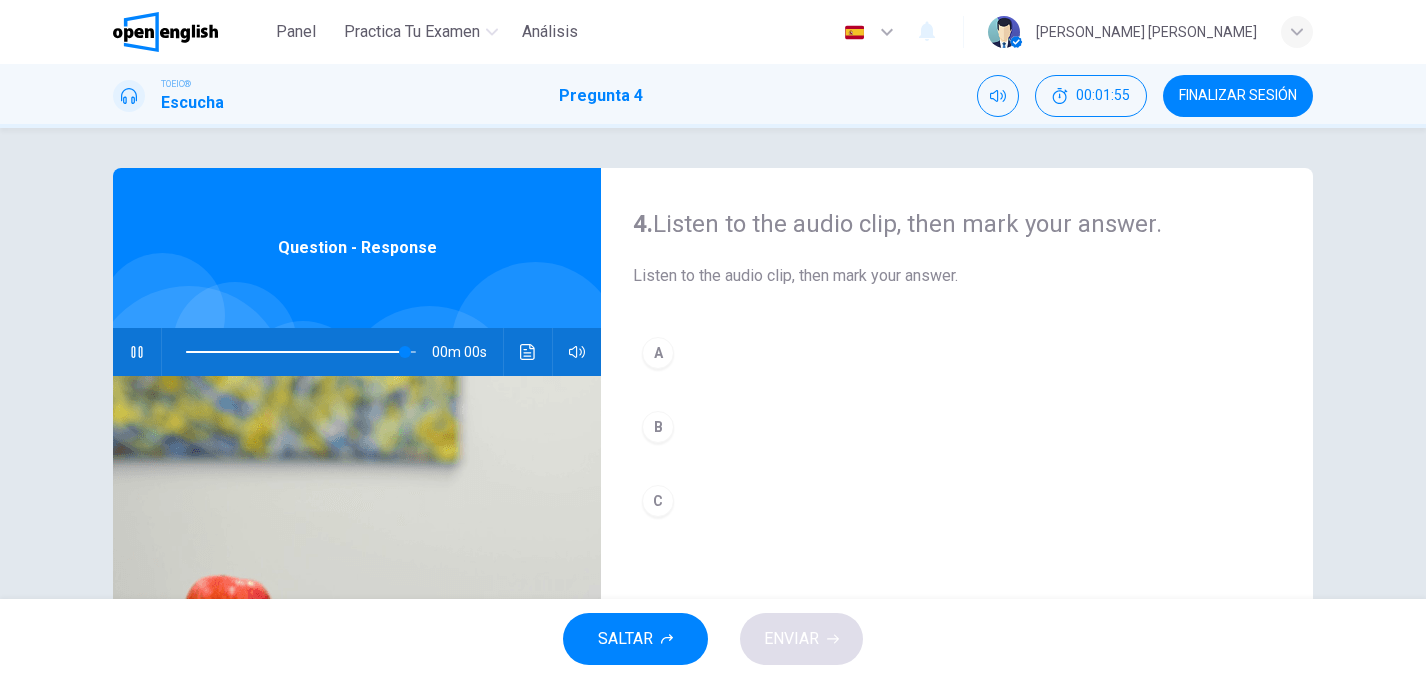 type on "*" 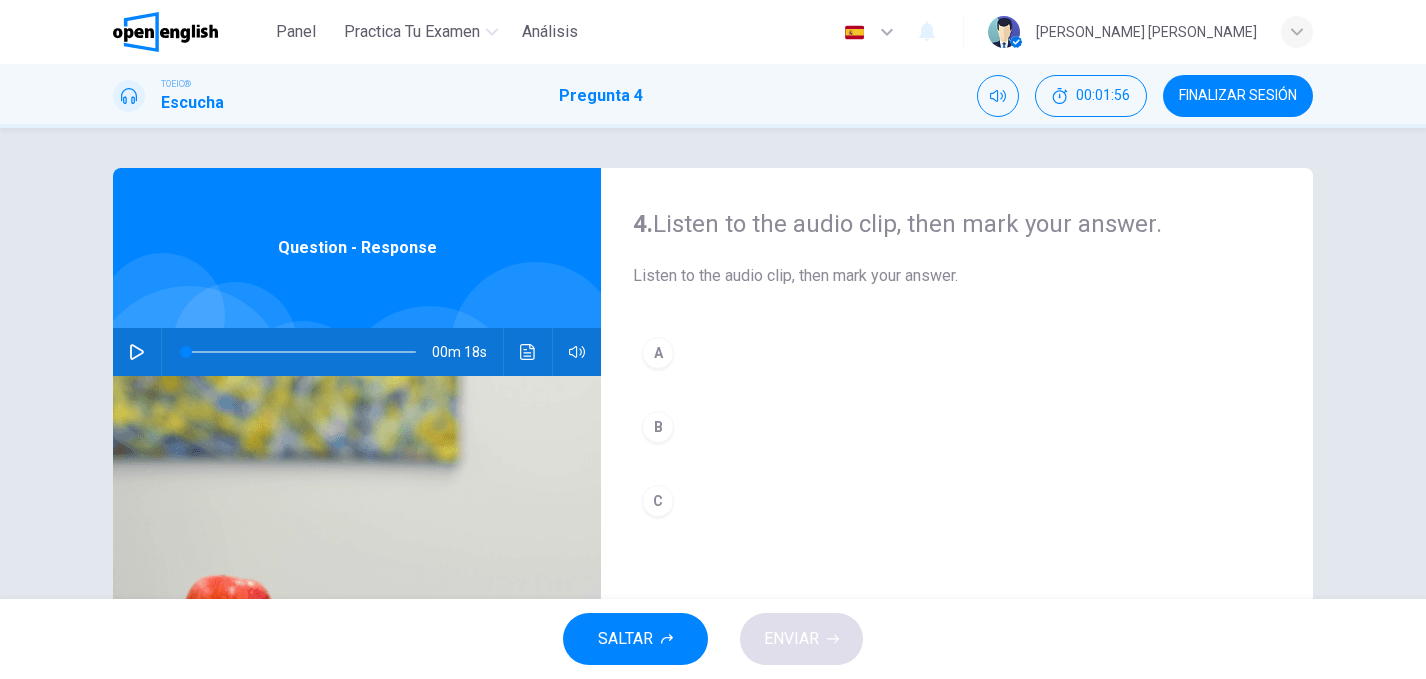click on "B" at bounding box center (658, 427) 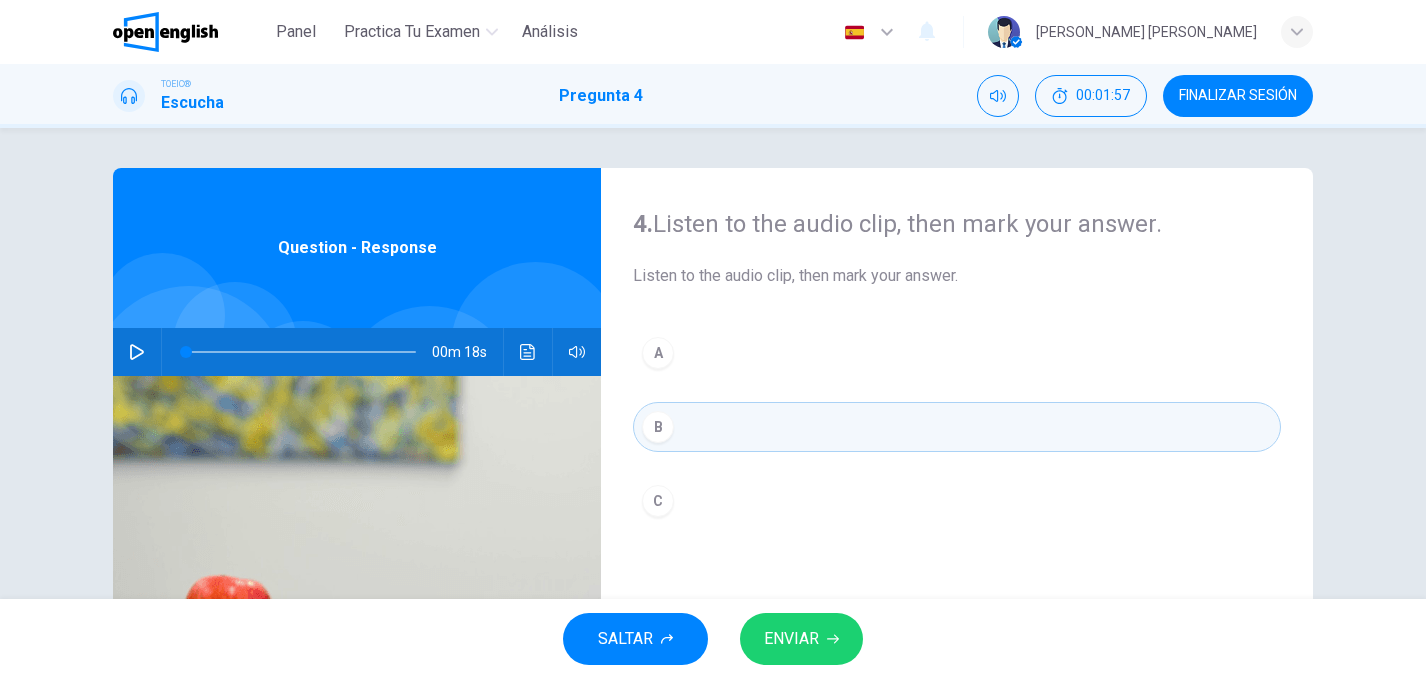 click on "ENVIAR" at bounding box center (791, 639) 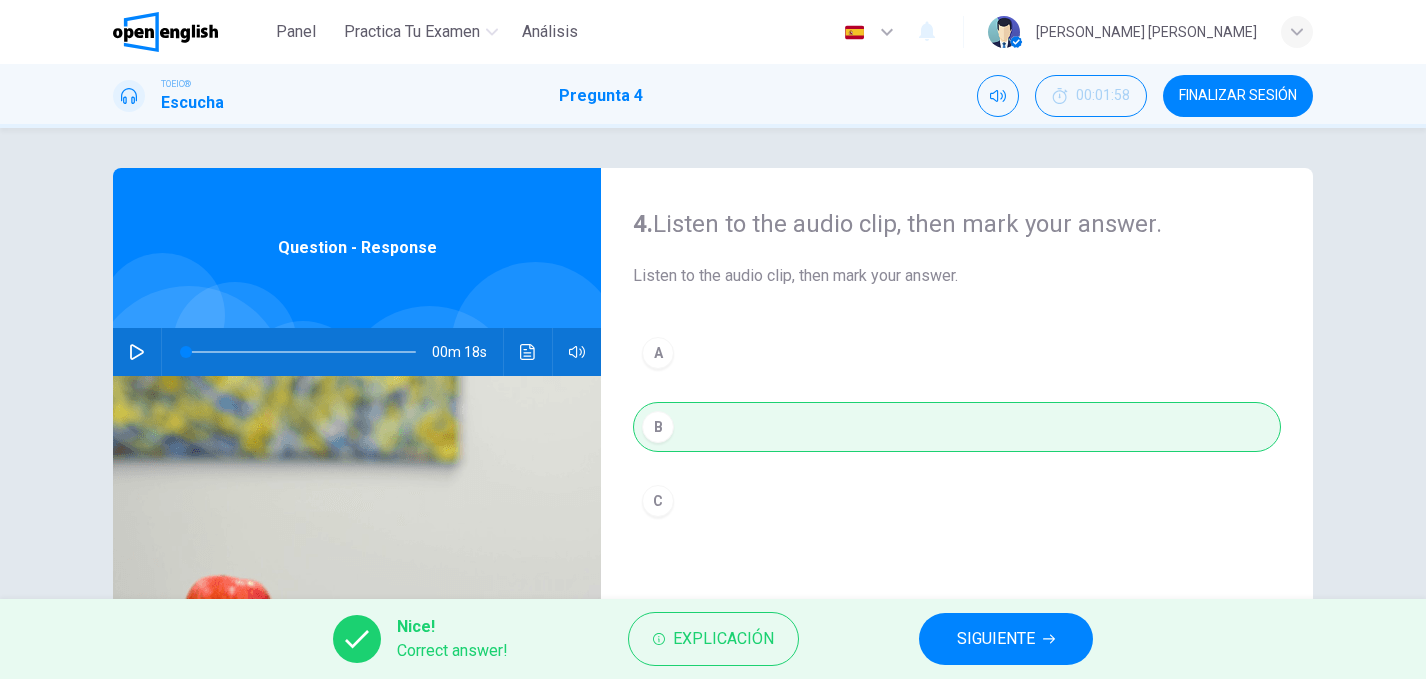 click on "SIGUIENTE" at bounding box center [996, 639] 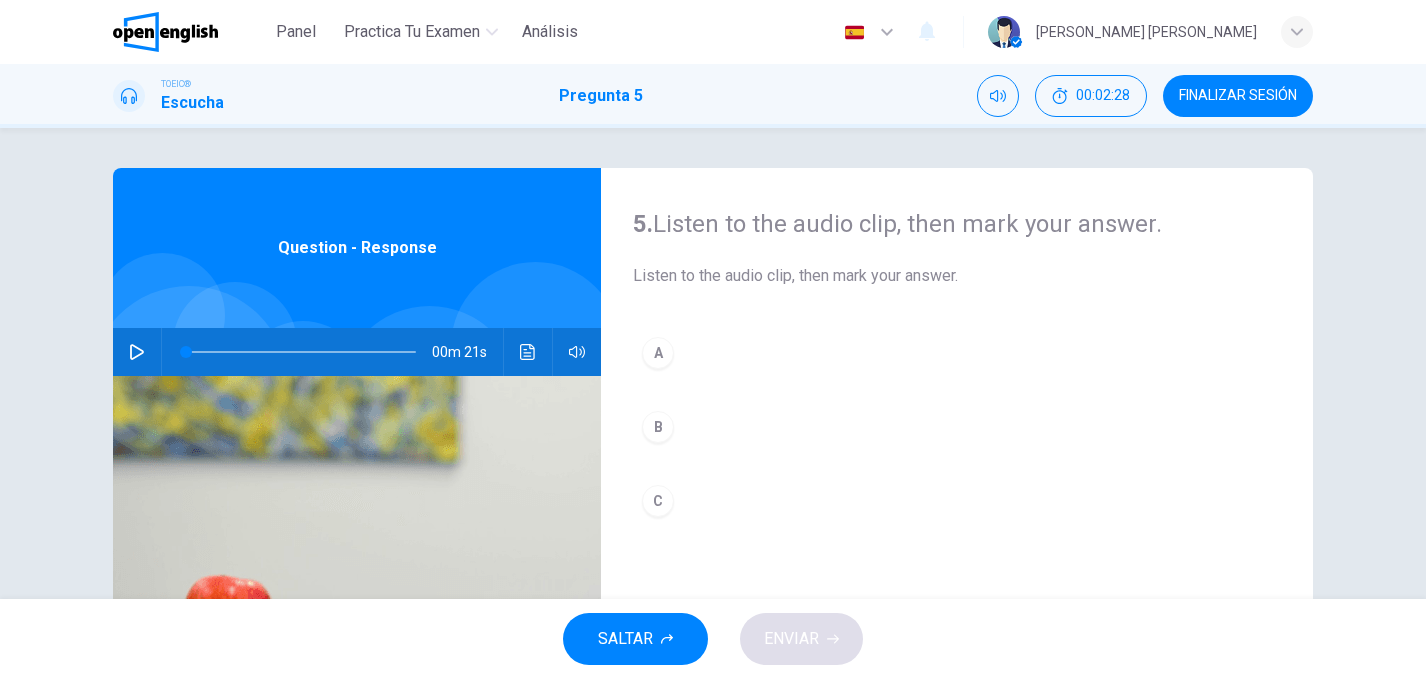 click 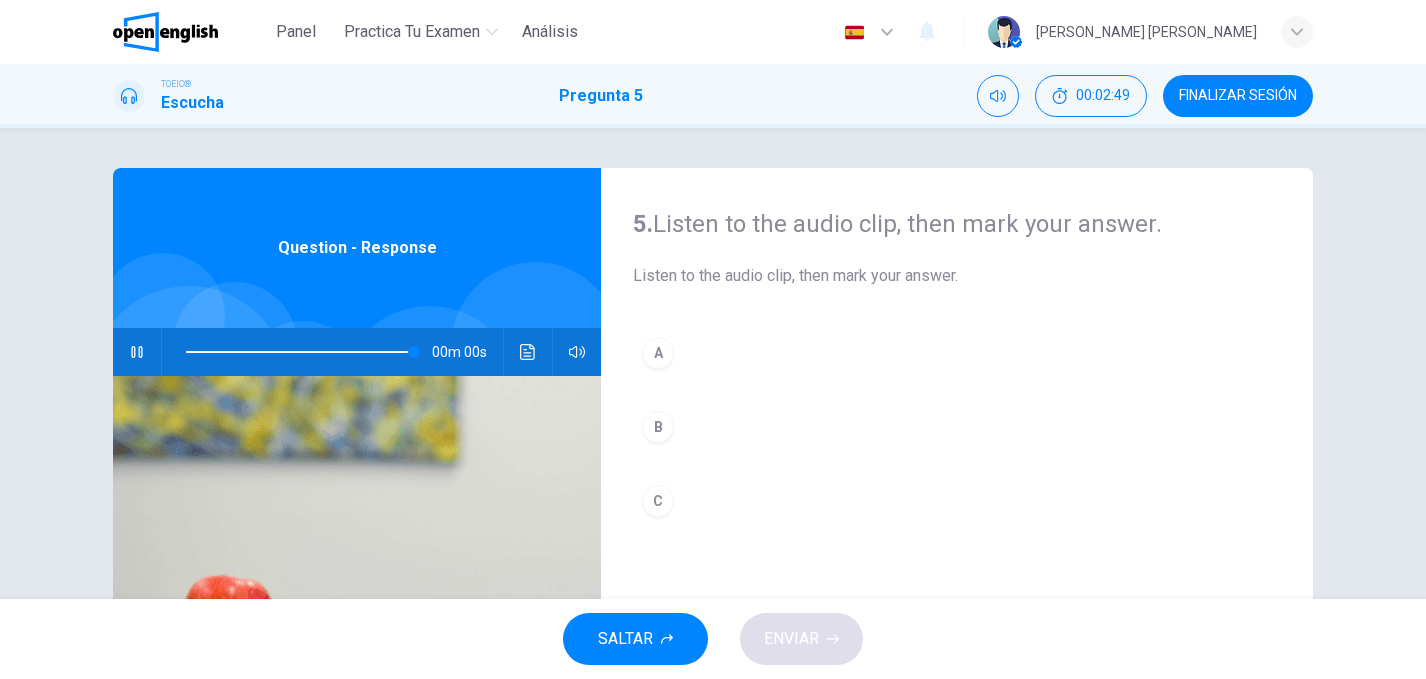 type on "*" 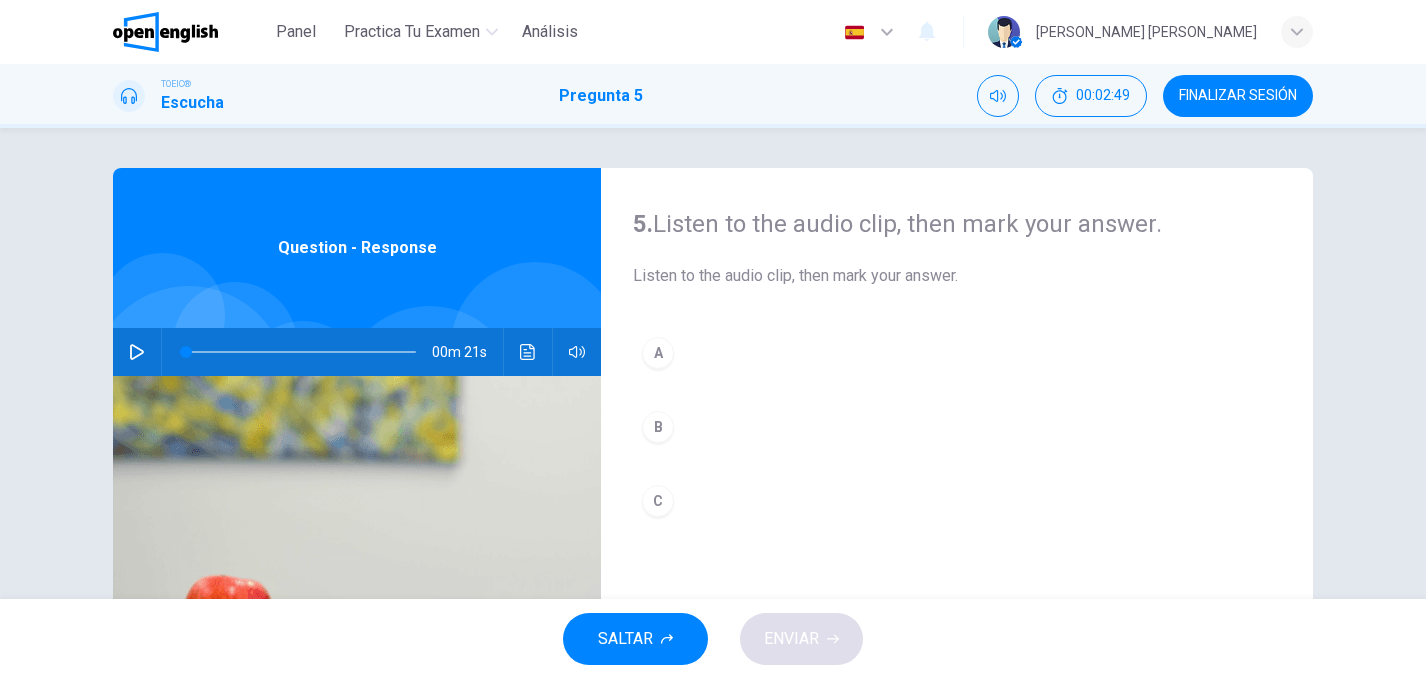 click 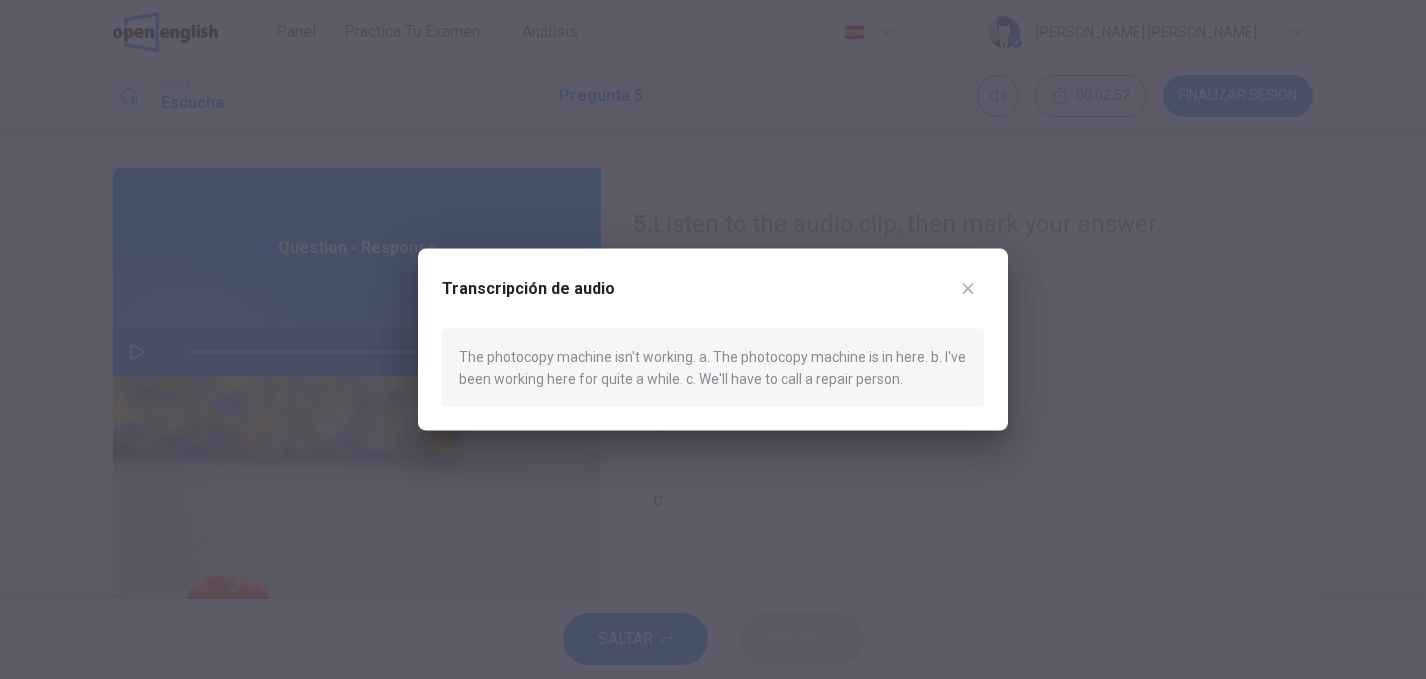click on "The photocopy machine isn't working. a. The photocopy machine is in here. b. I've been working here for quite a while. c. We'll have to call a repair person." at bounding box center [713, 367] 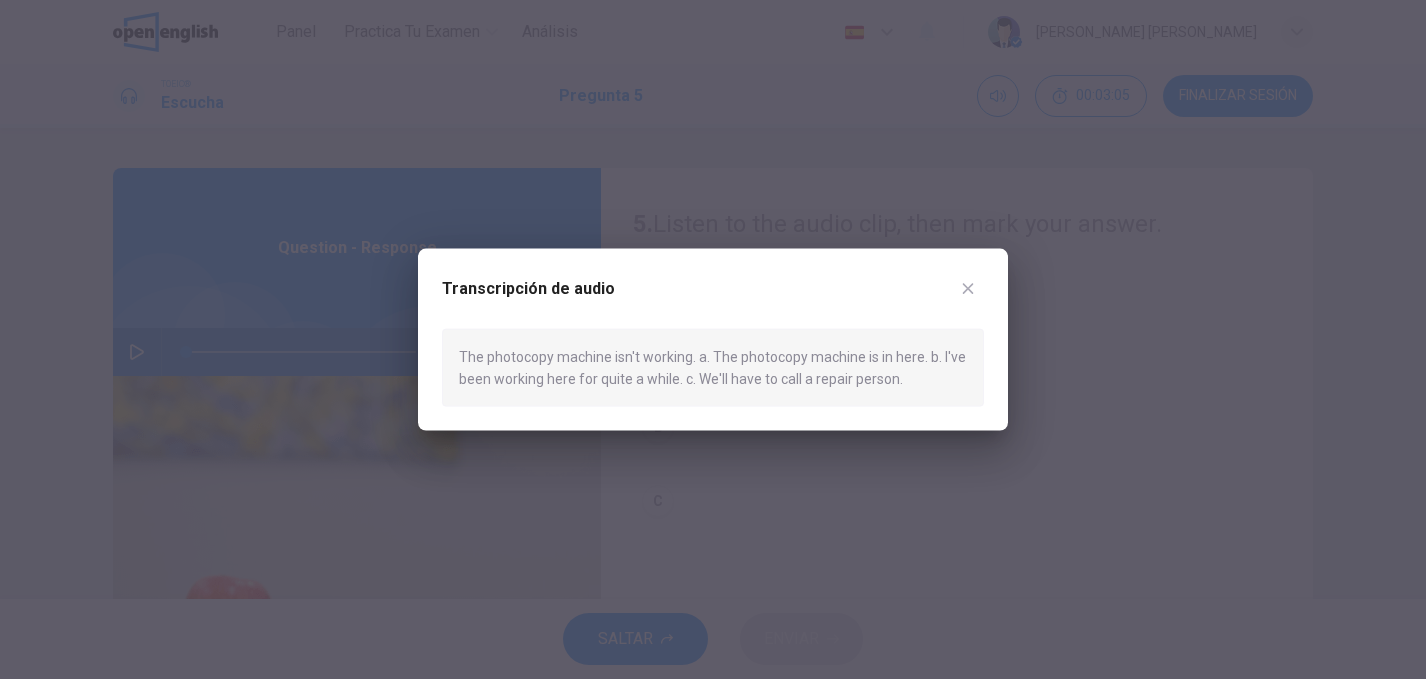 click 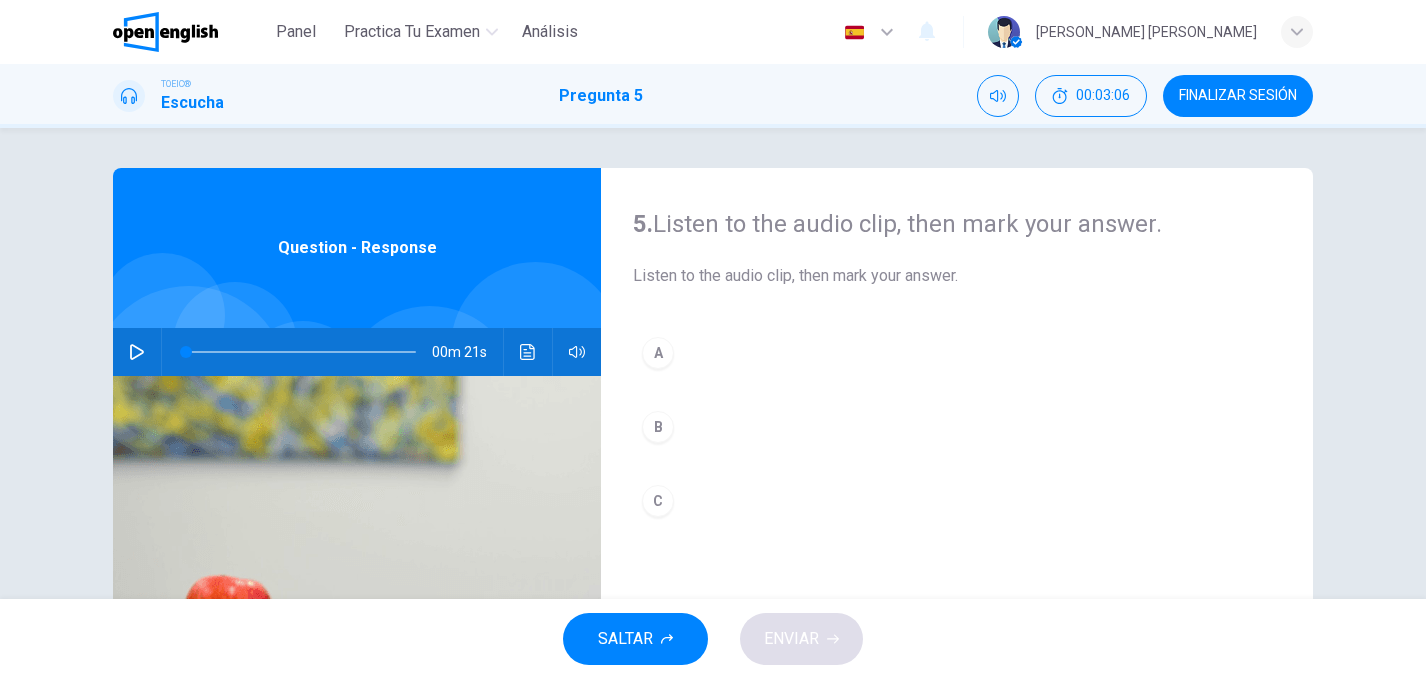 click on "C" at bounding box center (658, 501) 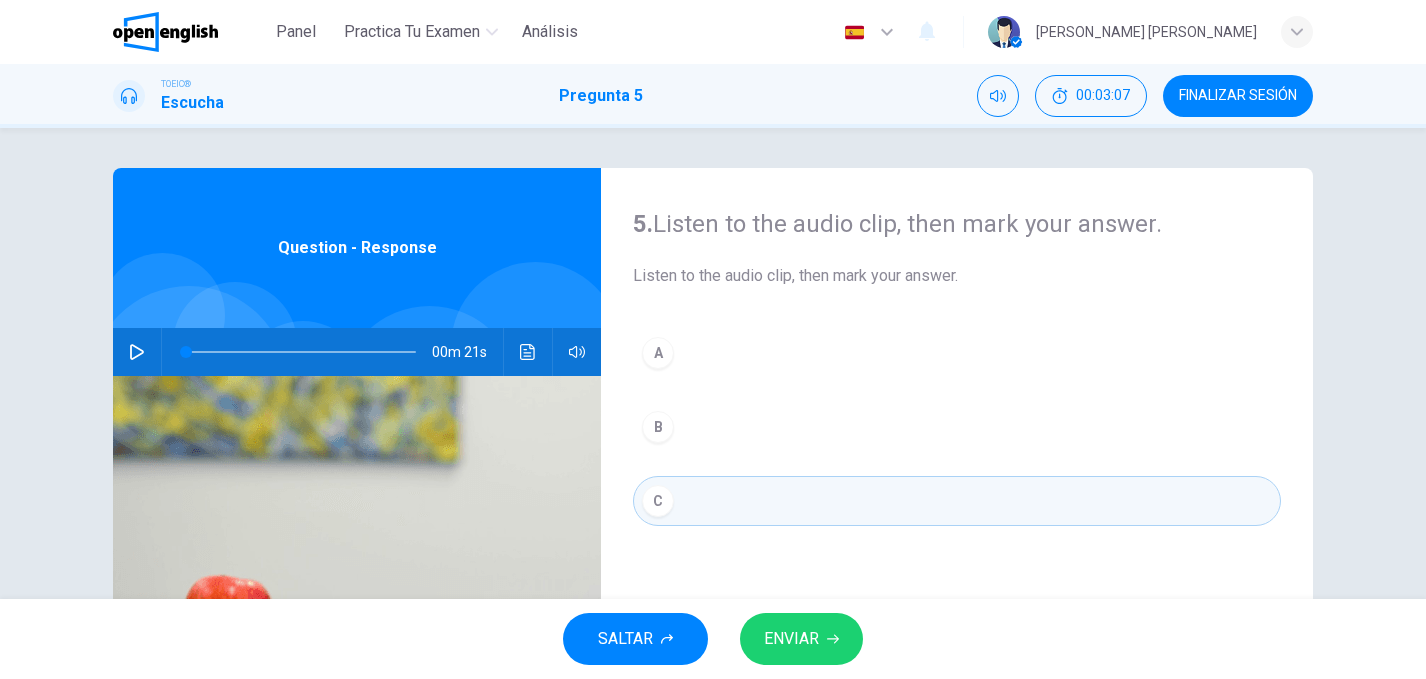 click on "ENVIAR" at bounding box center [791, 639] 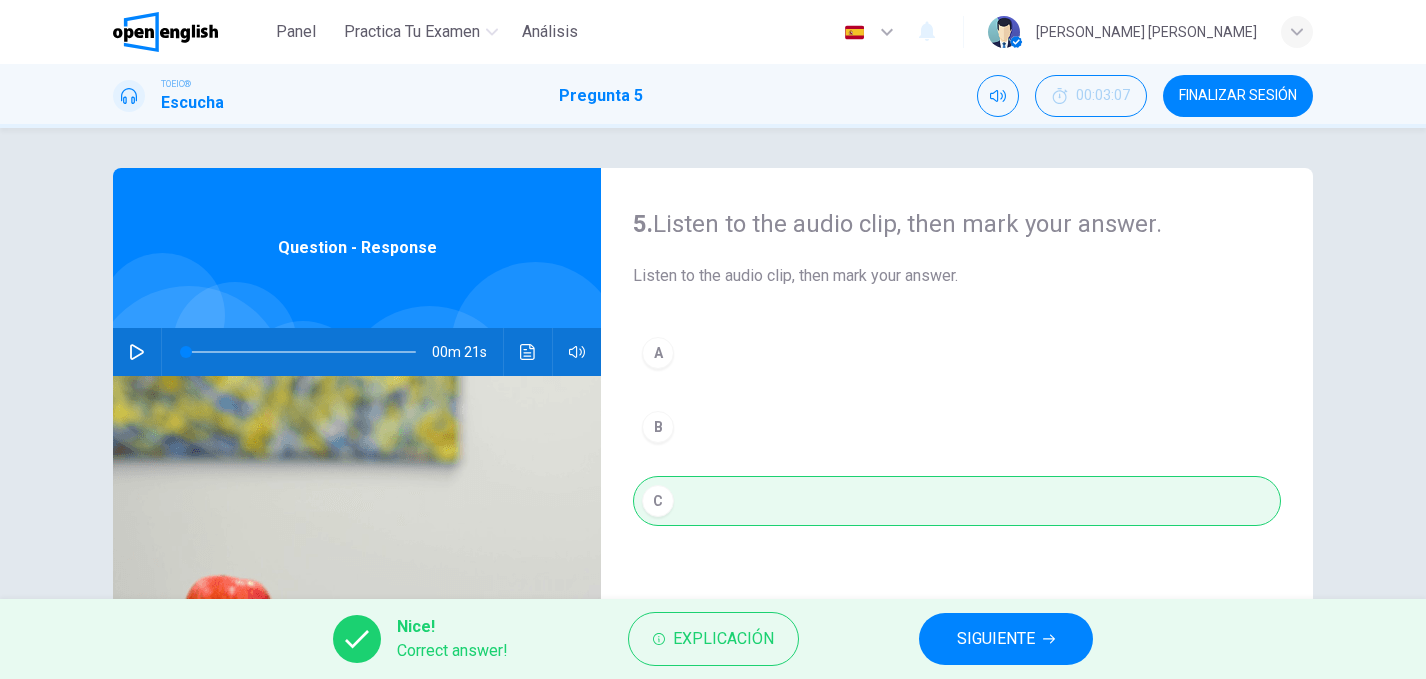 click on "SIGUIENTE" at bounding box center [996, 639] 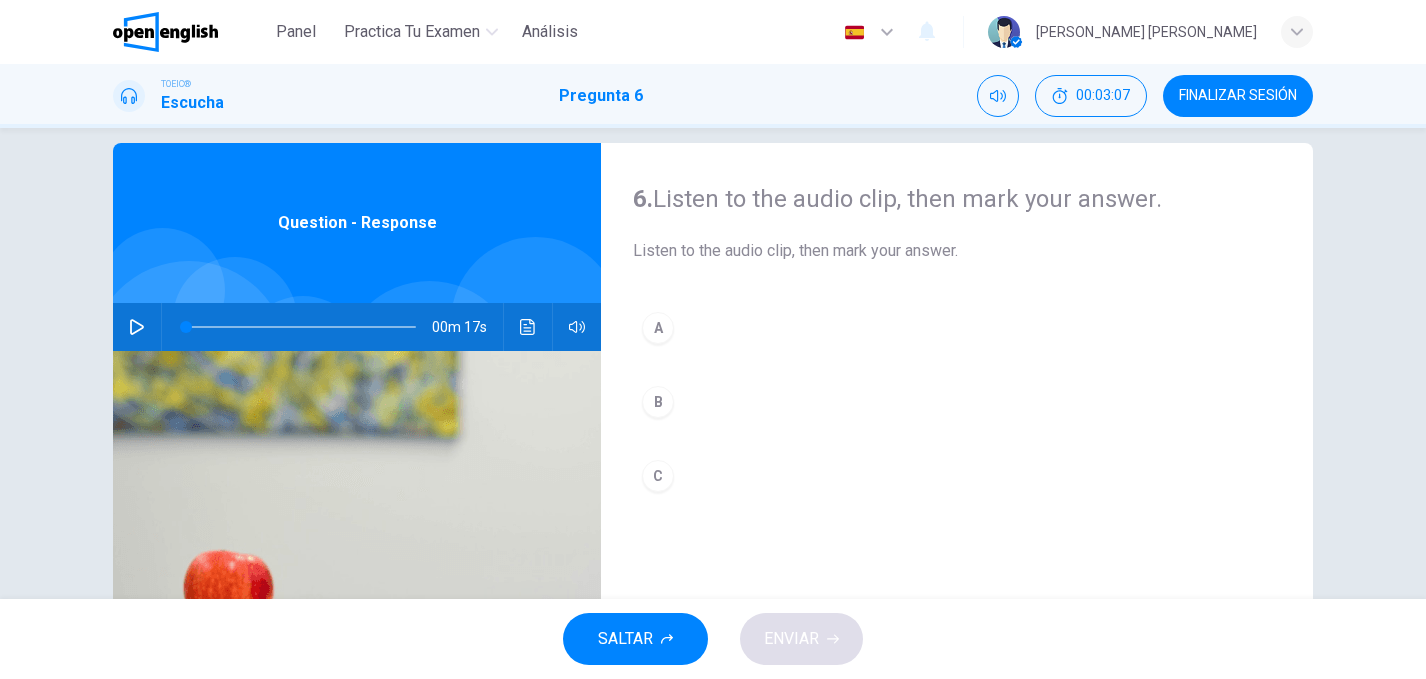 scroll, scrollTop: 28, scrollLeft: 0, axis: vertical 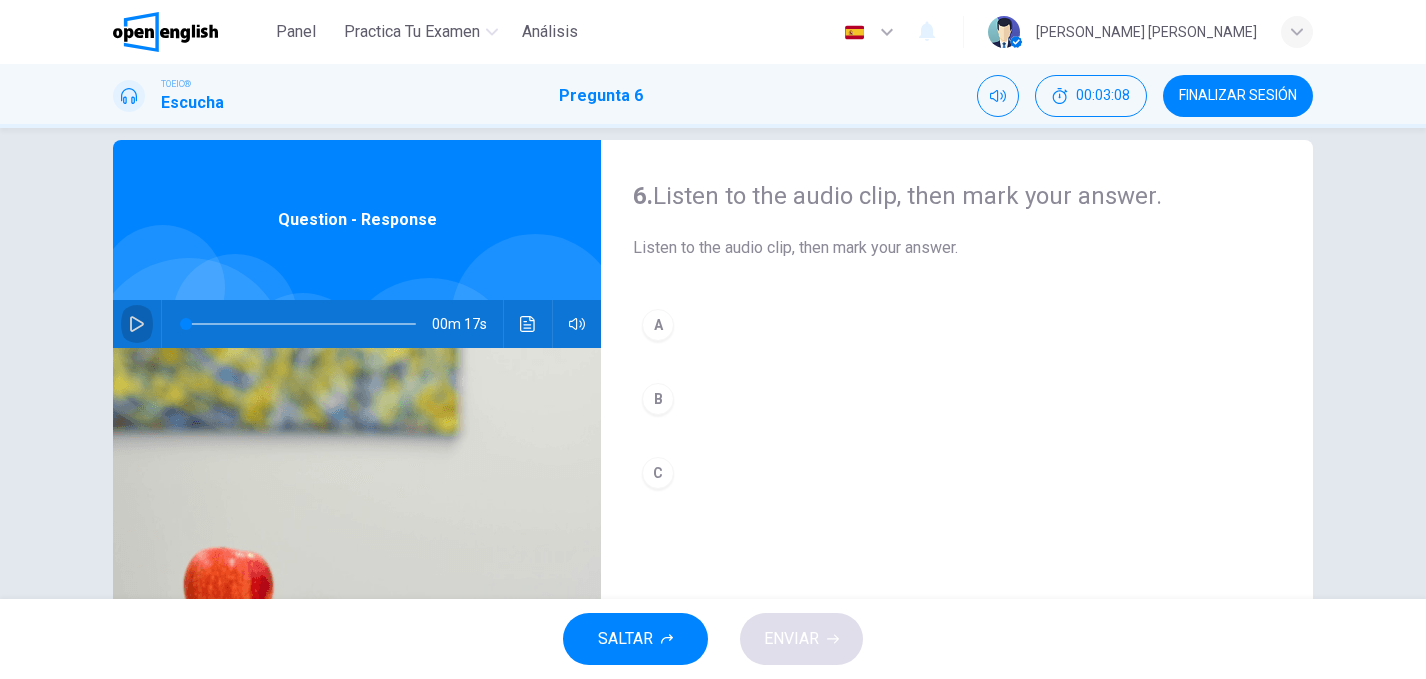 click 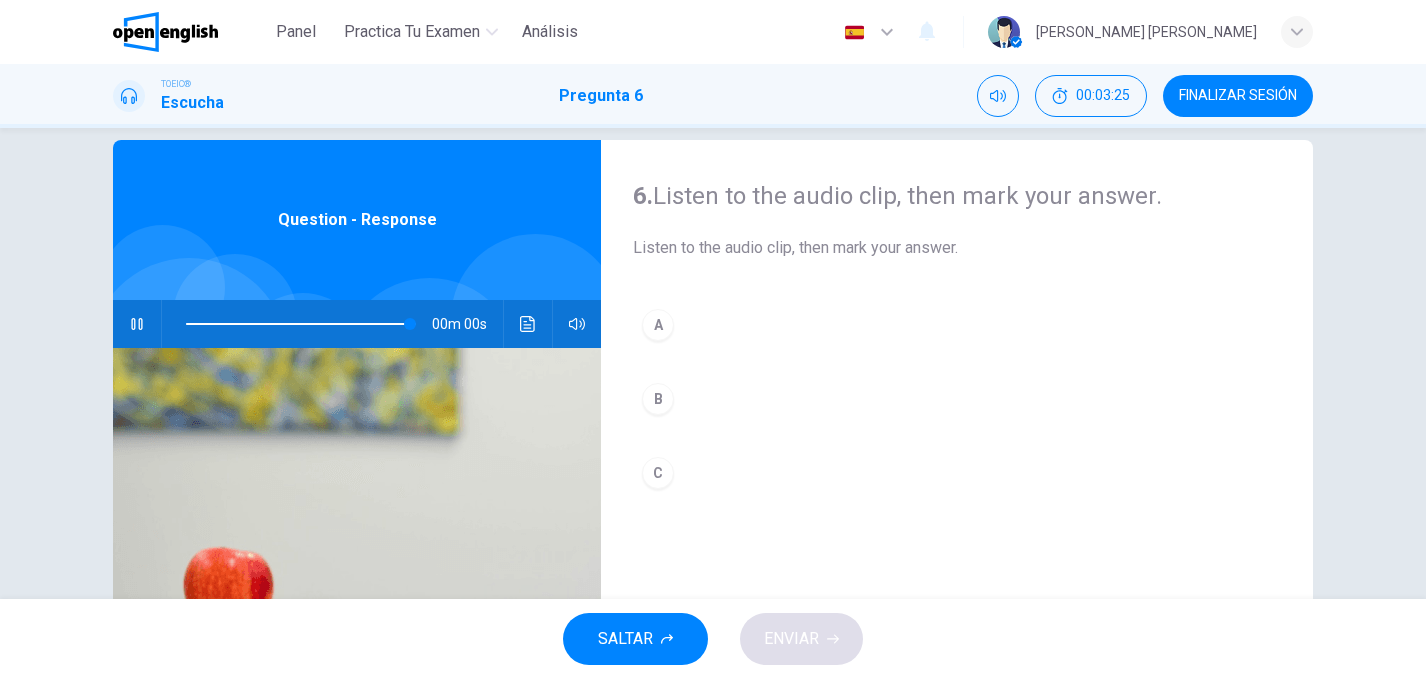 type on "*" 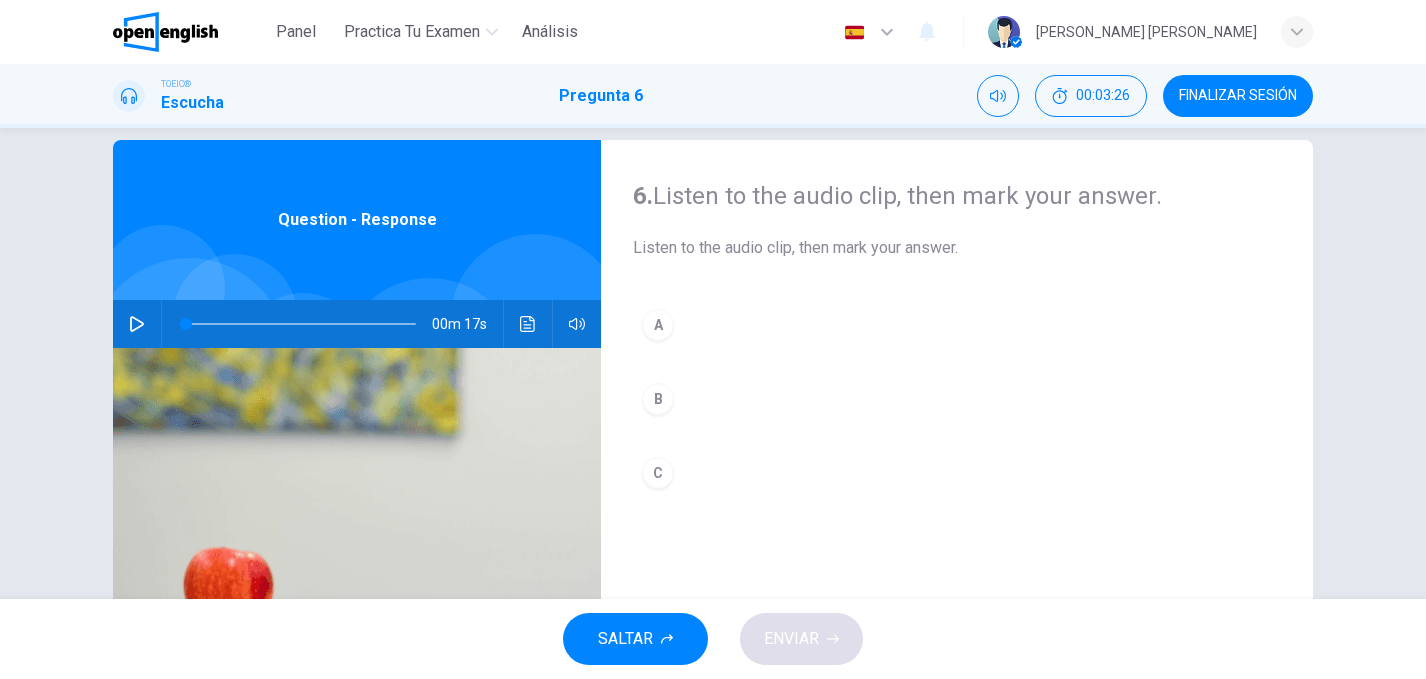 click on "B" at bounding box center [658, 399] 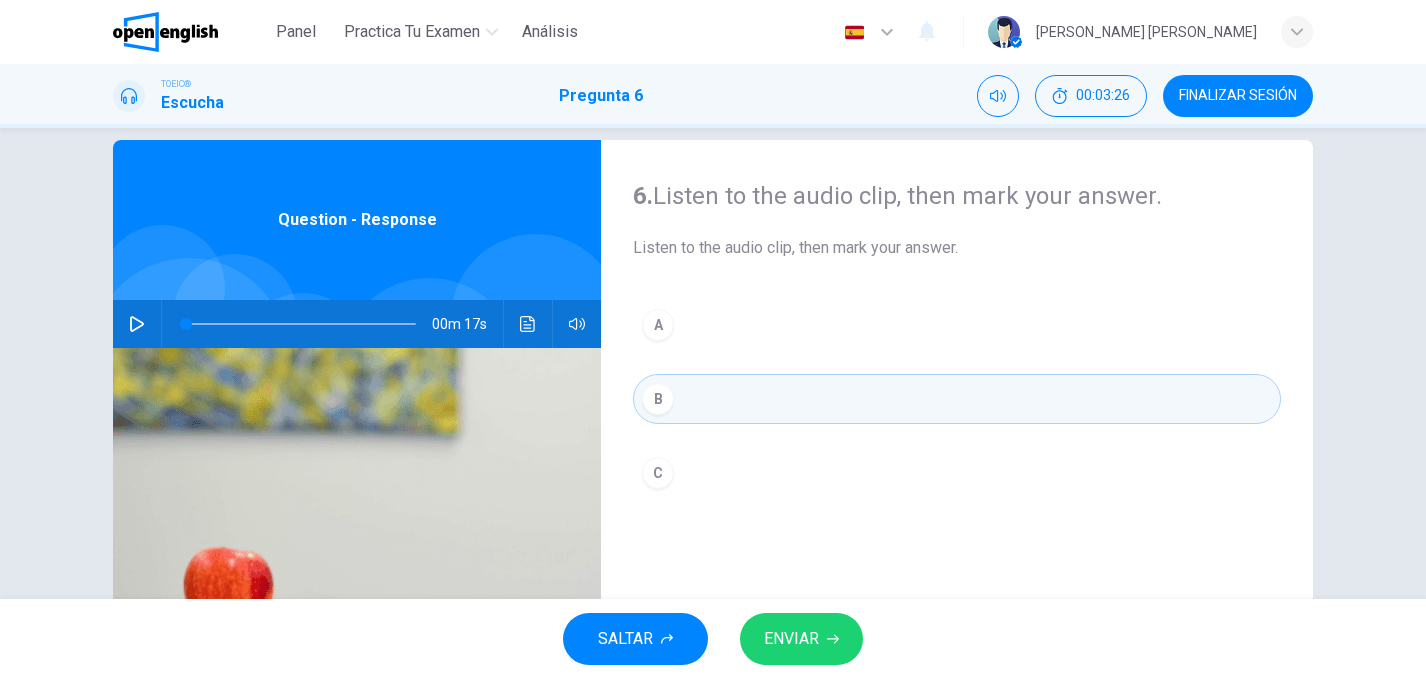 click on "ENVIAR" at bounding box center [801, 639] 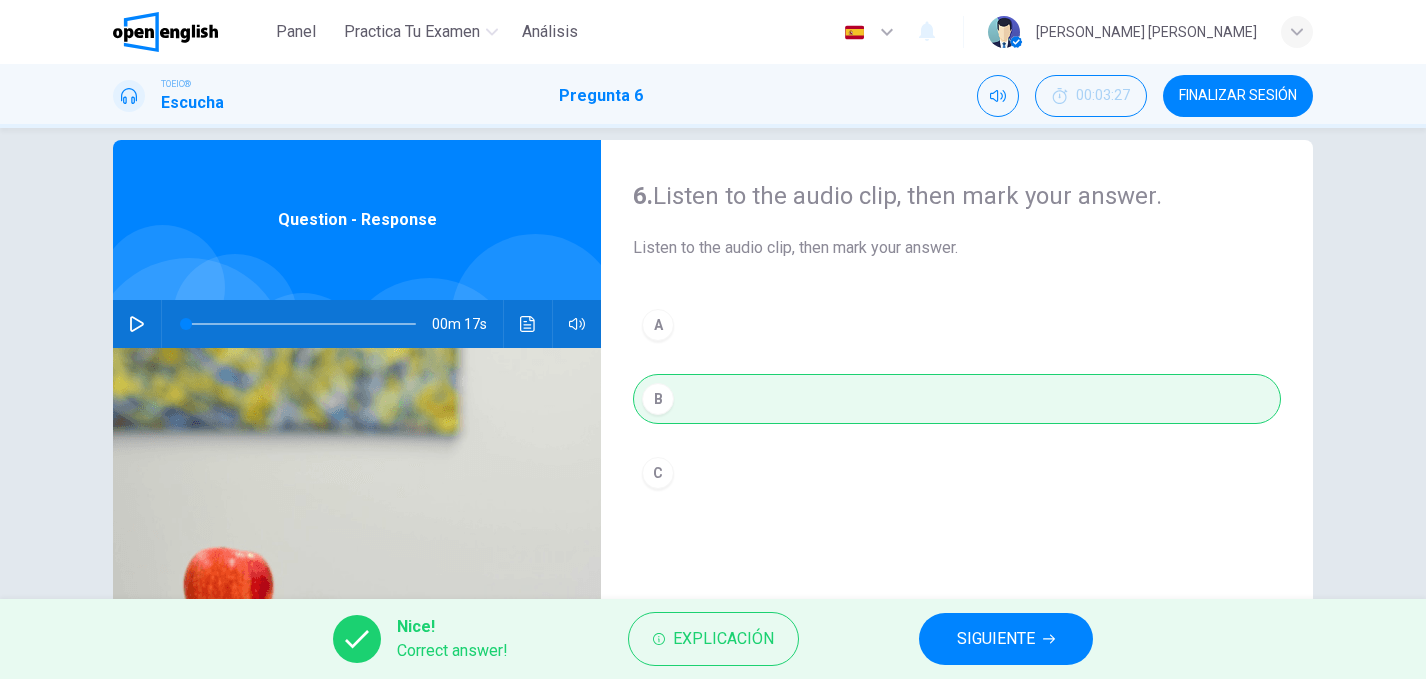 click on "SIGUIENTE" at bounding box center [996, 639] 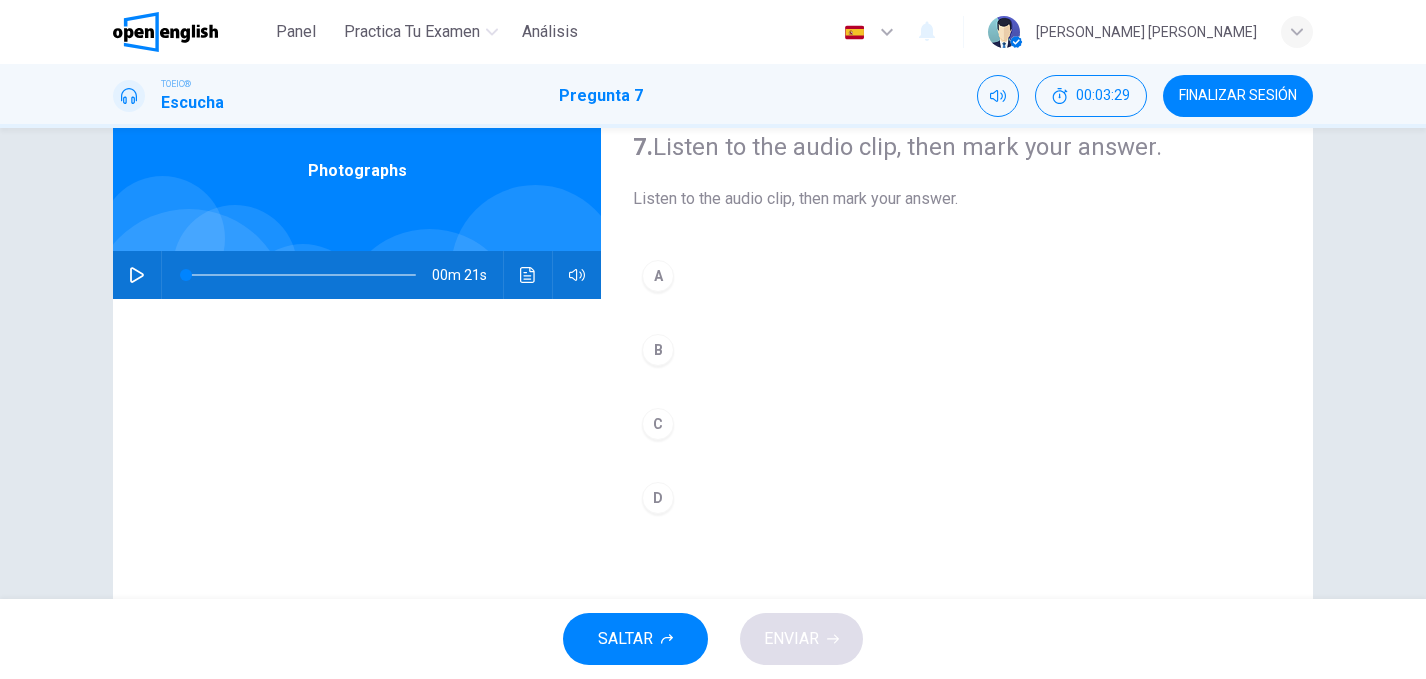 scroll, scrollTop: 101, scrollLeft: 0, axis: vertical 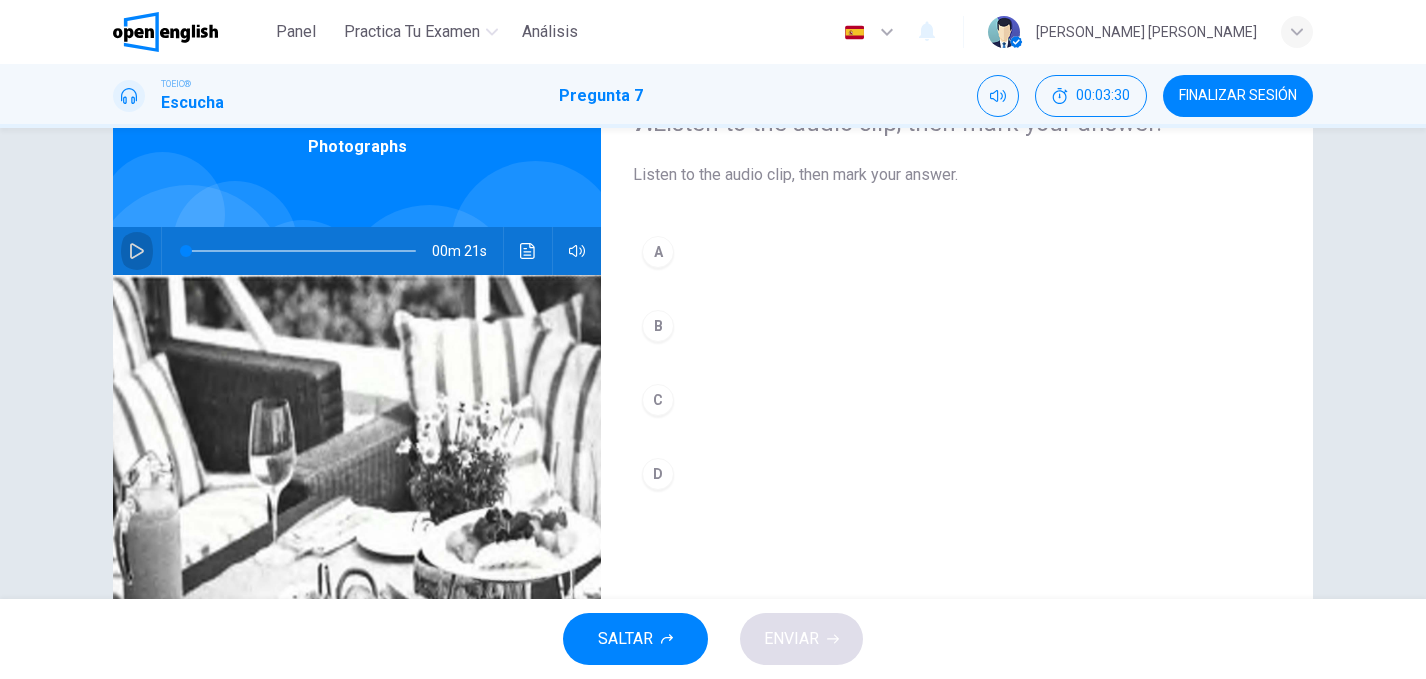 click 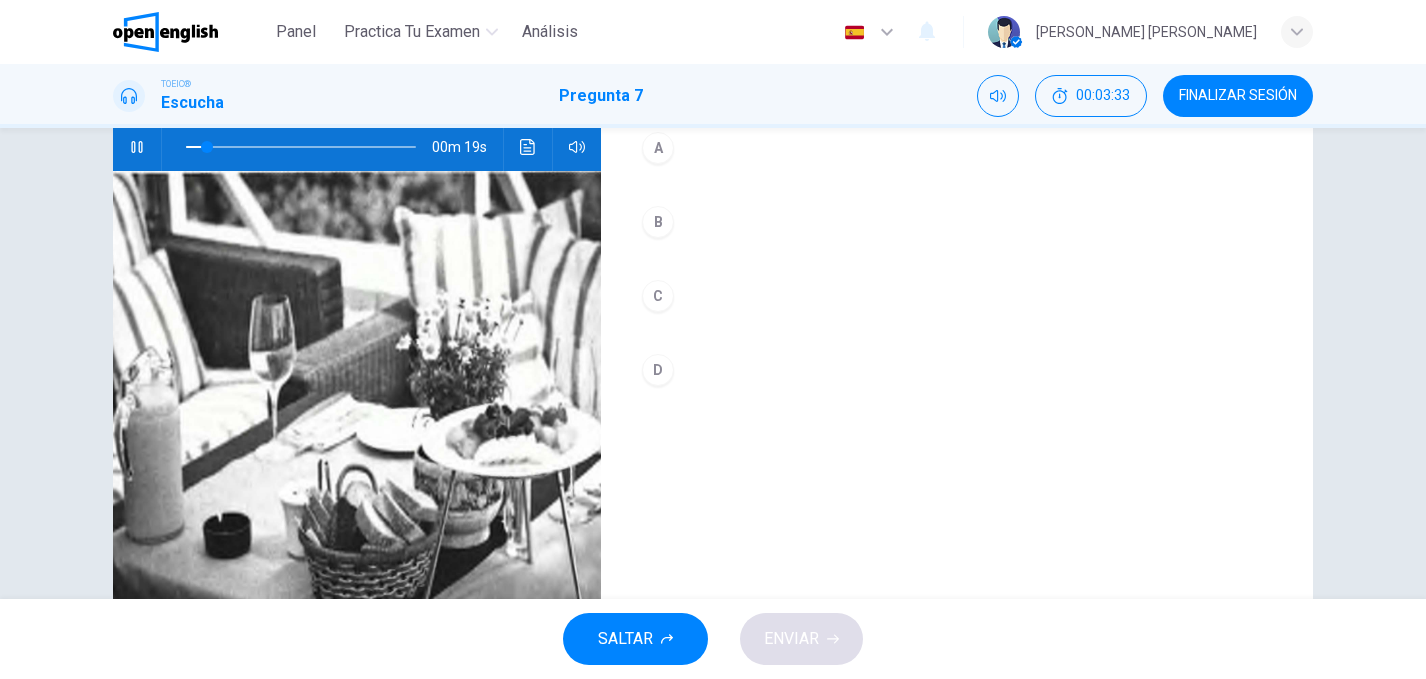scroll, scrollTop: 207, scrollLeft: 0, axis: vertical 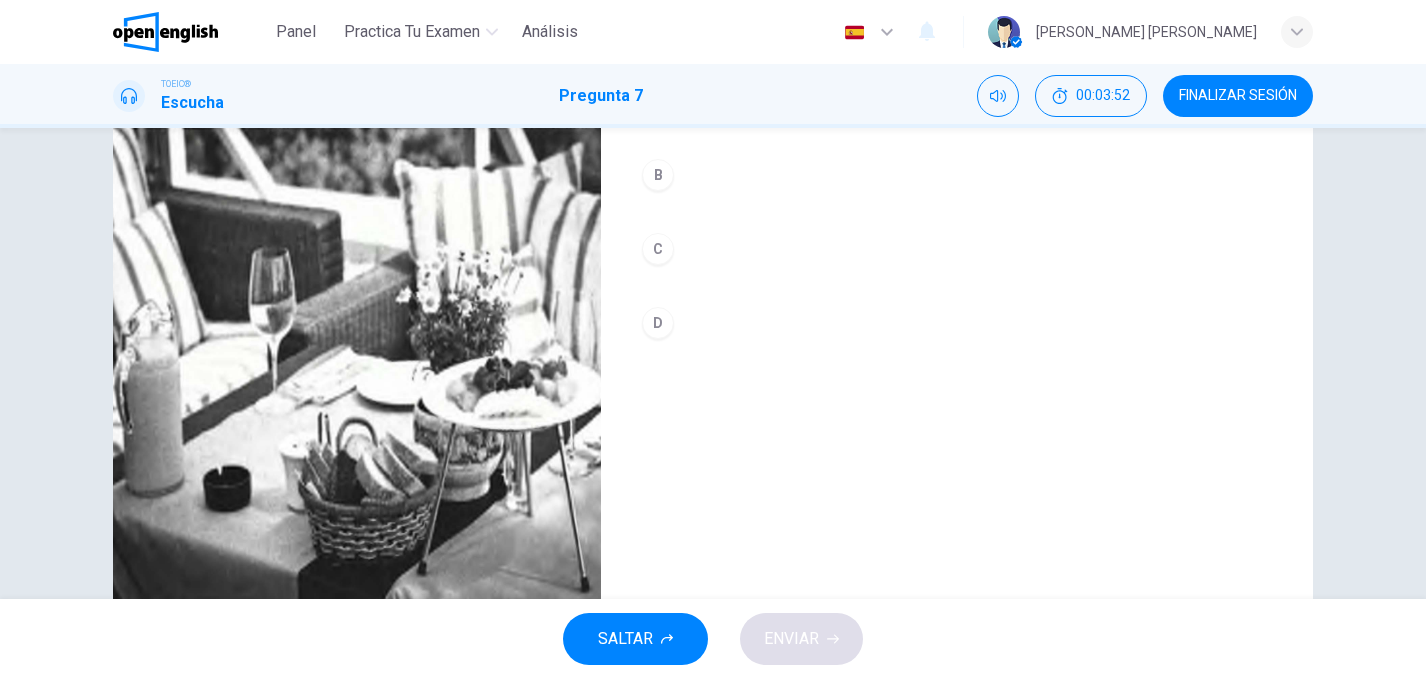 type on "*" 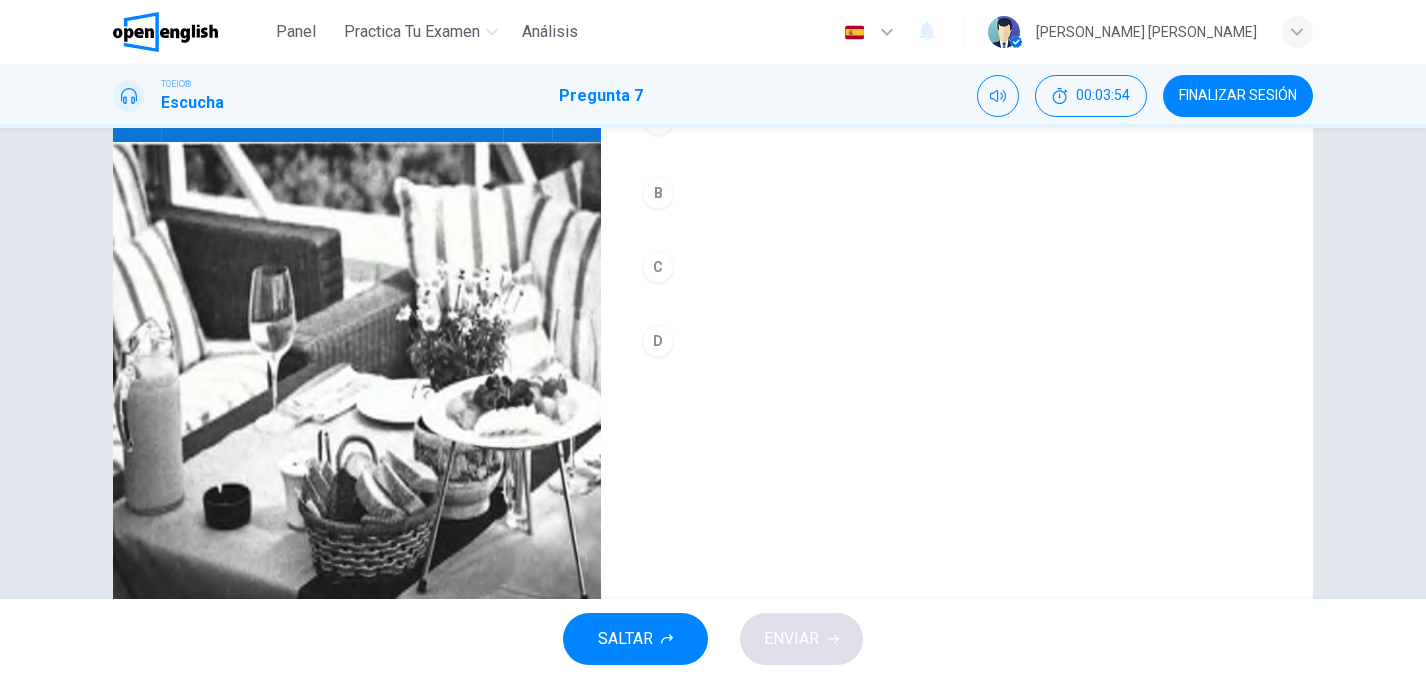 scroll, scrollTop: 230, scrollLeft: 0, axis: vertical 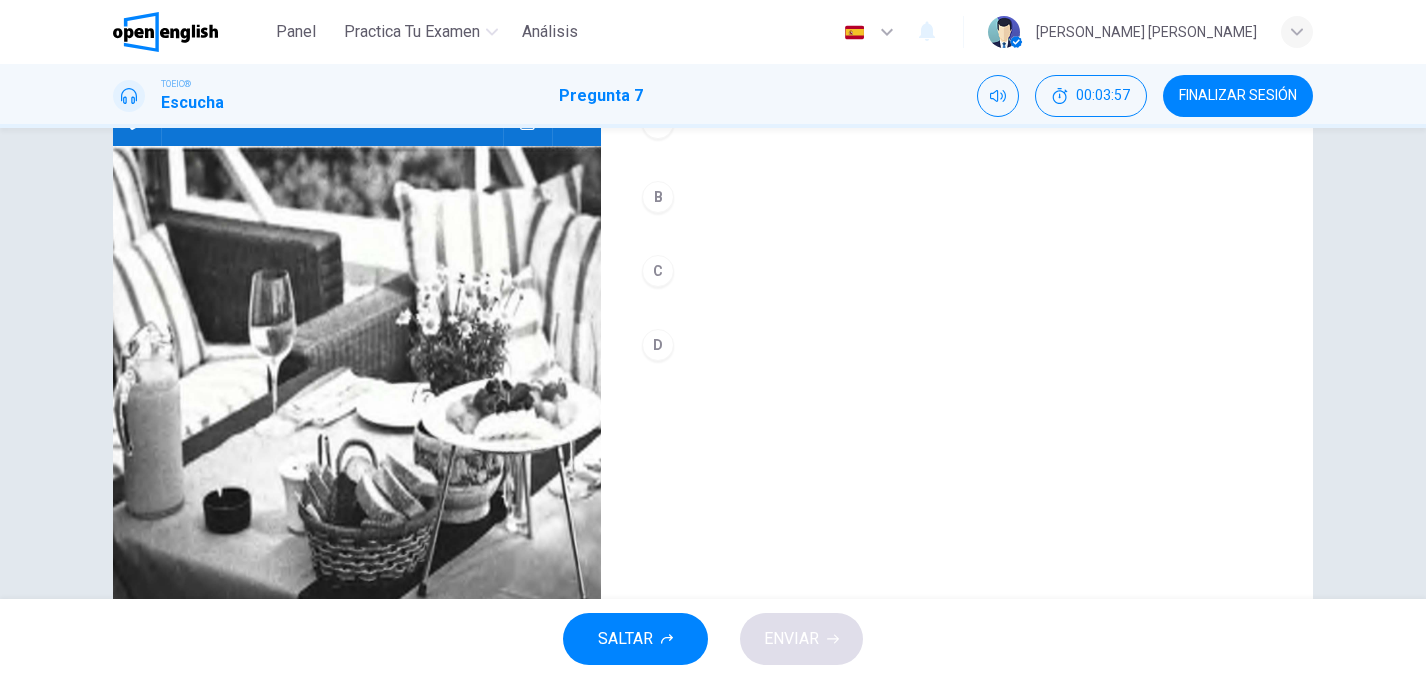 click on "C" at bounding box center [658, 271] 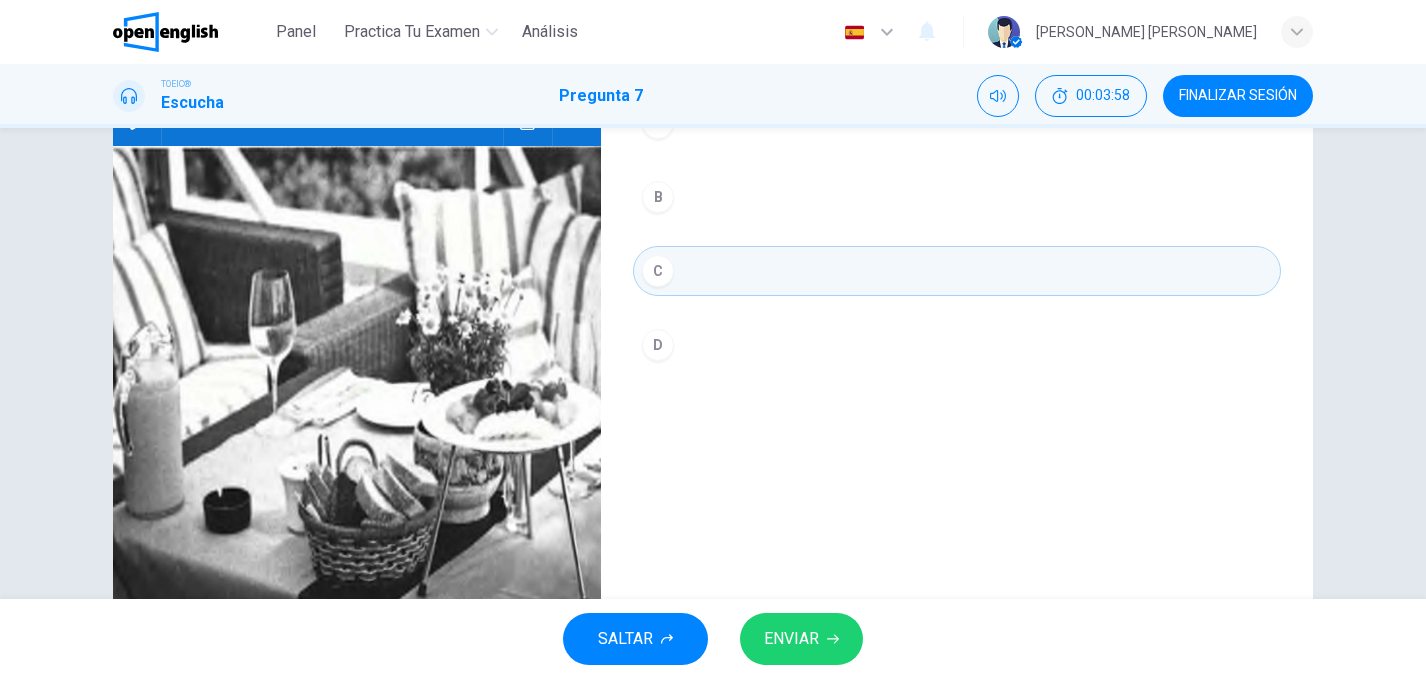 click on "ENVIAR" at bounding box center (791, 639) 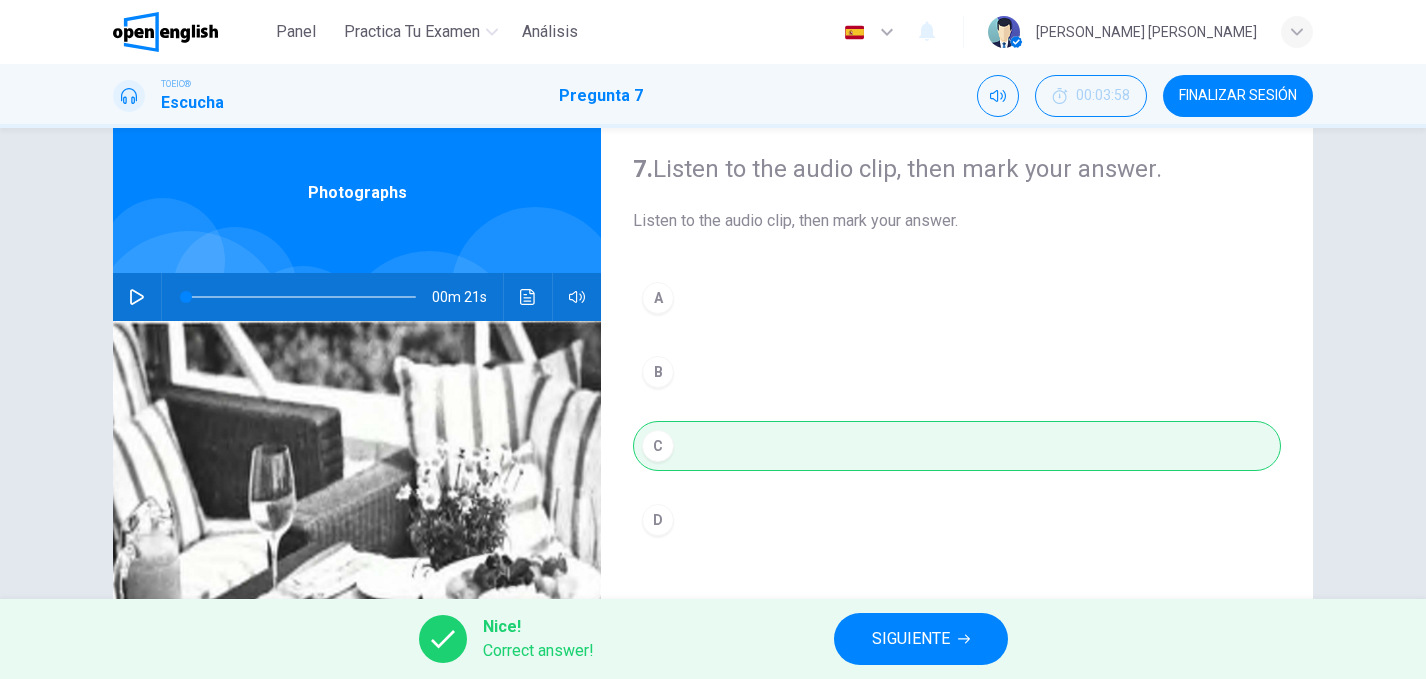scroll, scrollTop: 68, scrollLeft: 0, axis: vertical 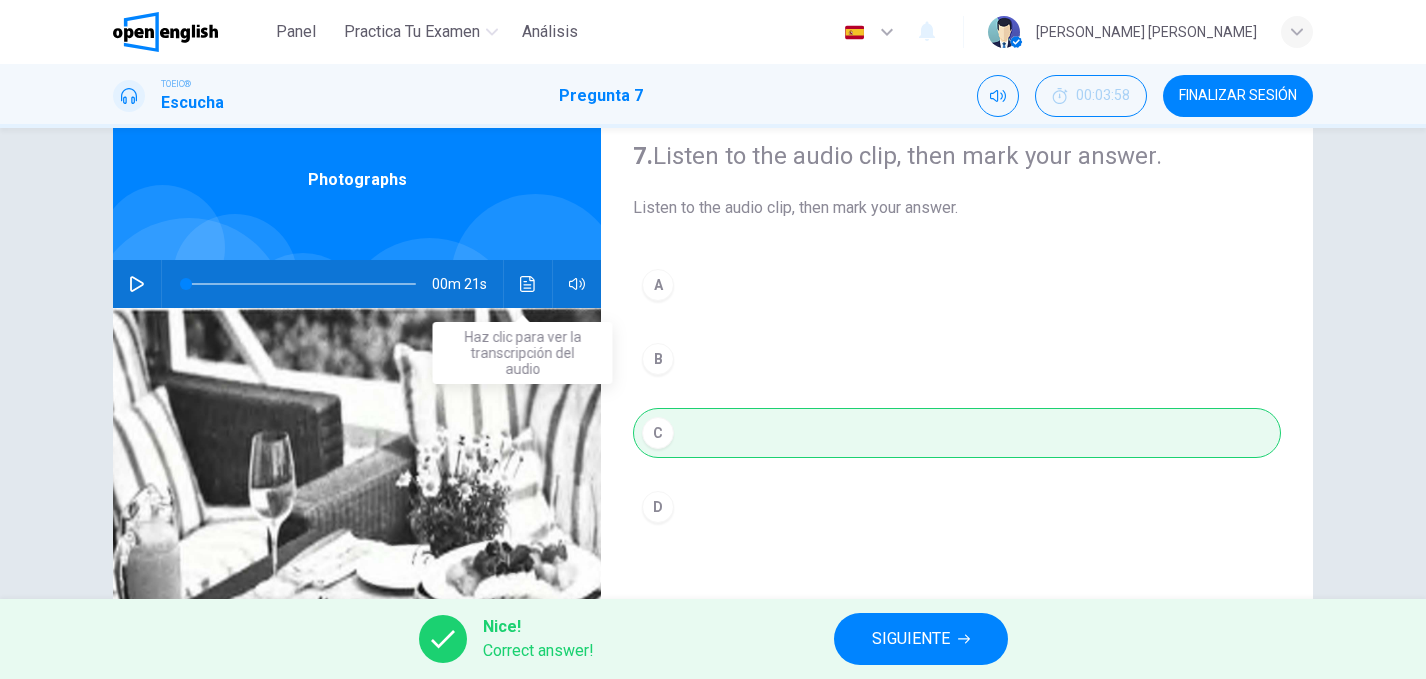 click 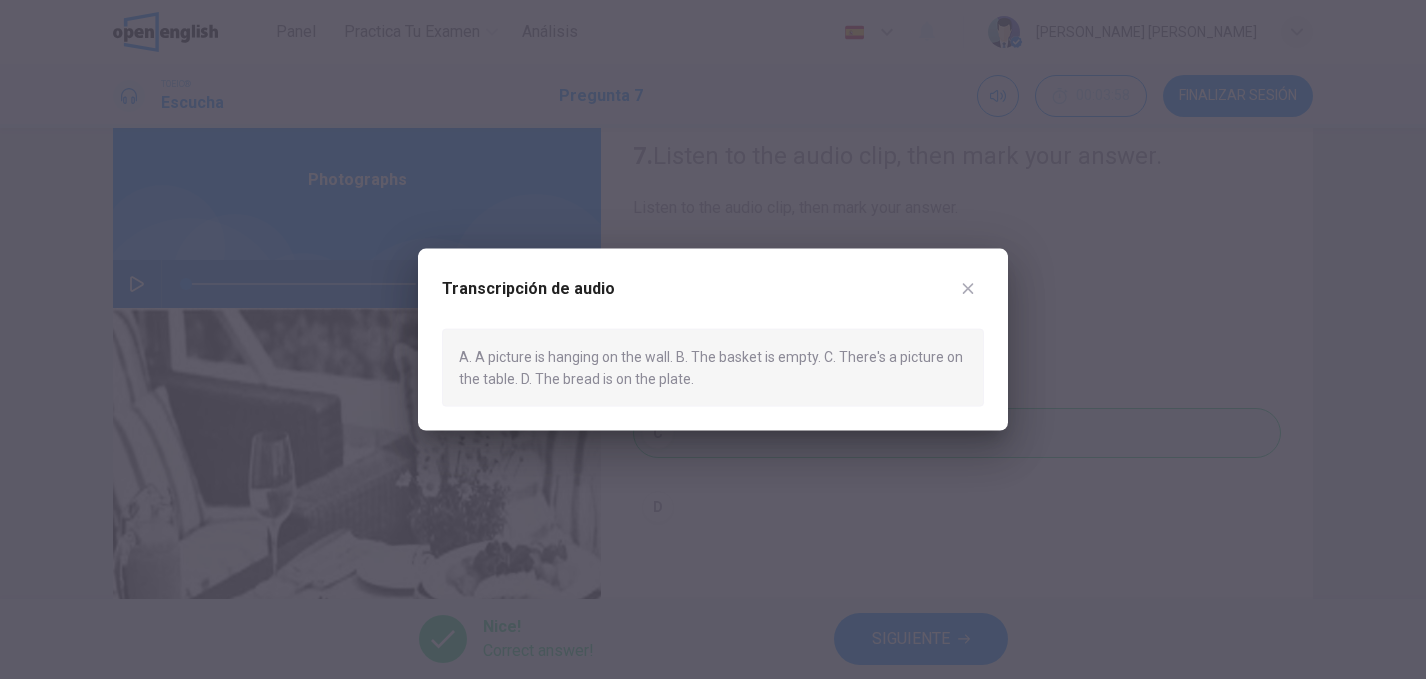 click at bounding box center [968, 288] 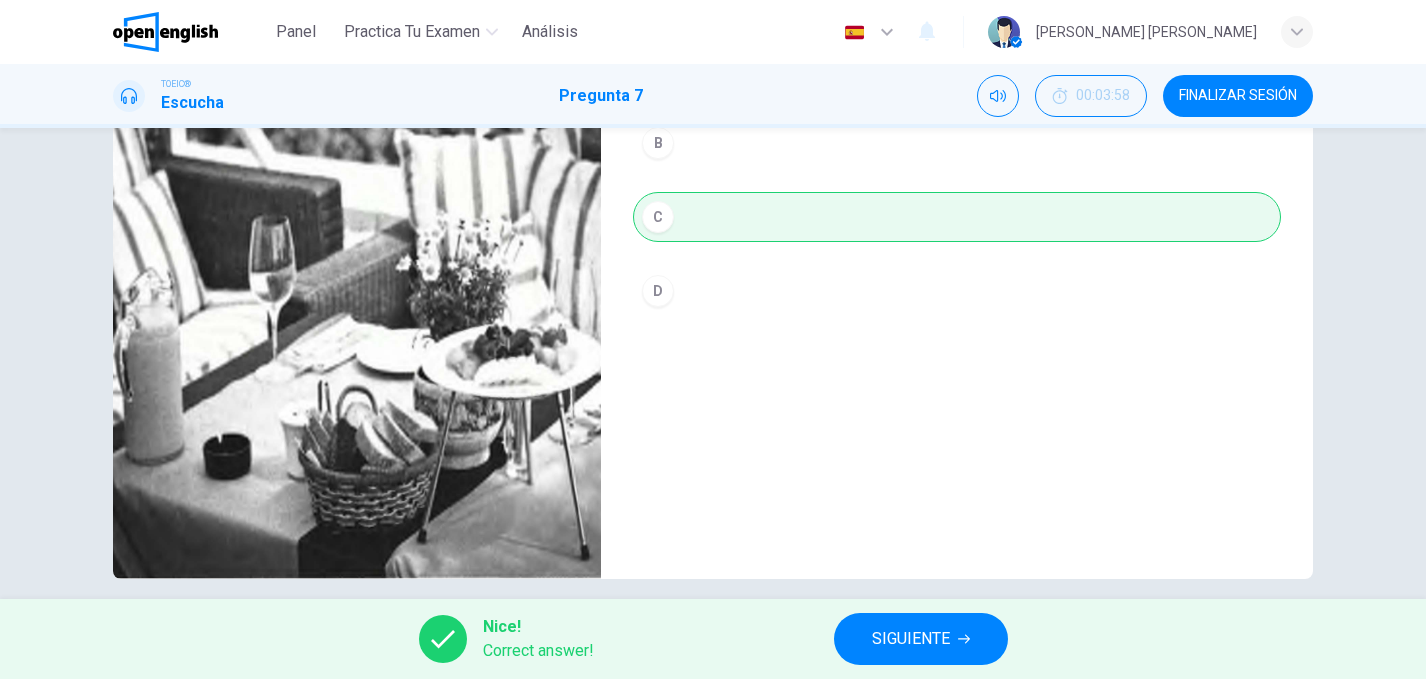 scroll, scrollTop: 304, scrollLeft: 0, axis: vertical 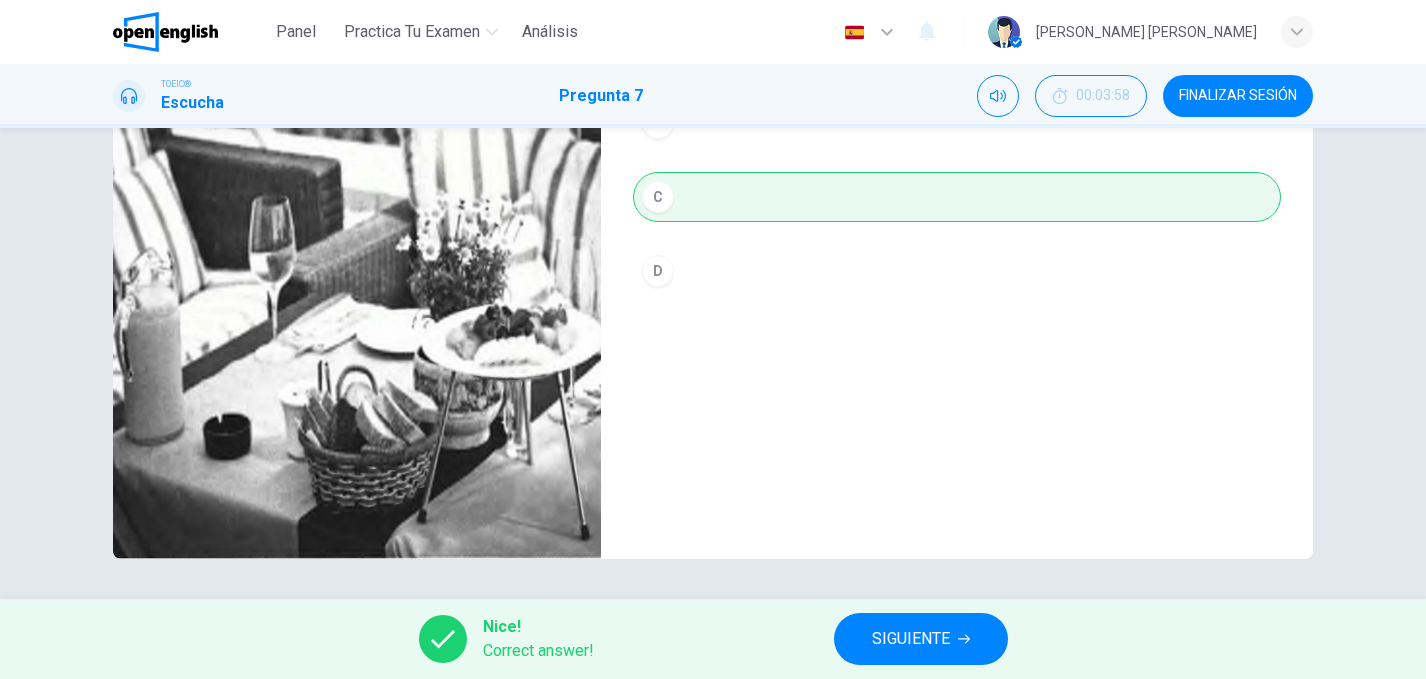 click 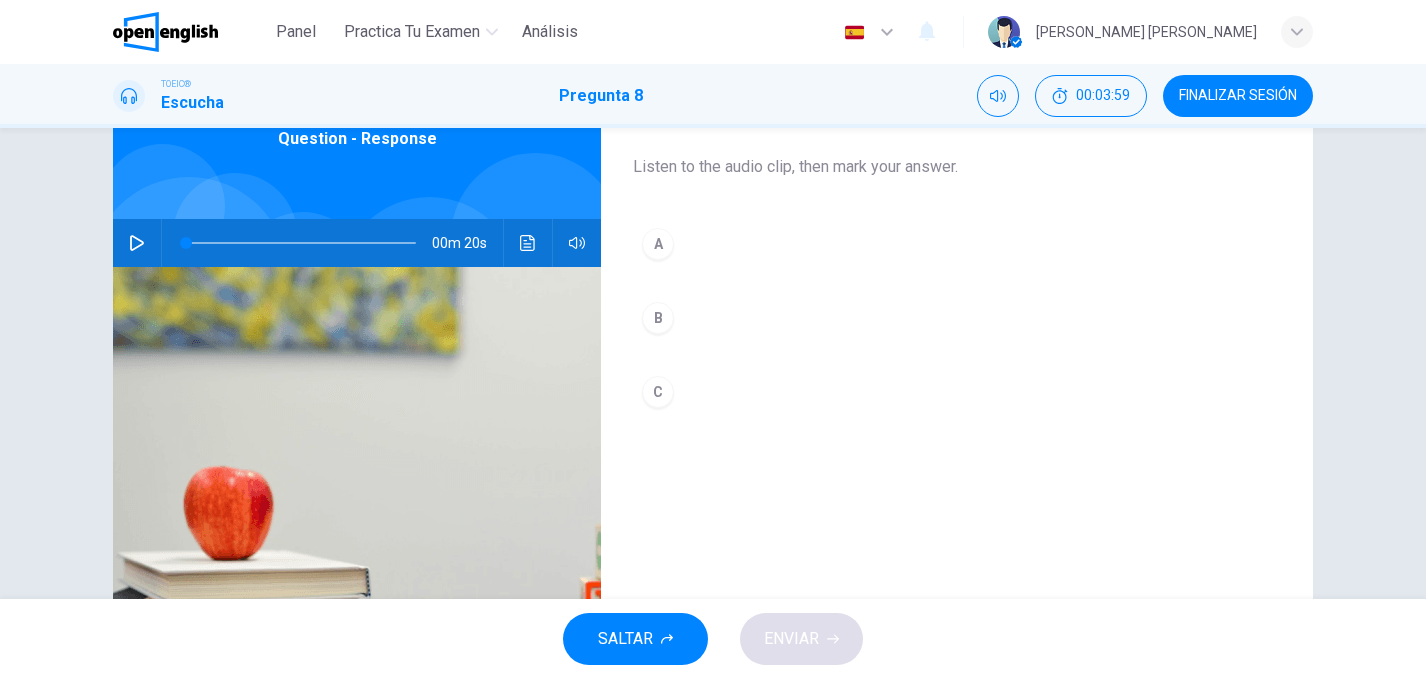 scroll, scrollTop: 117, scrollLeft: 0, axis: vertical 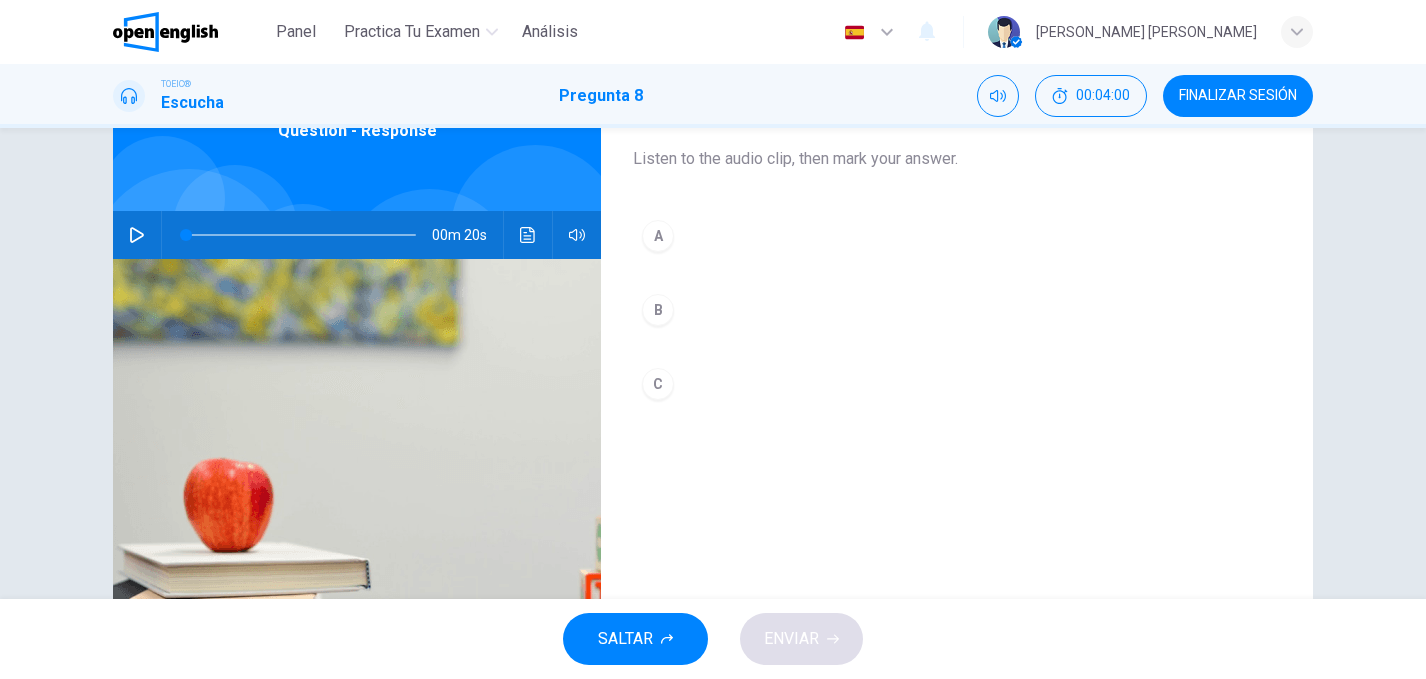 click 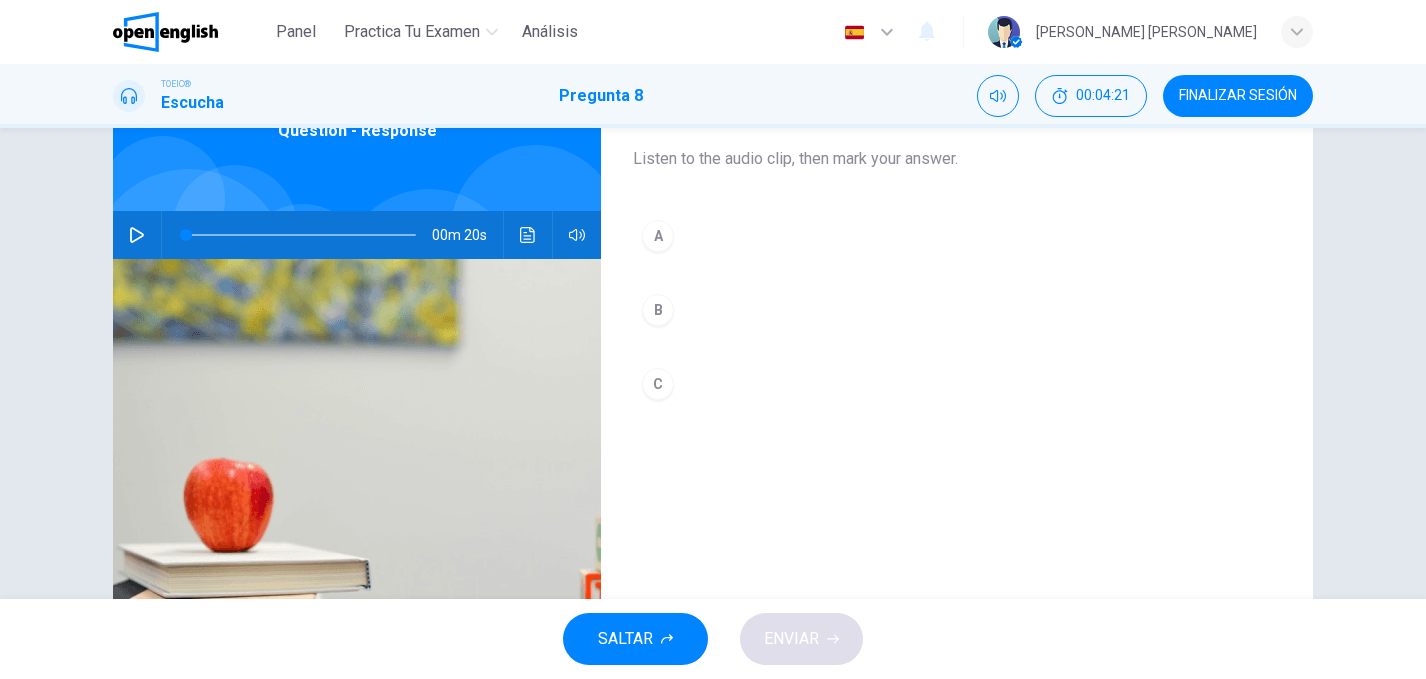 click 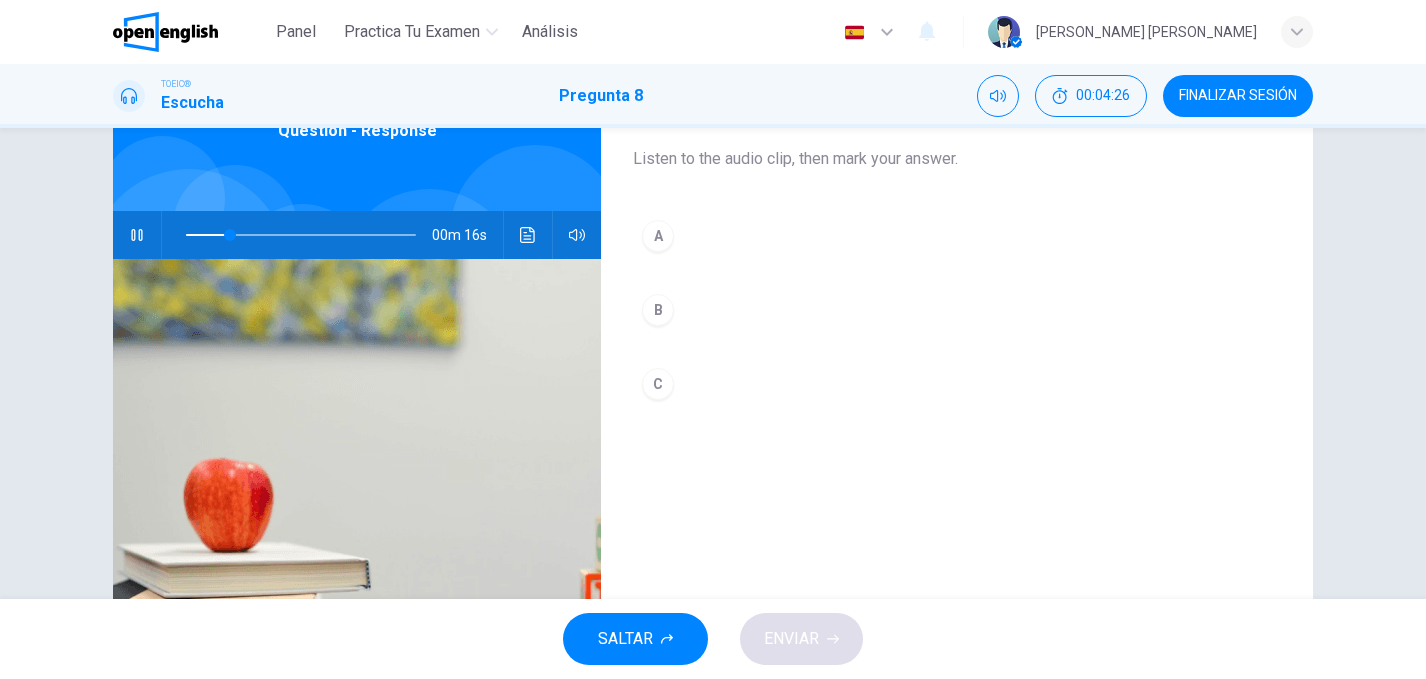 click on "B" at bounding box center (658, 310) 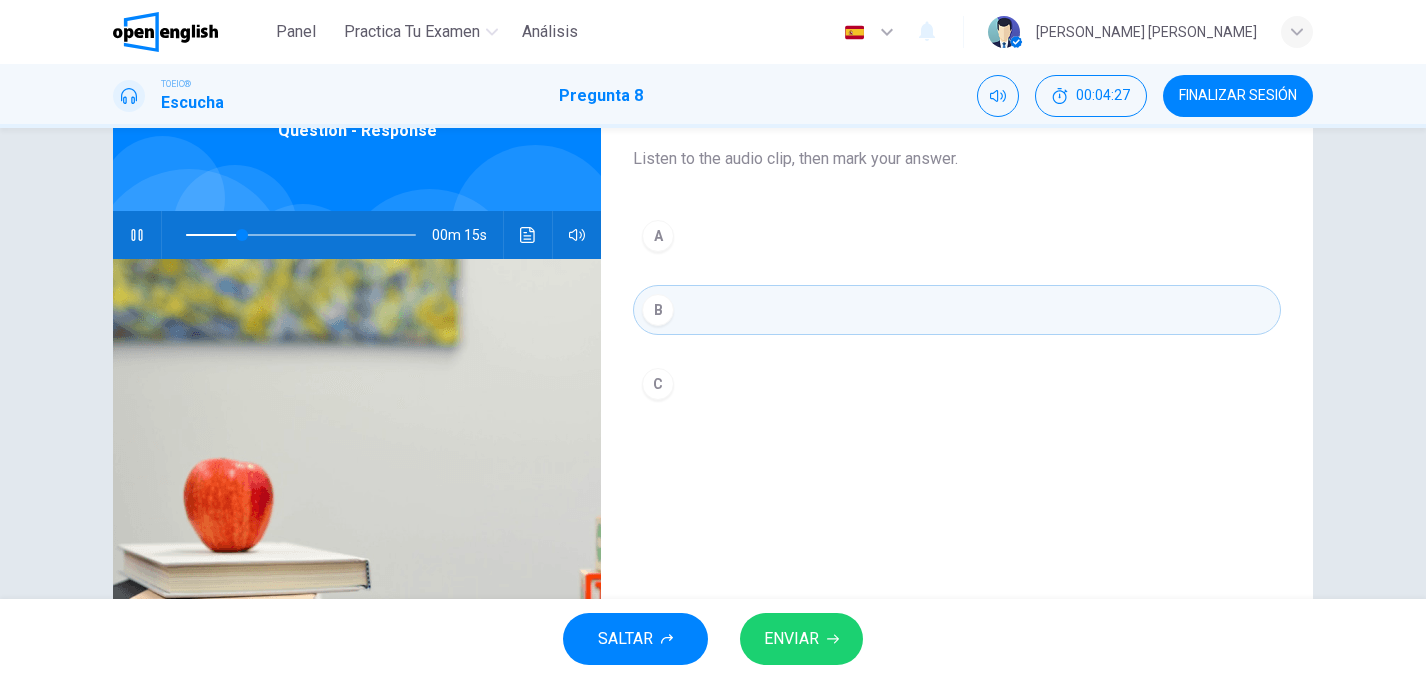 click on "ENVIAR" at bounding box center [801, 639] 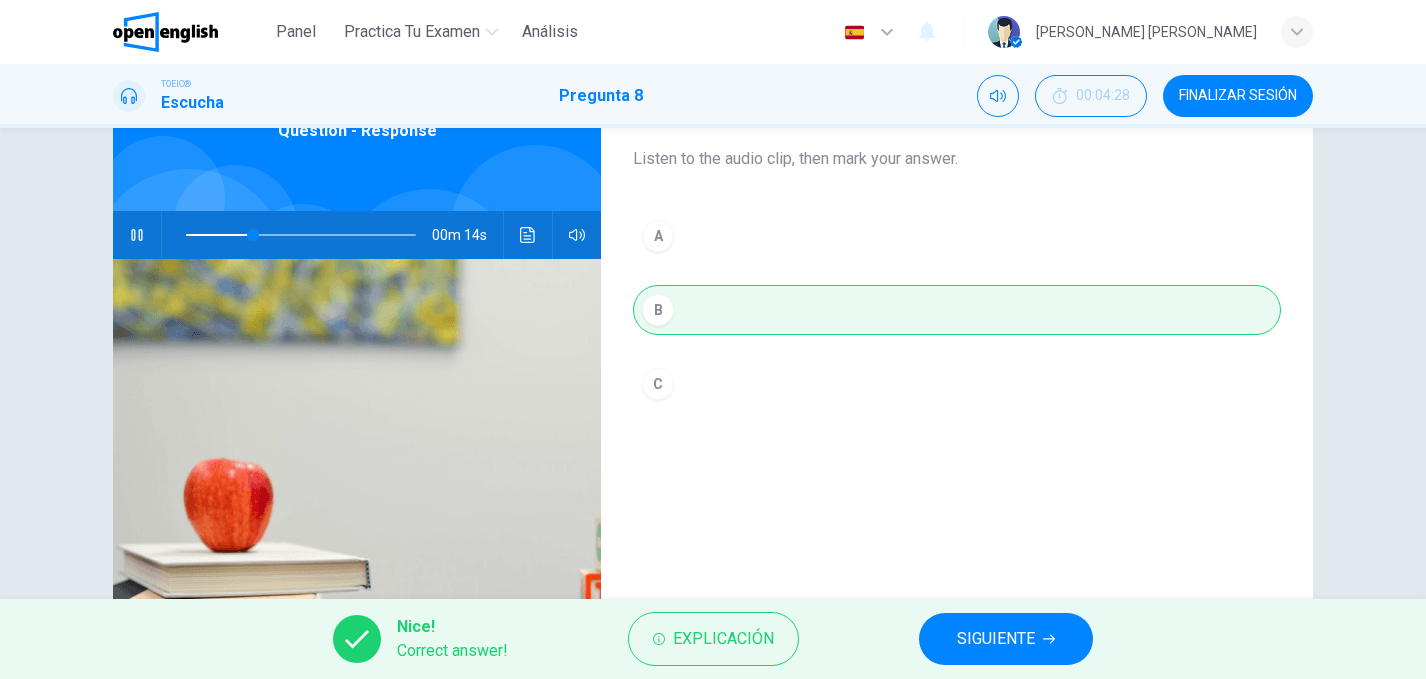type on "**" 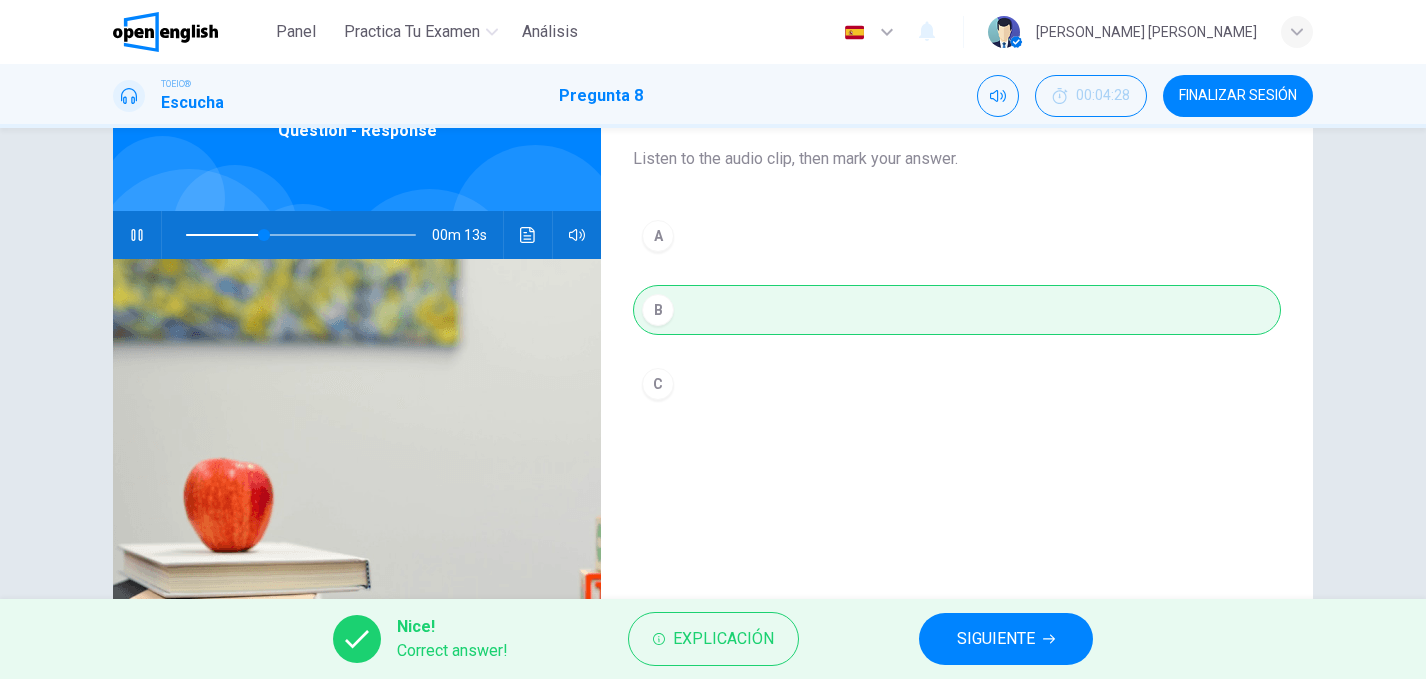 click on "SIGUIENTE" at bounding box center [996, 639] 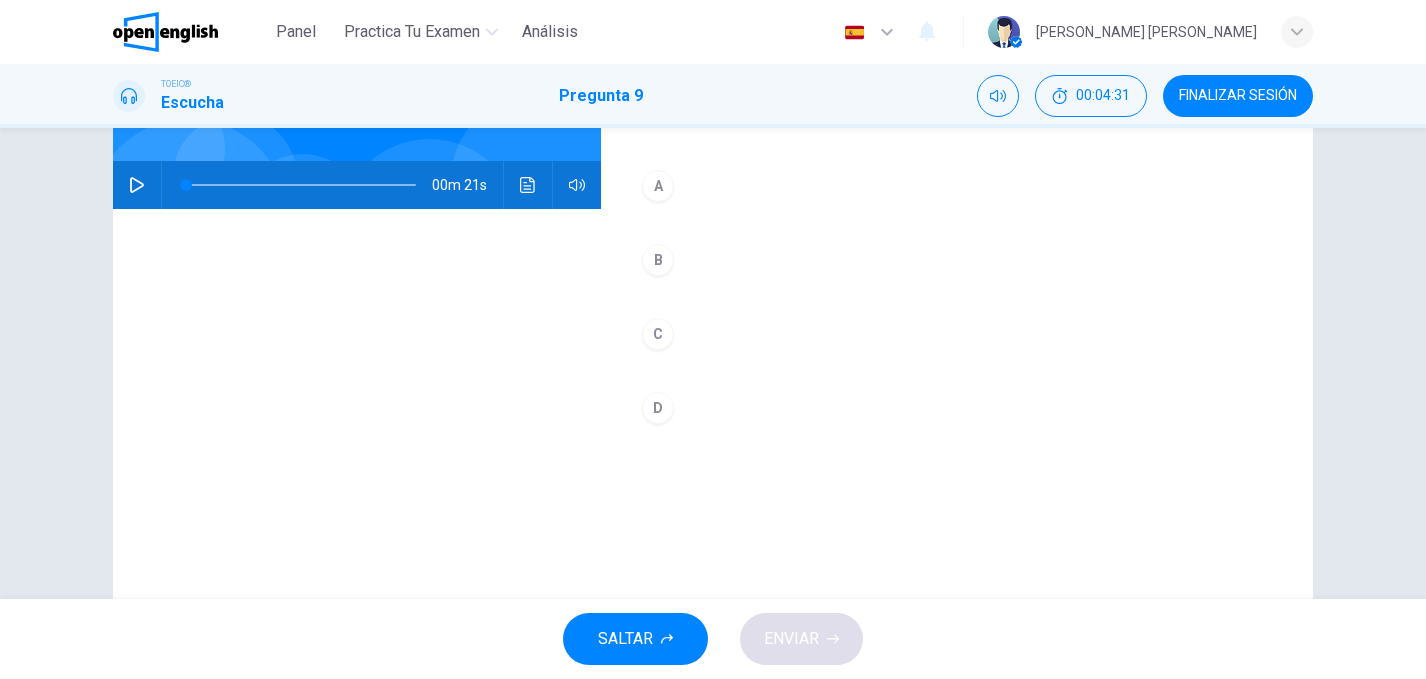 scroll, scrollTop: 159, scrollLeft: 0, axis: vertical 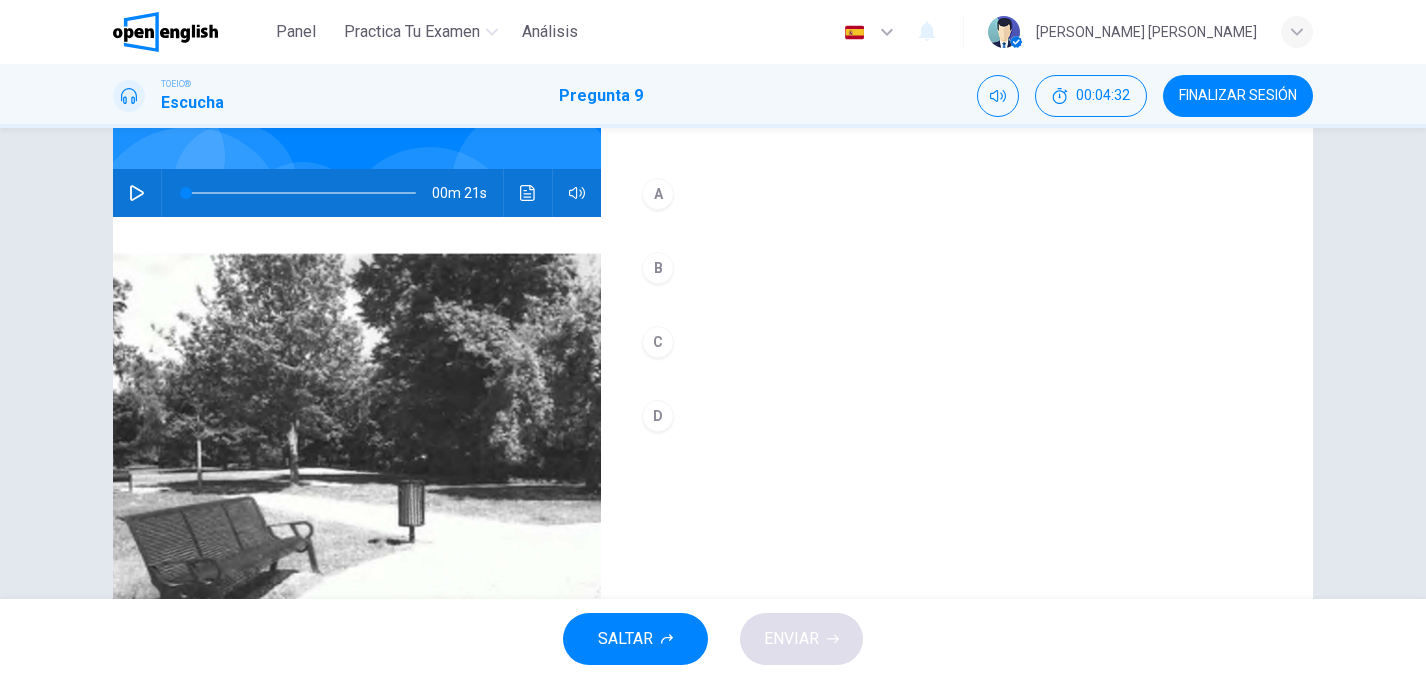 click 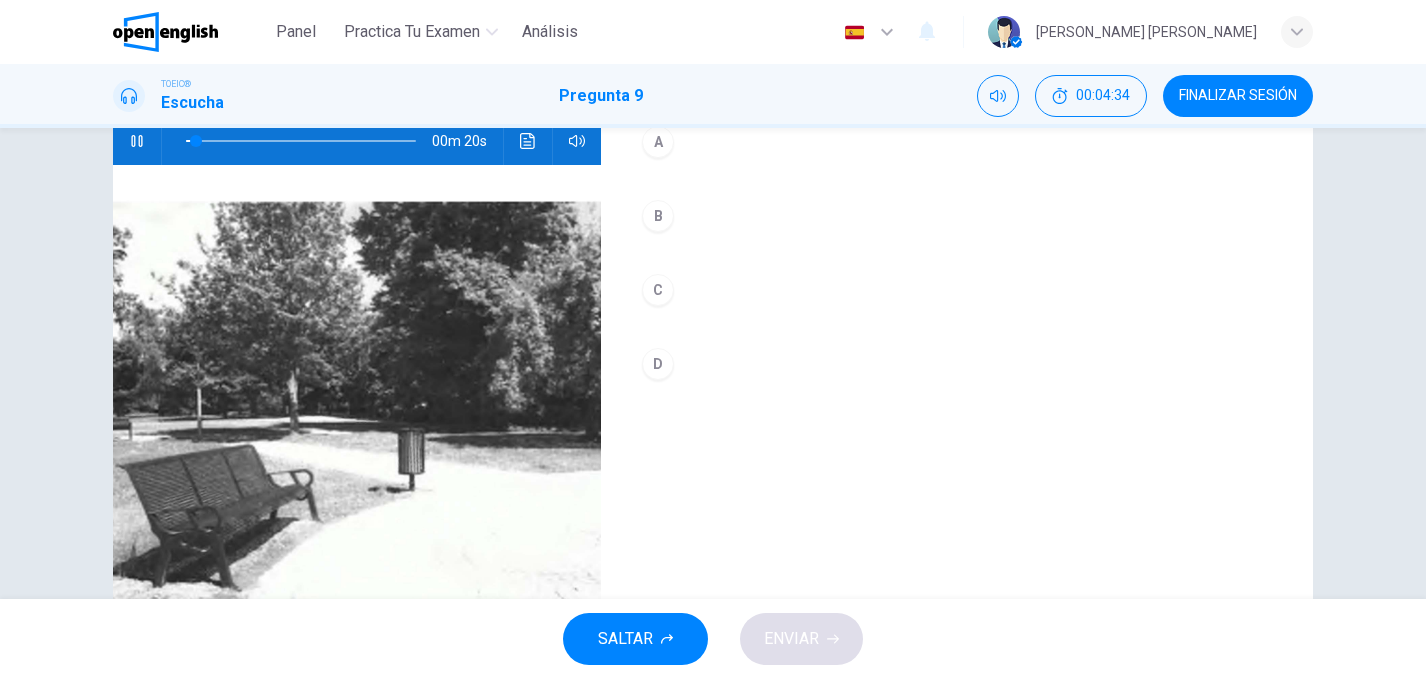scroll, scrollTop: 205, scrollLeft: 0, axis: vertical 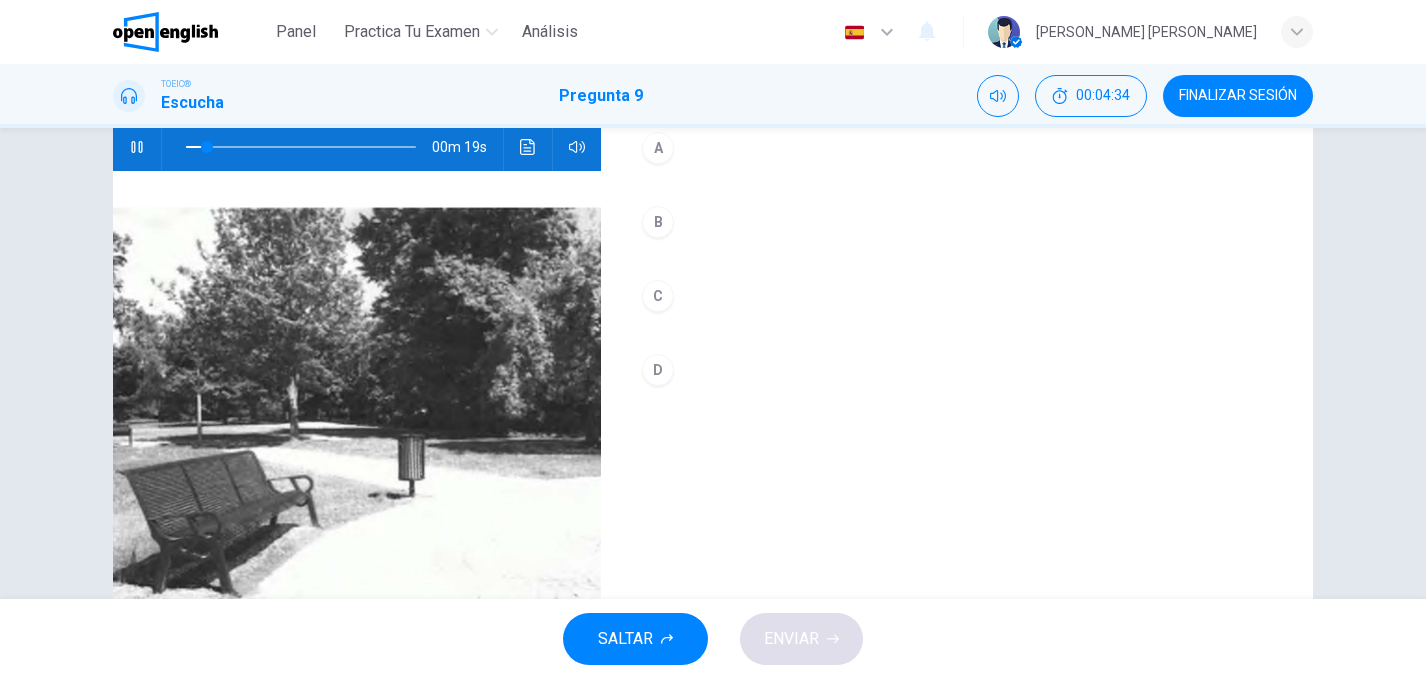 click at bounding box center (357, 414) 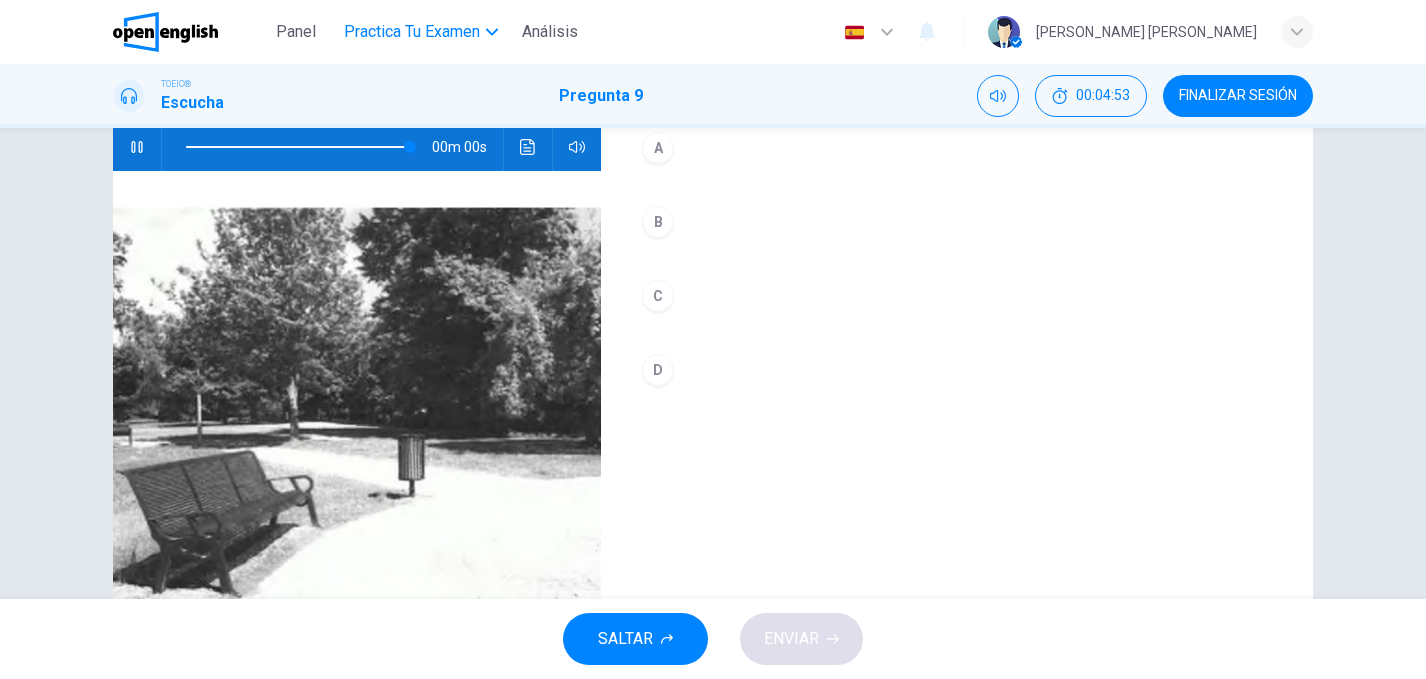type on "*" 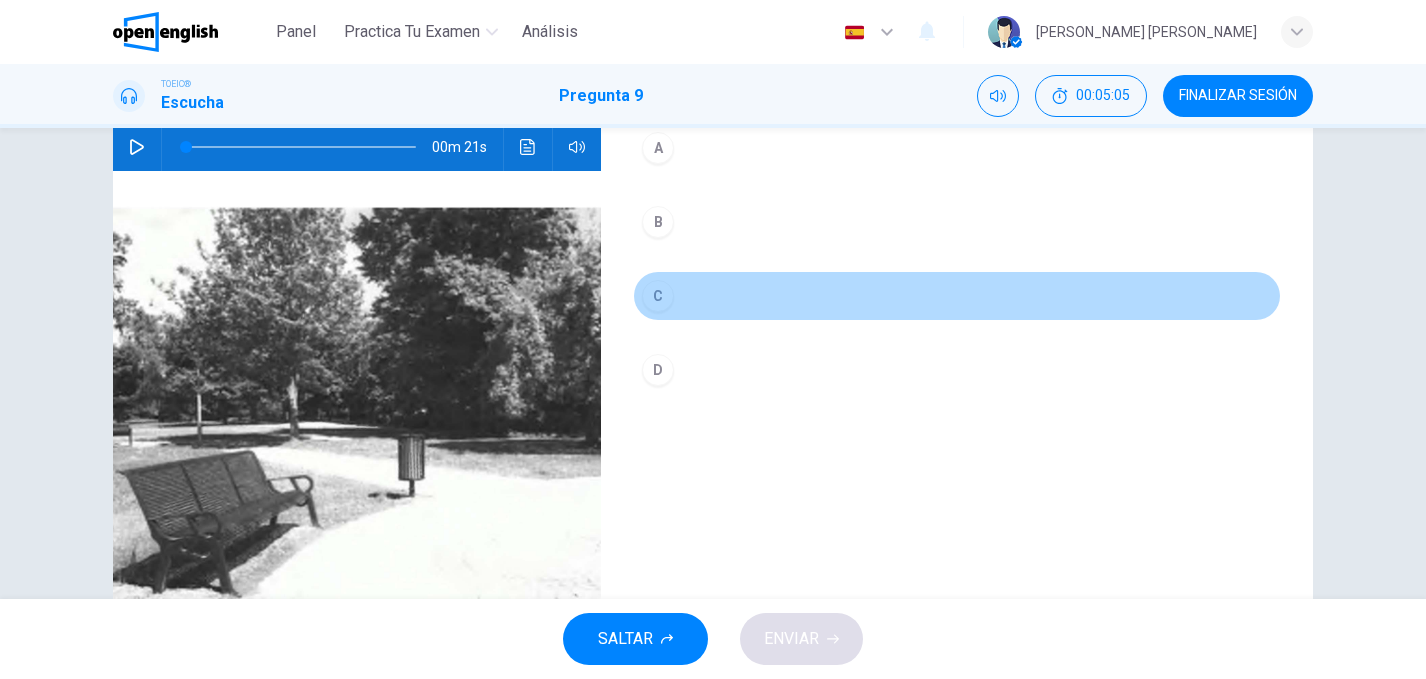 click on "C" at bounding box center (658, 296) 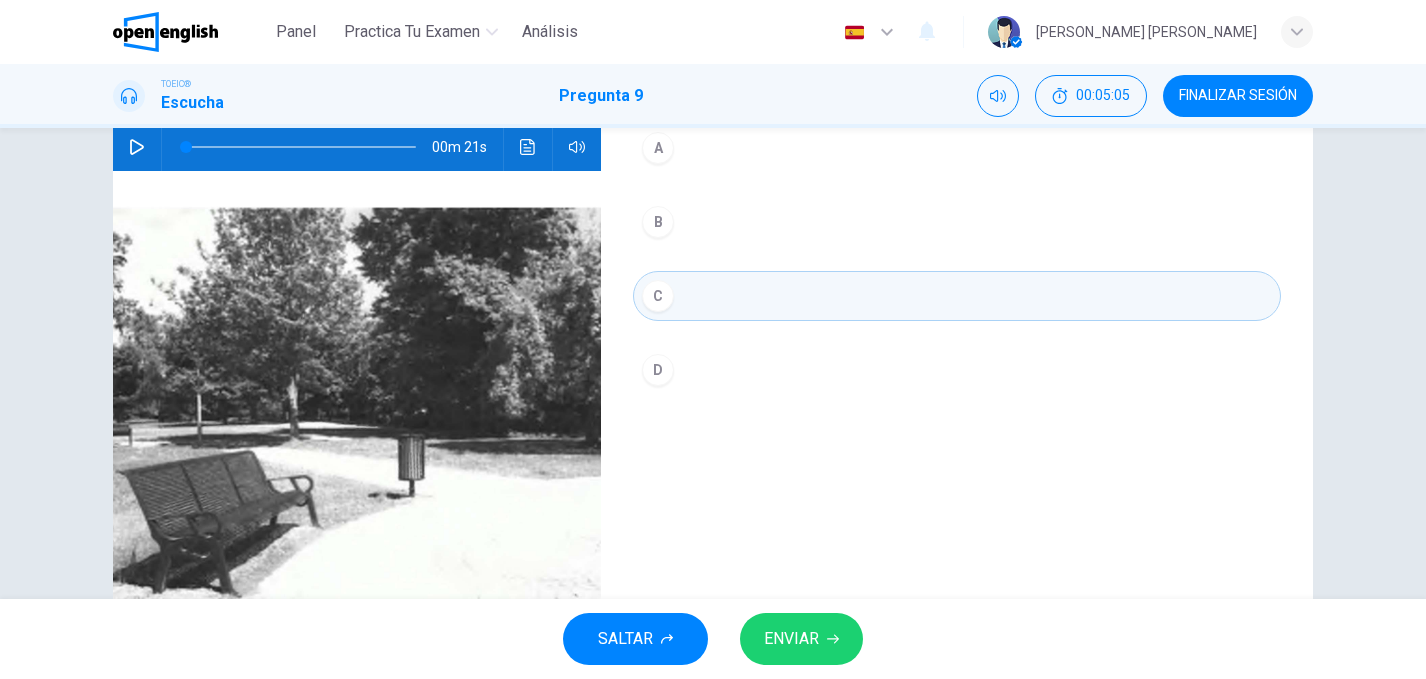 click on "ENVIAR" at bounding box center (791, 639) 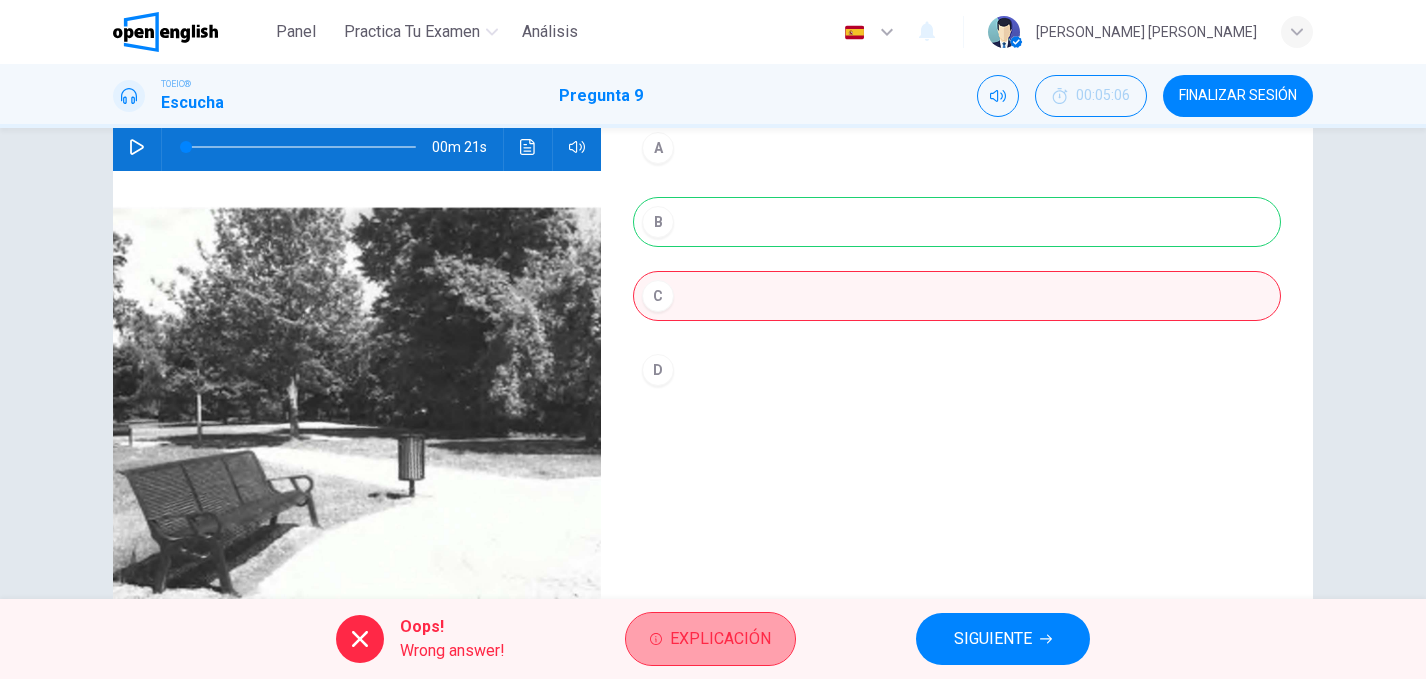 click on "Explicación" at bounding box center [720, 639] 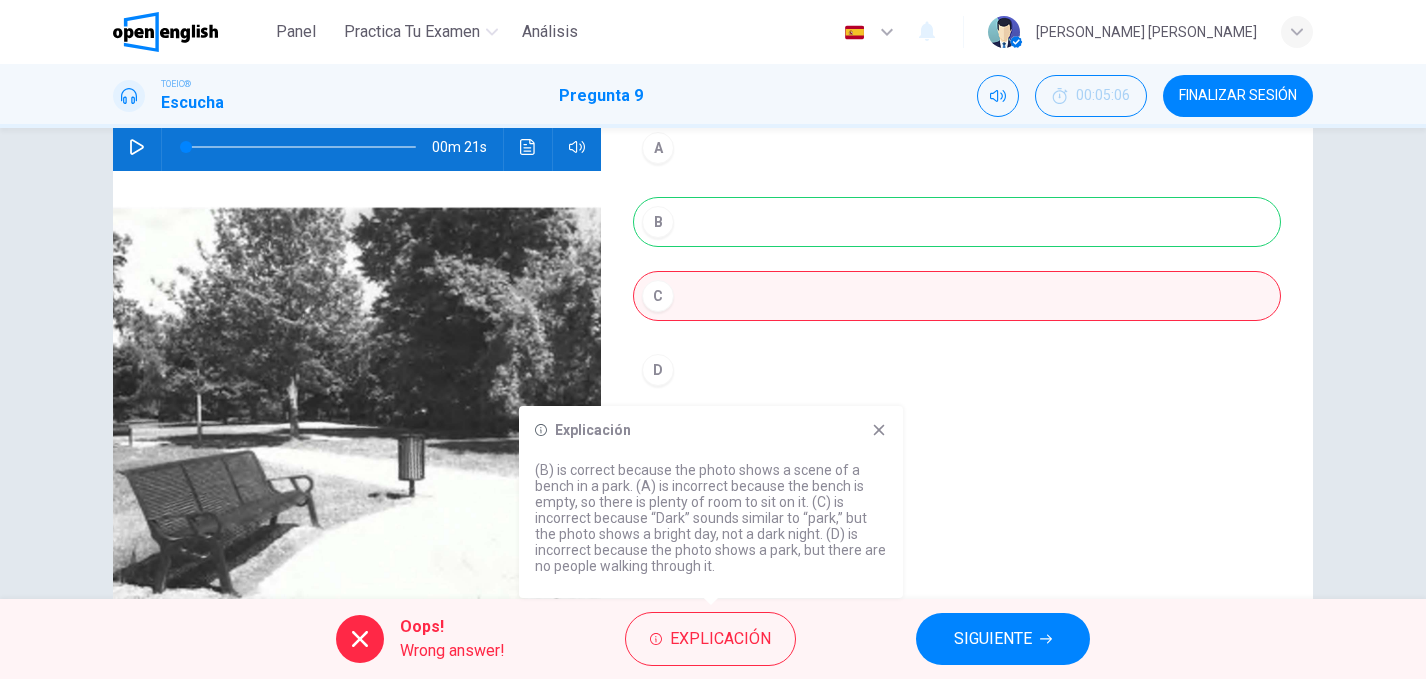 click 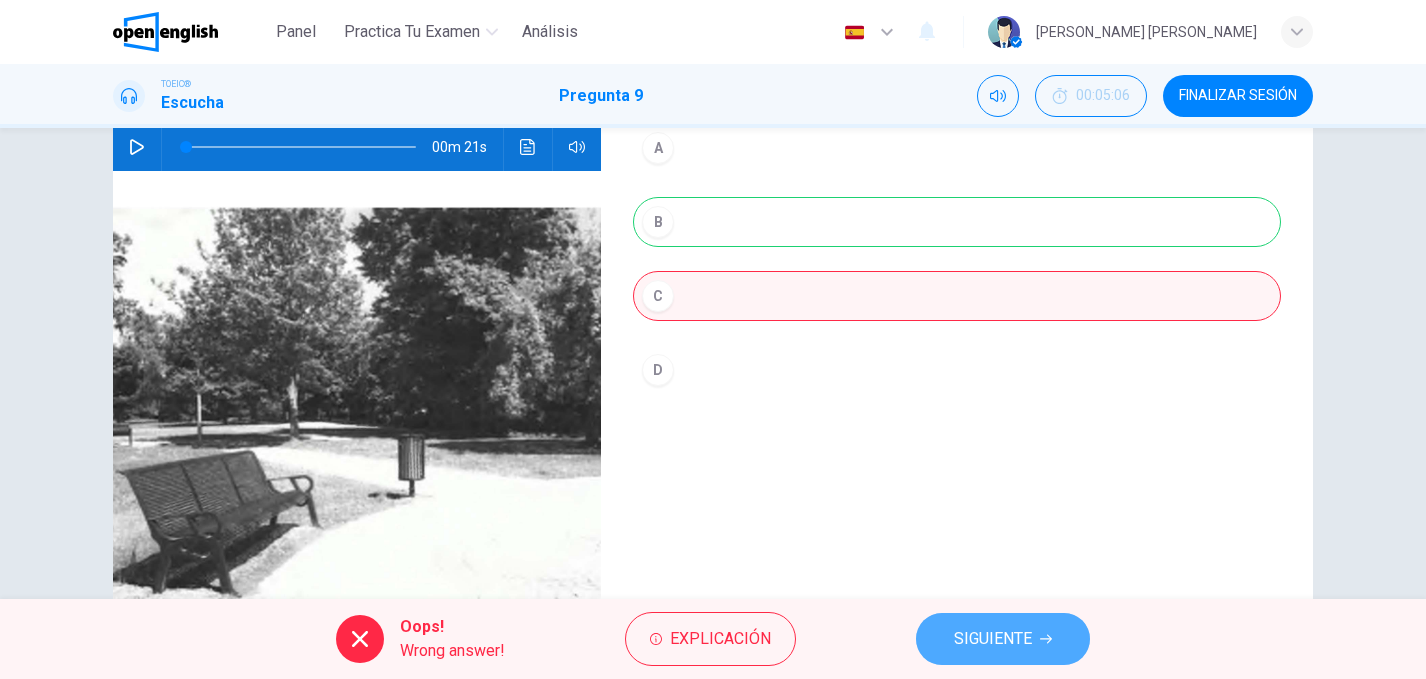 click on "SIGUIENTE" at bounding box center (993, 639) 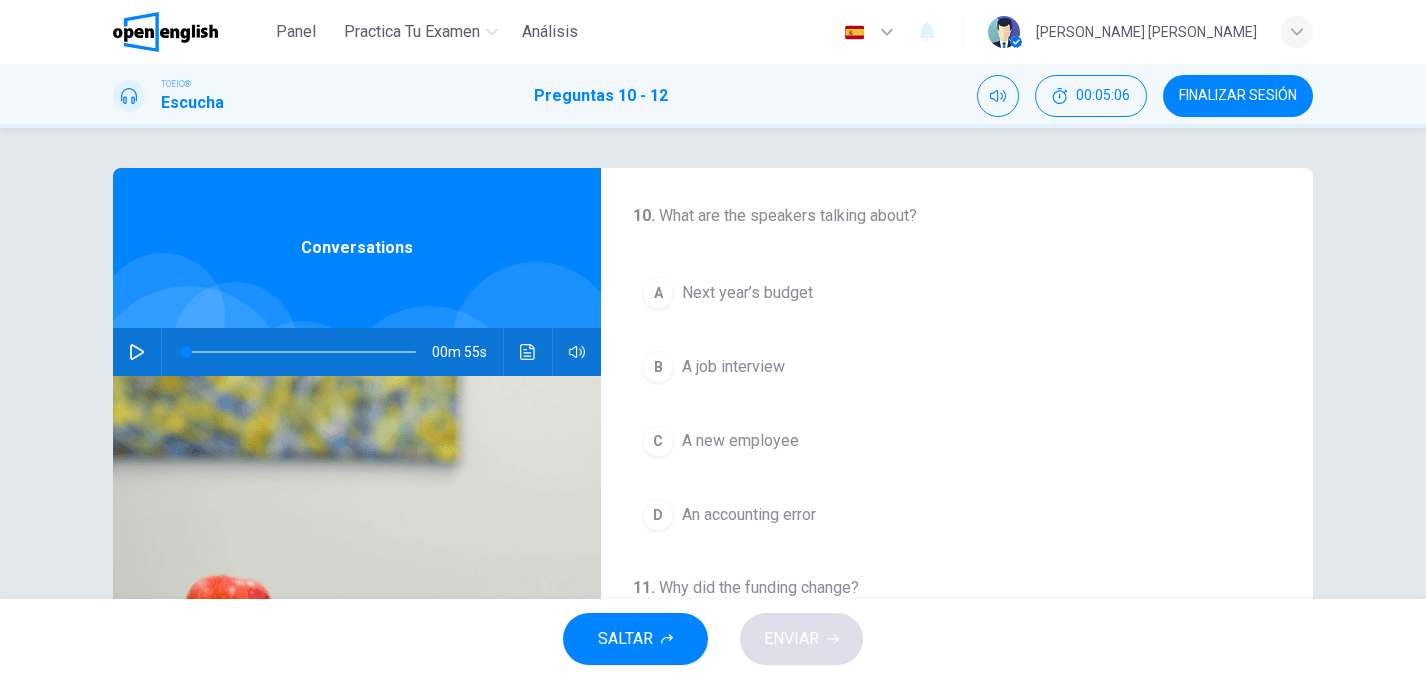 click 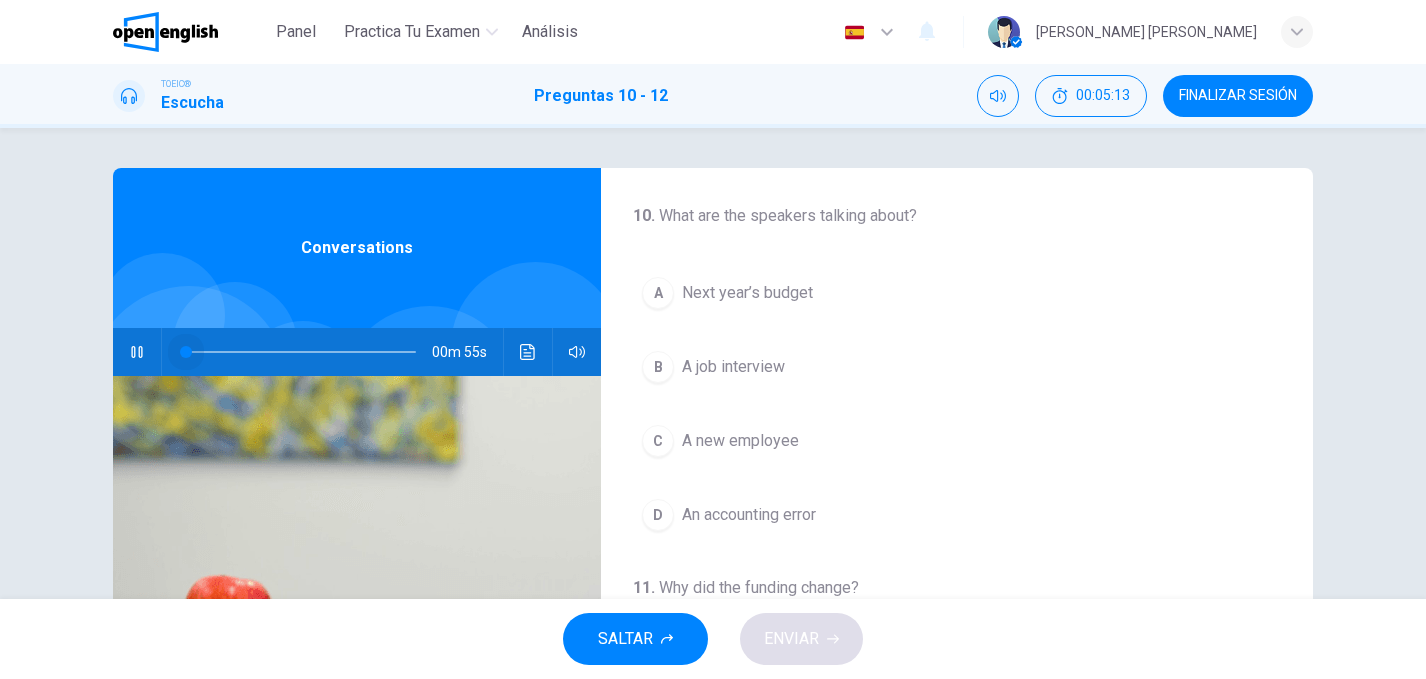 drag, startPoint x: 202, startPoint y: 351, endPoint x: 163, endPoint y: 351, distance: 39 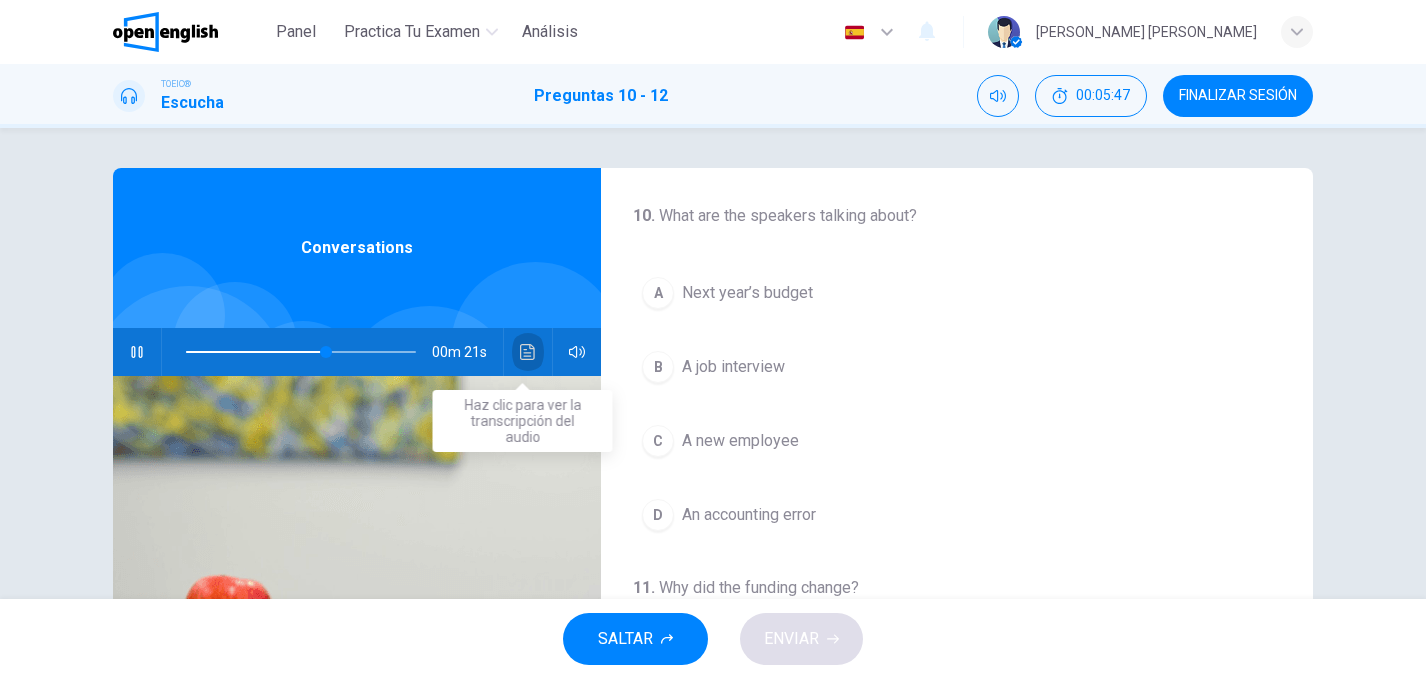 click at bounding box center [528, 352] 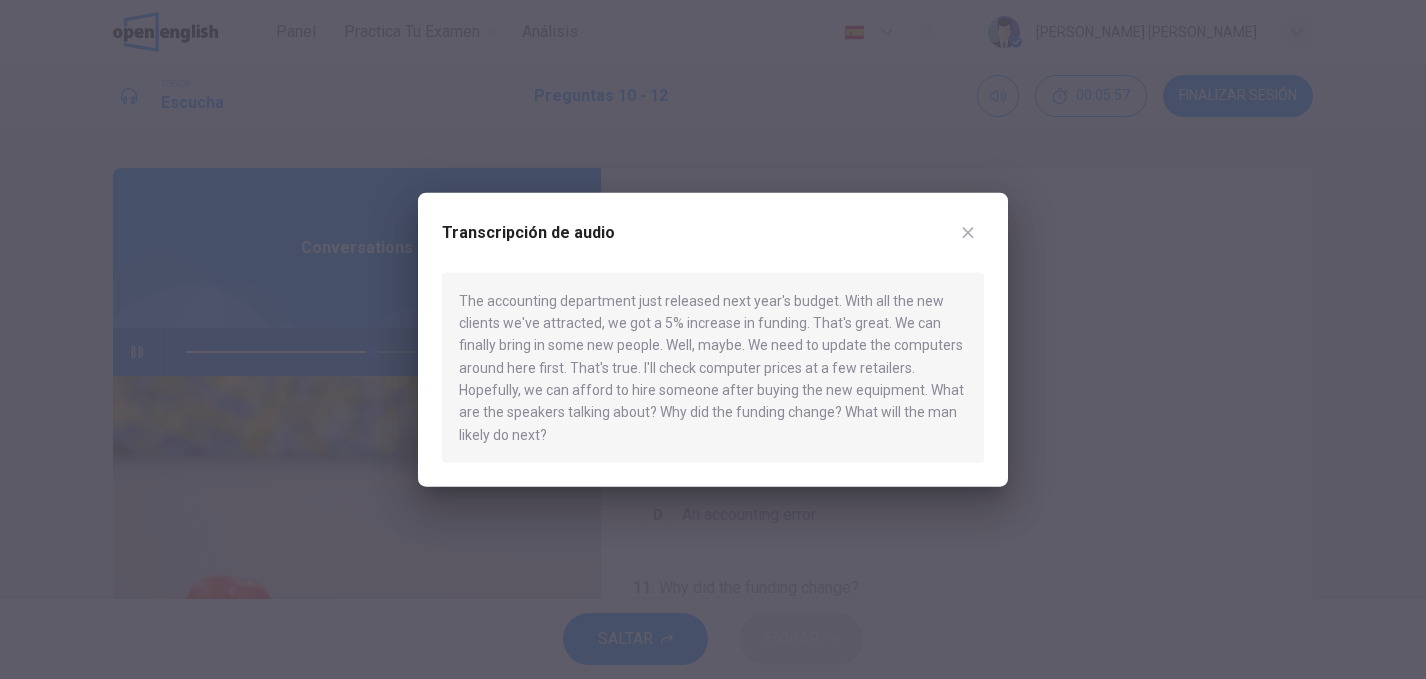 click 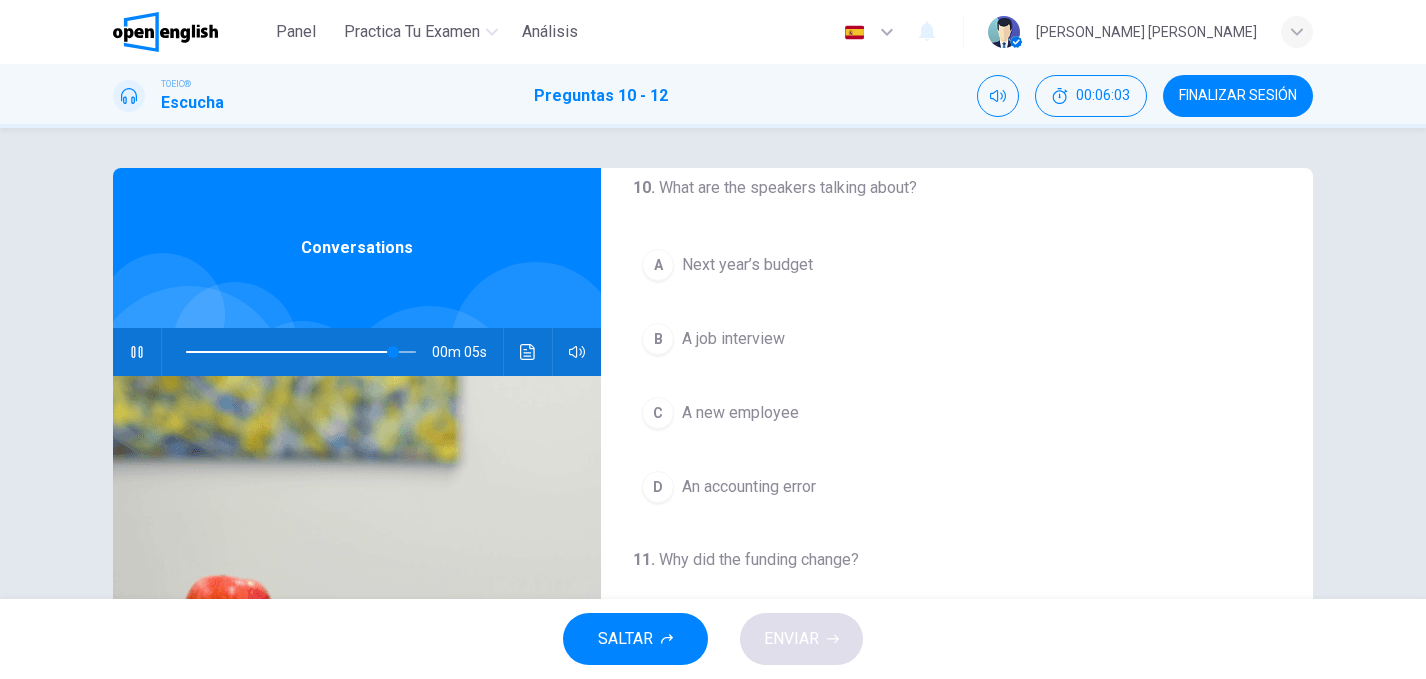 scroll, scrollTop: 34, scrollLeft: 0, axis: vertical 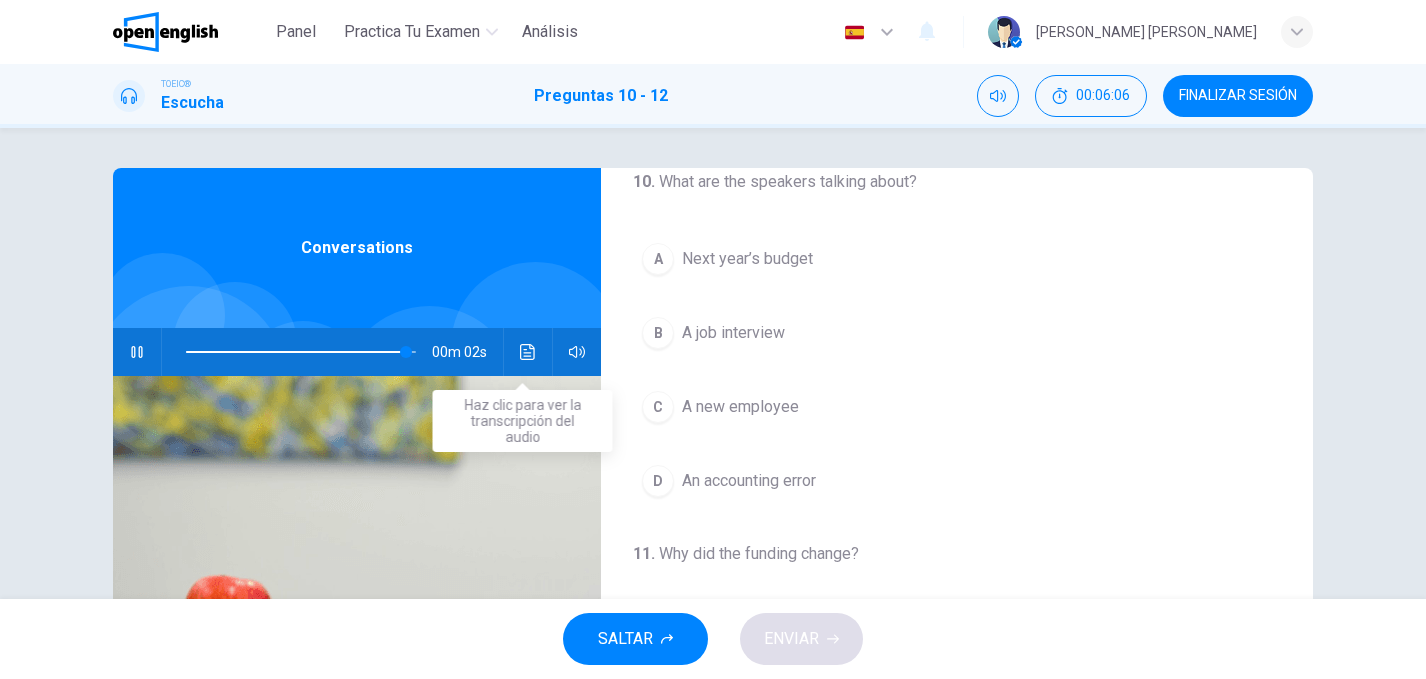 click 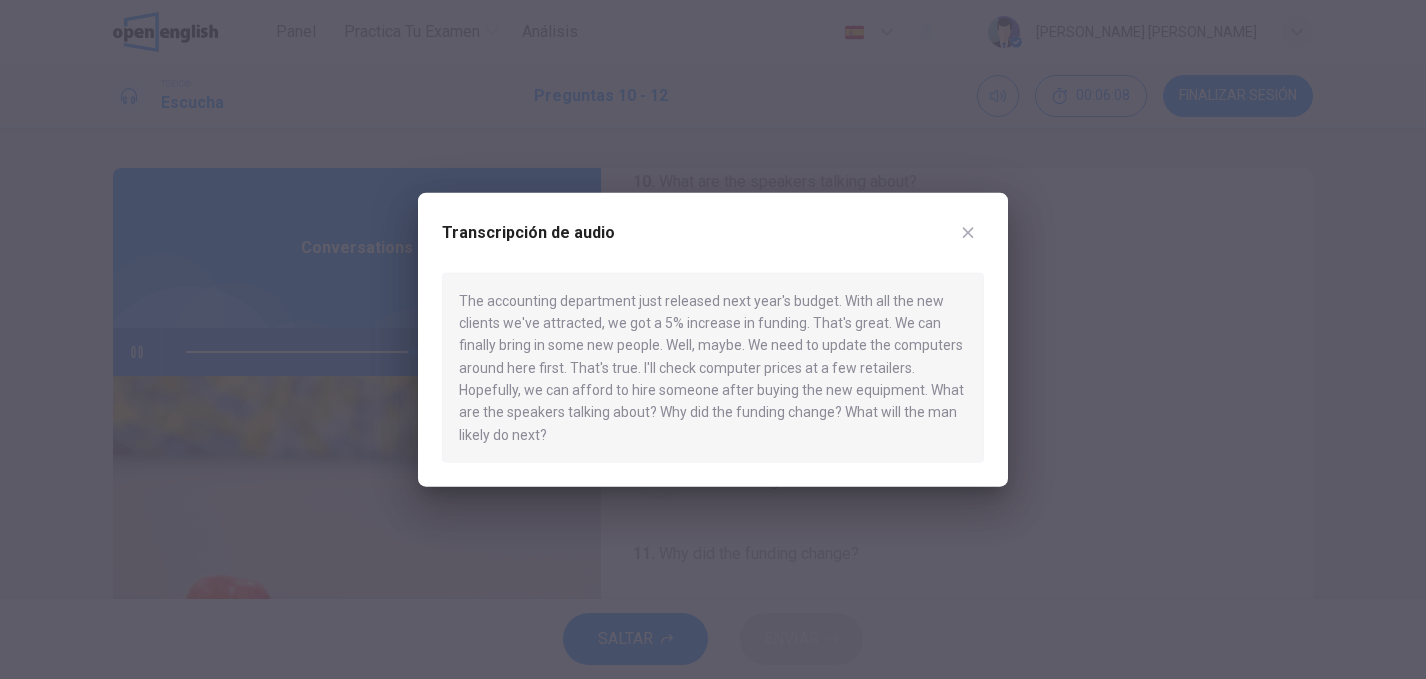 type on "*" 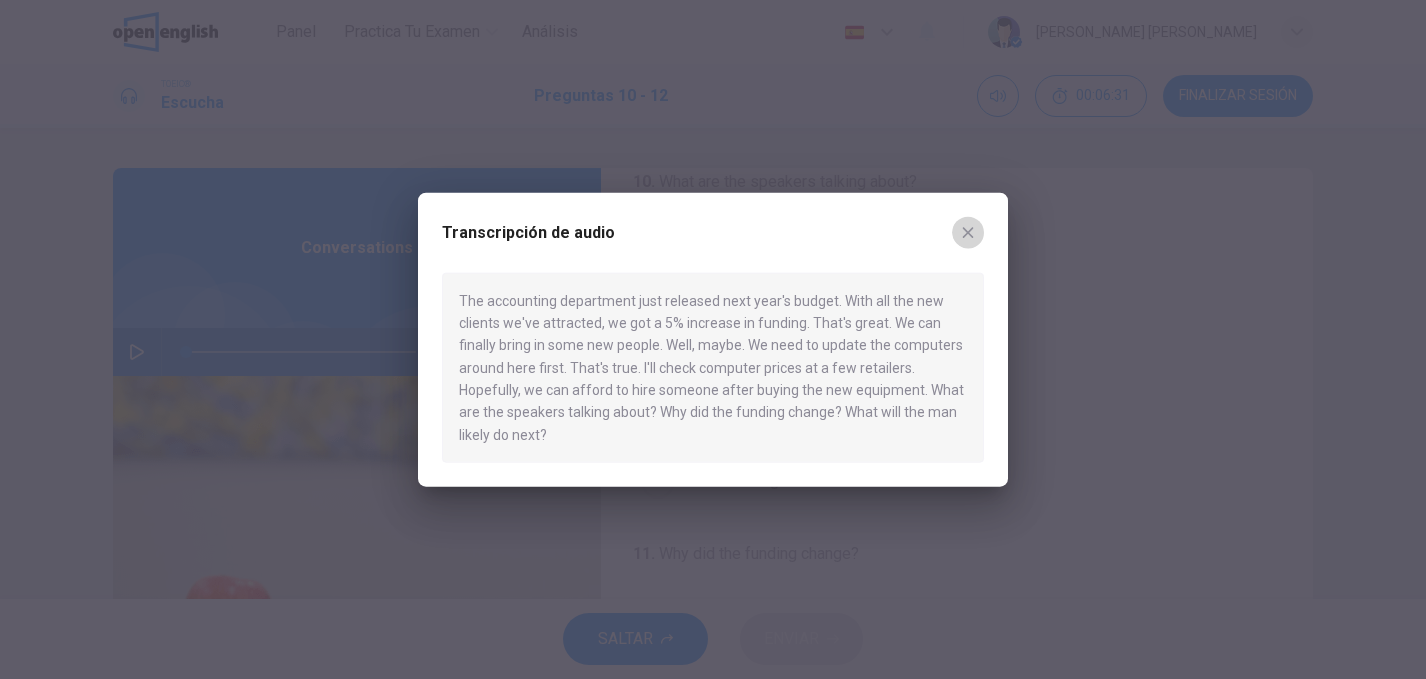click 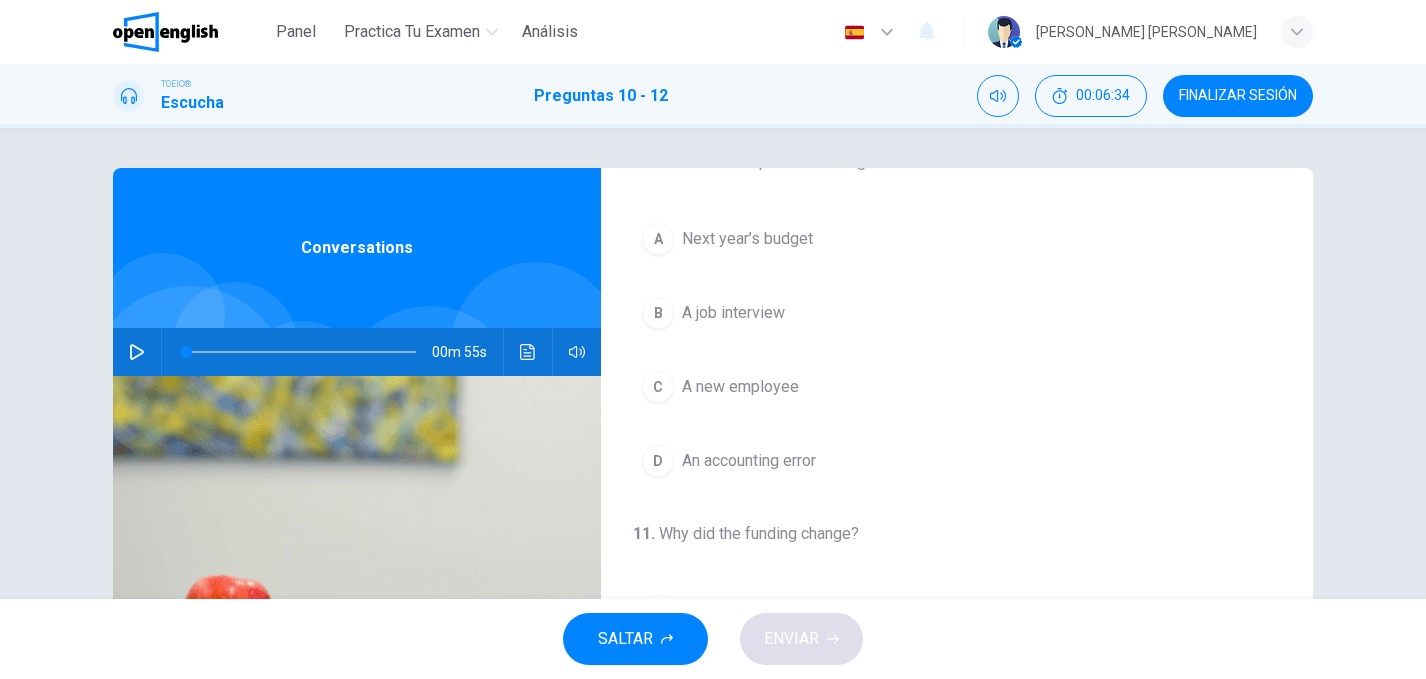 scroll, scrollTop: 51, scrollLeft: 0, axis: vertical 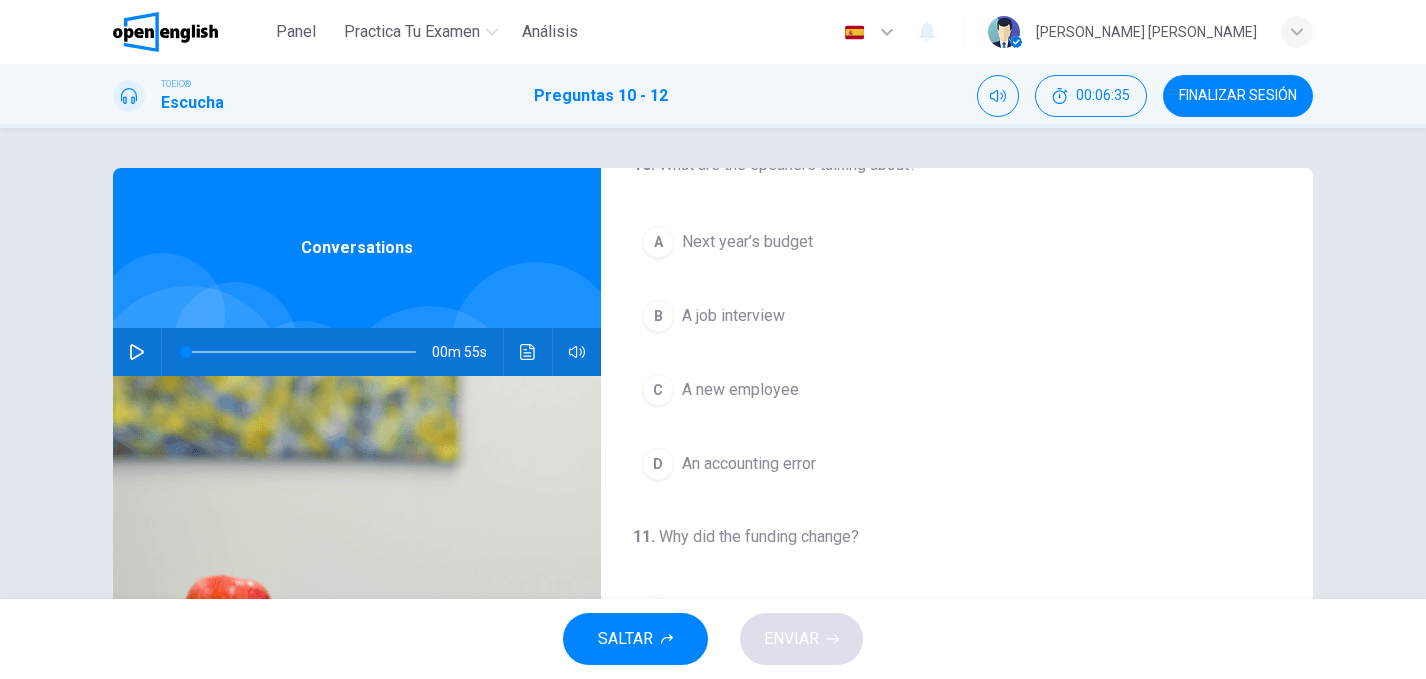 click on "A" at bounding box center [658, 242] 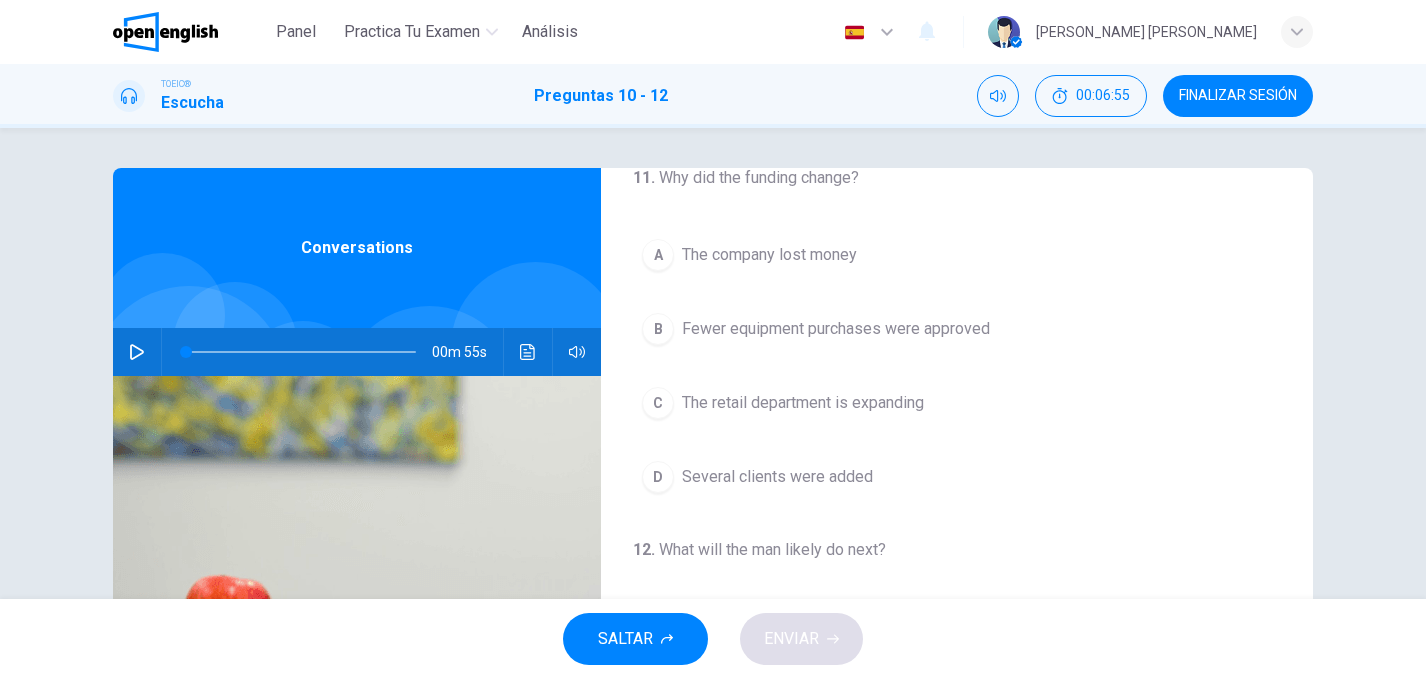 scroll, scrollTop: 414, scrollLeft: 0, axis: vertical 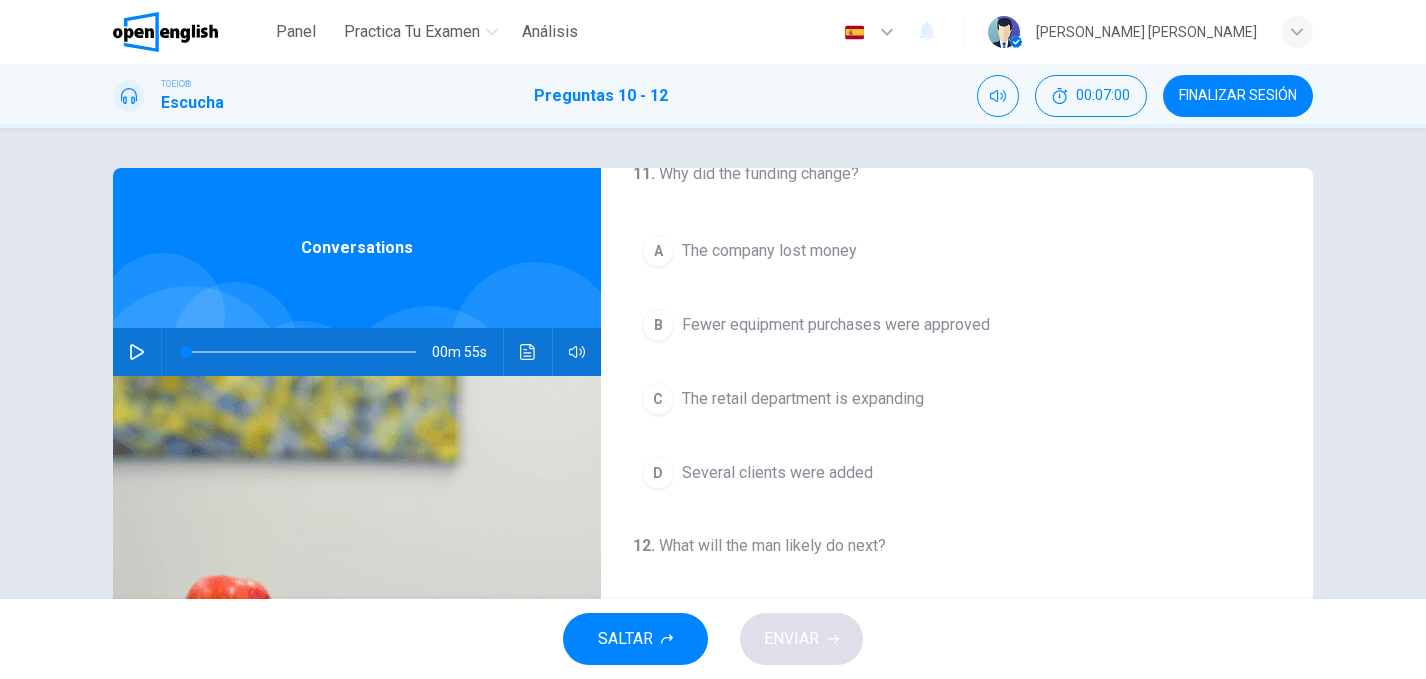 click on "B" at bounding box center [658, 325] 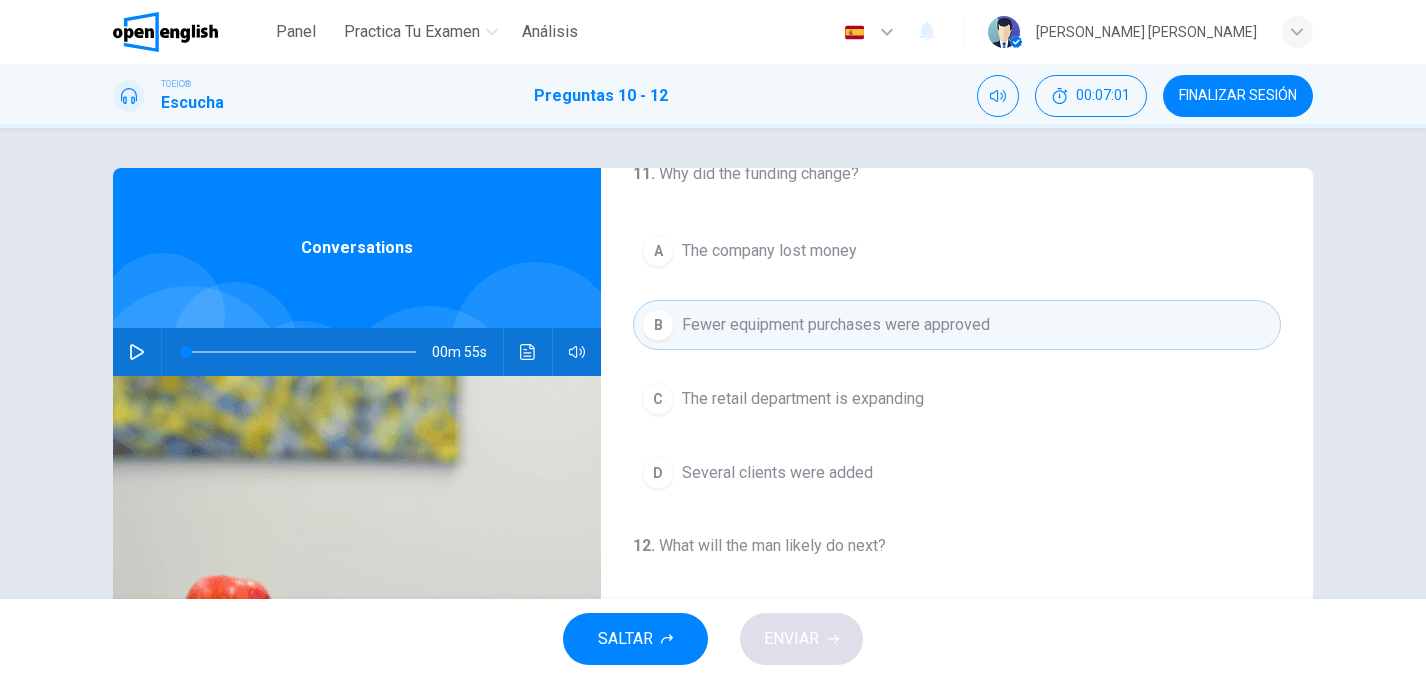 scroll, scrollTop: 457, scrollLeft: 0, axis: vertical 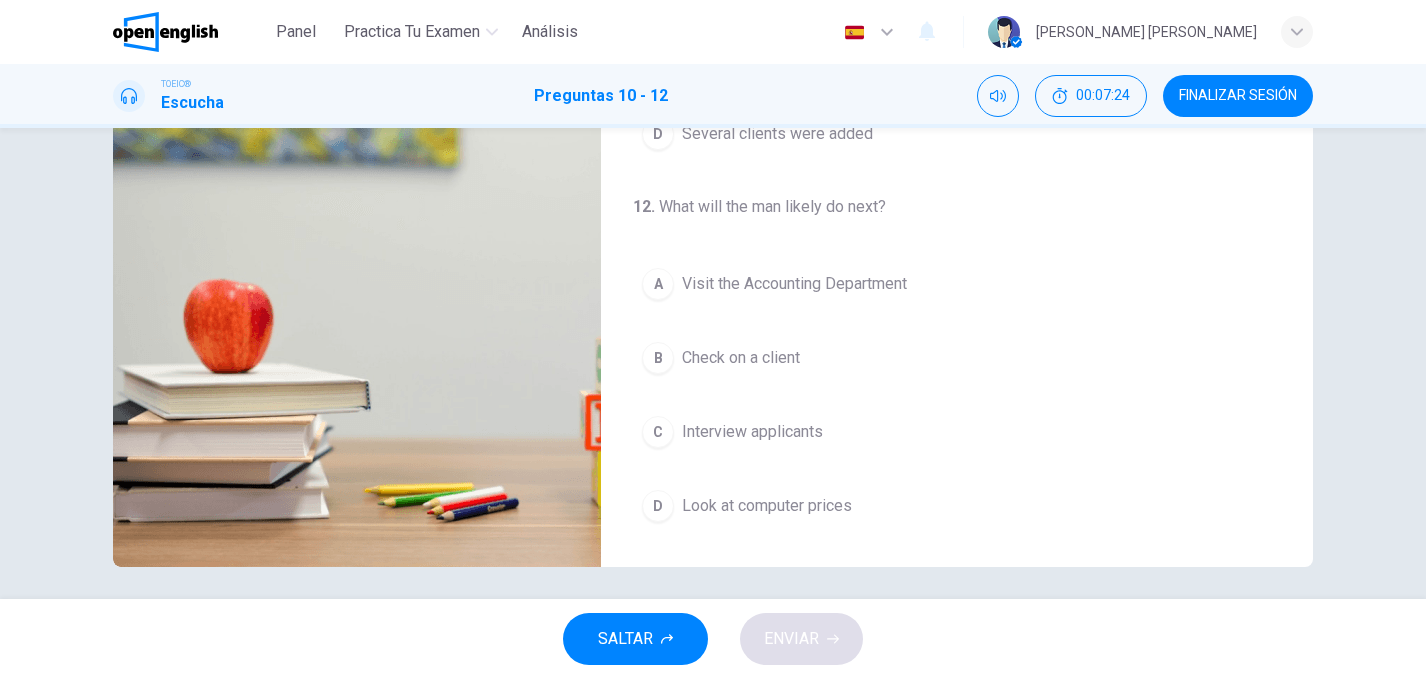 click on "D" at bounding box center [658, 506] 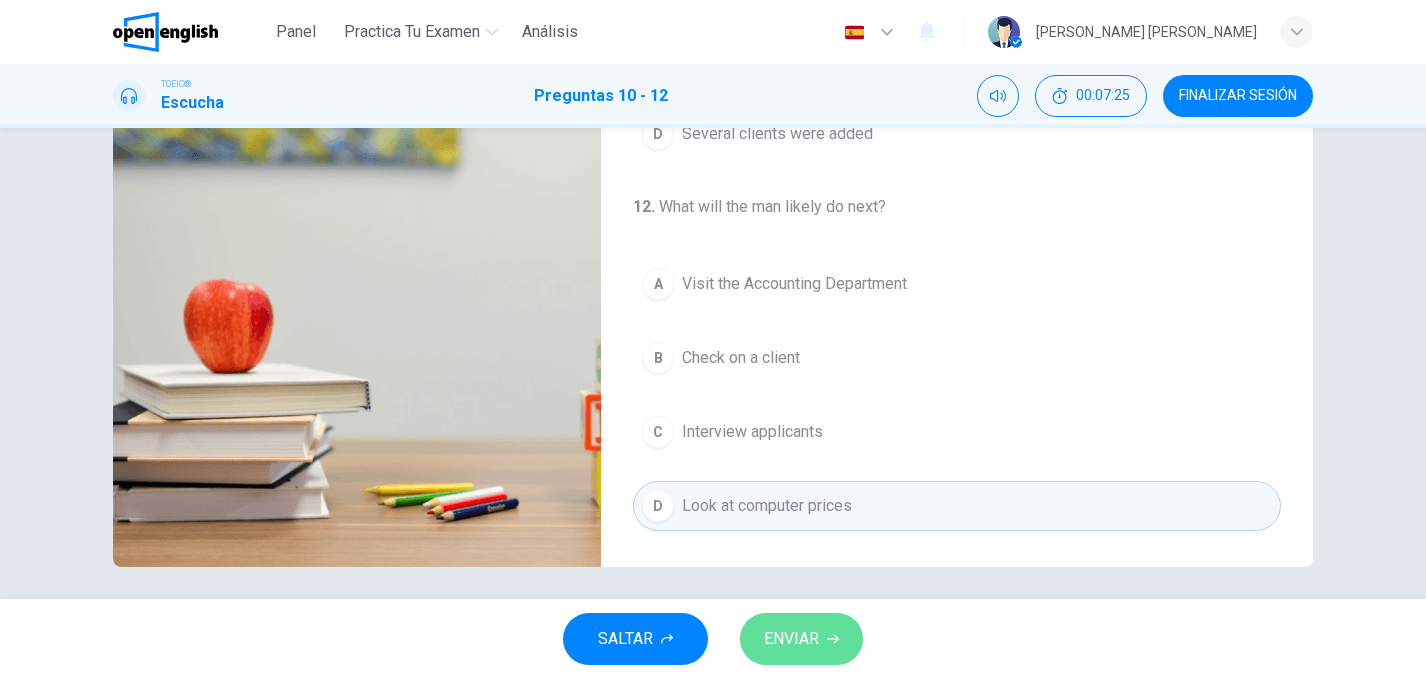 click on "ENVIAR" at bounding box center [791, 639] 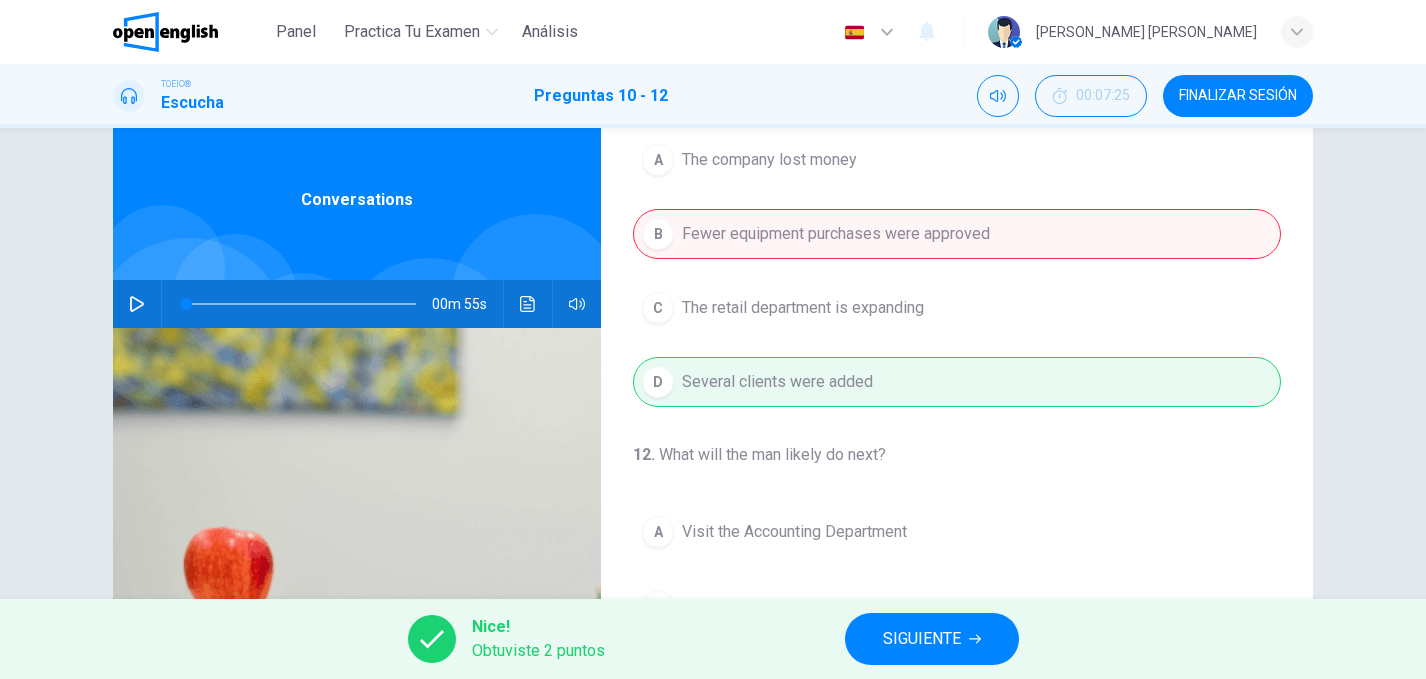 scroll, scrollTop: 61, scrollLeft: 0, axis: vertical 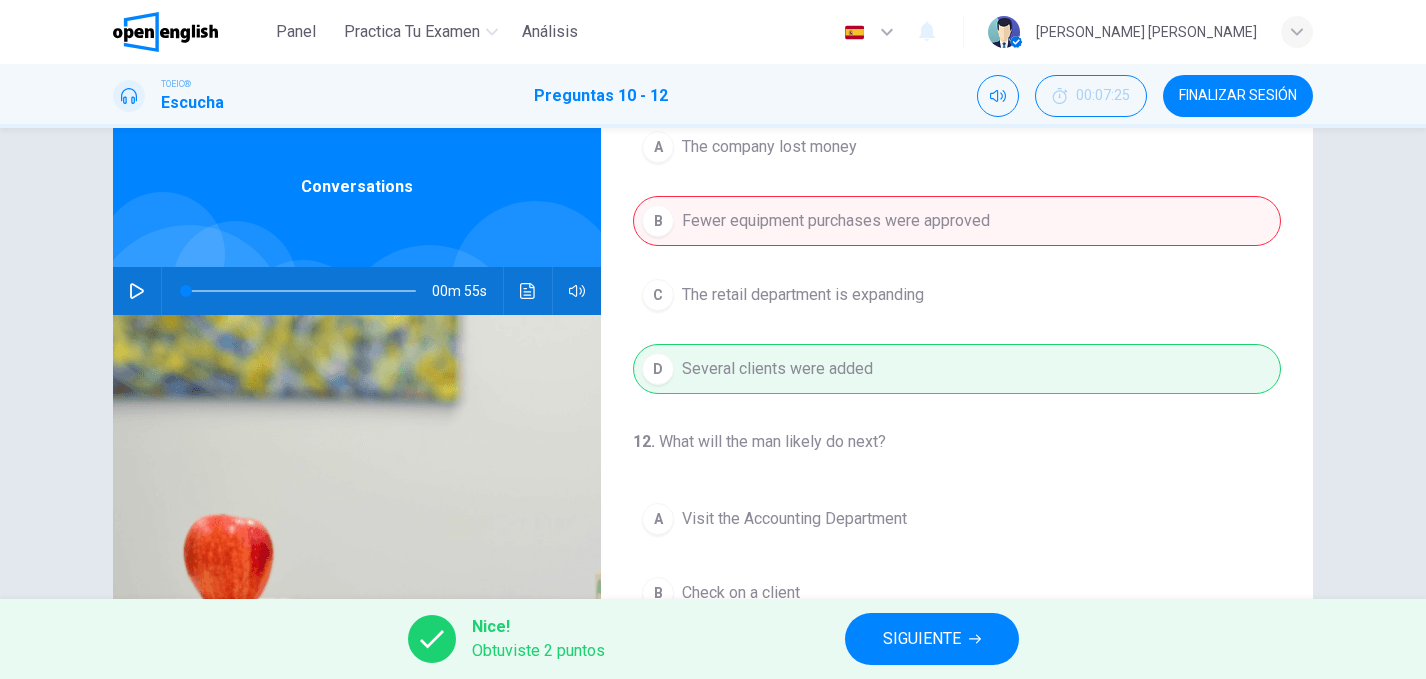 click at bounding box center (357, 558) 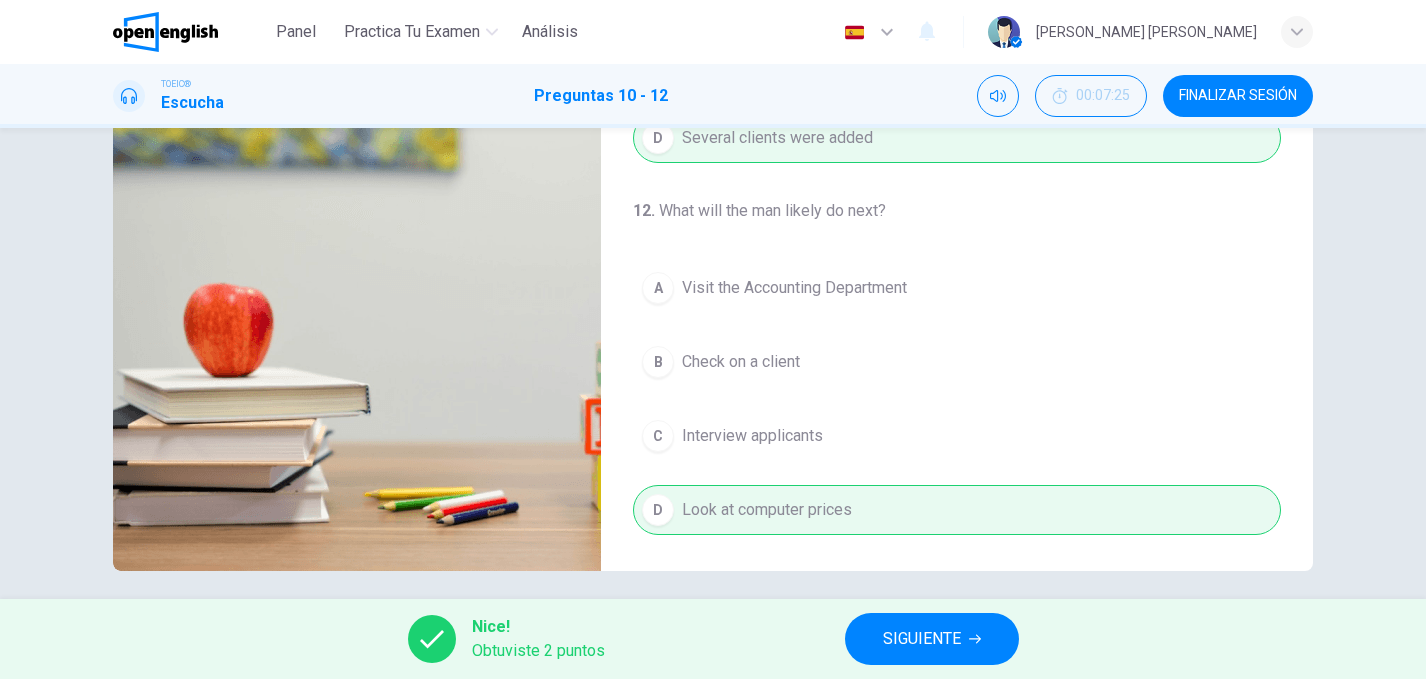 scroll, scrollTop: 304, scrollLeft: 0, axis: vertical 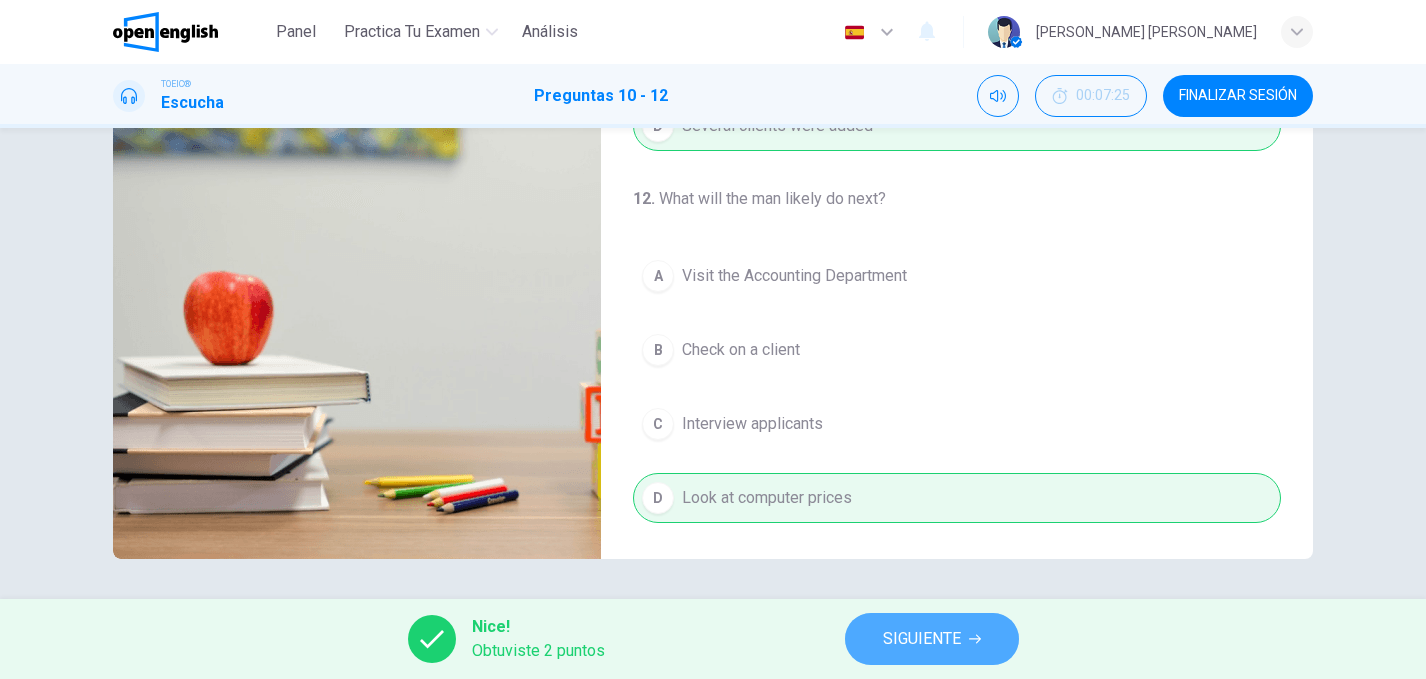 click on "SIGUIENTE" at bounding box center (922, 639) 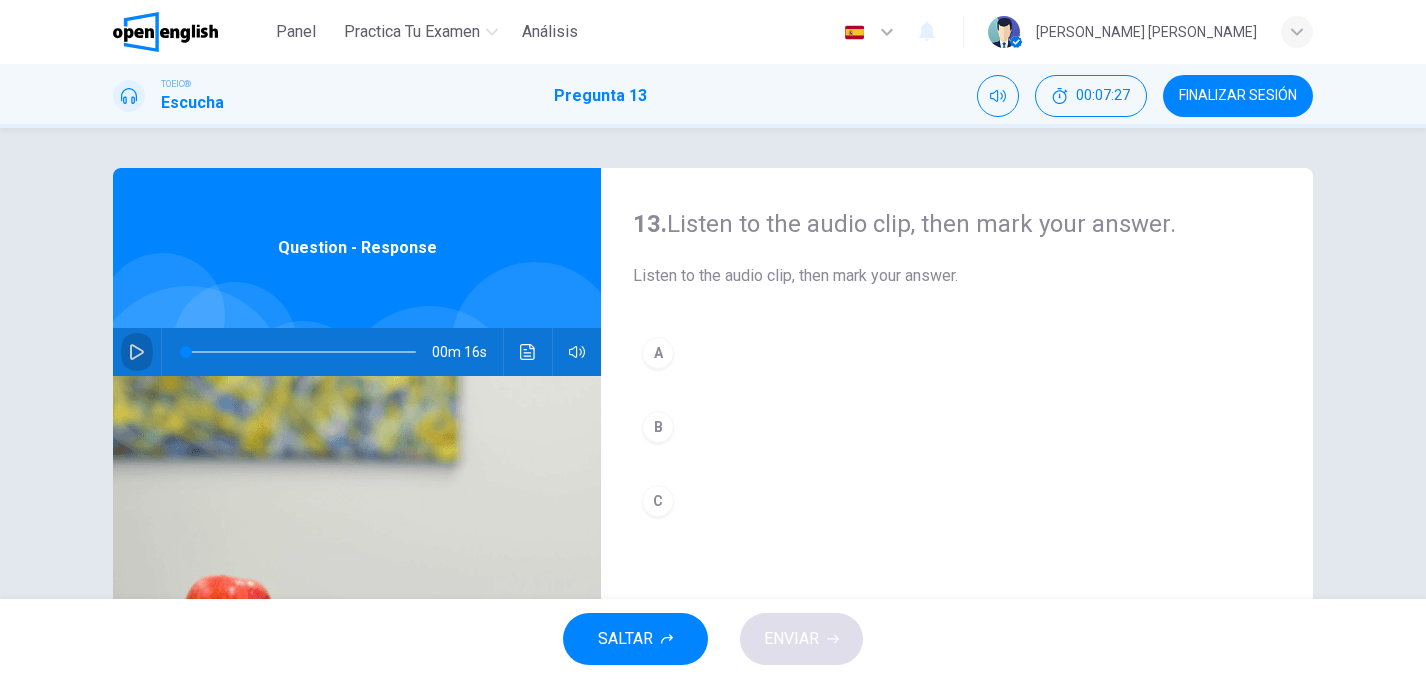 click 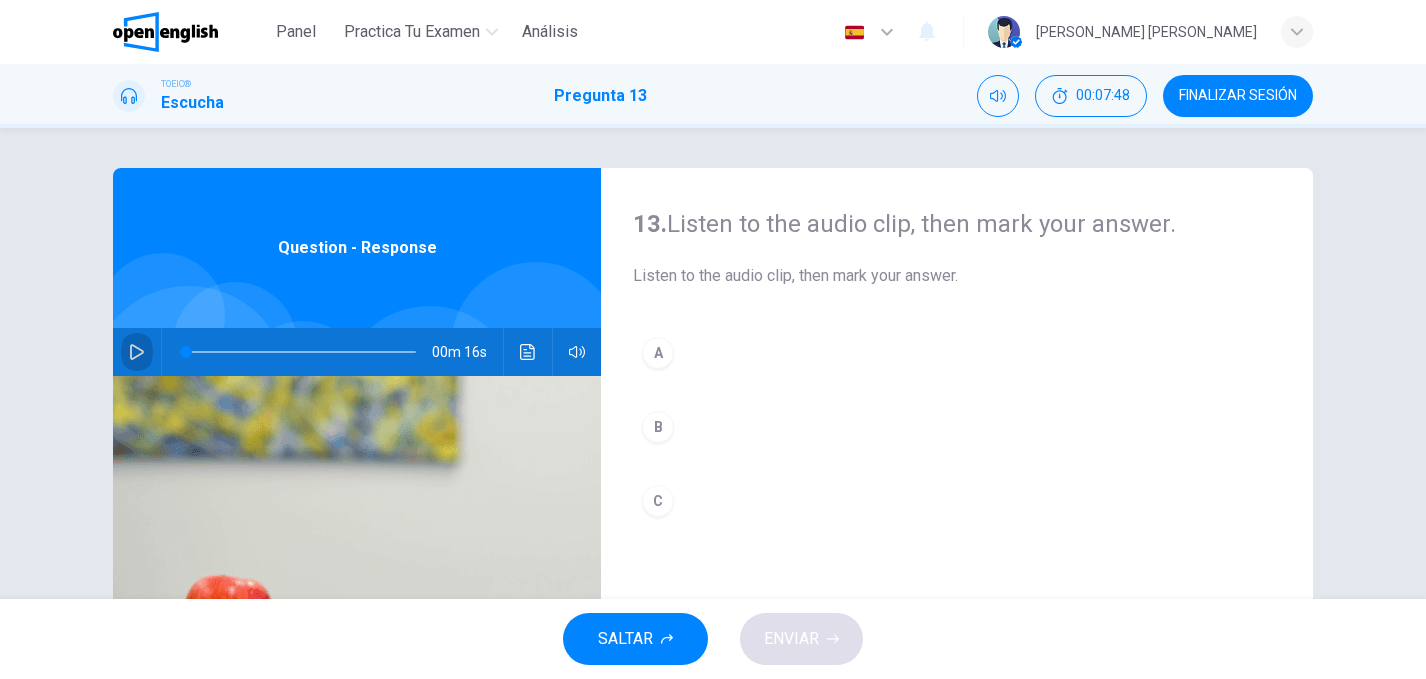 click 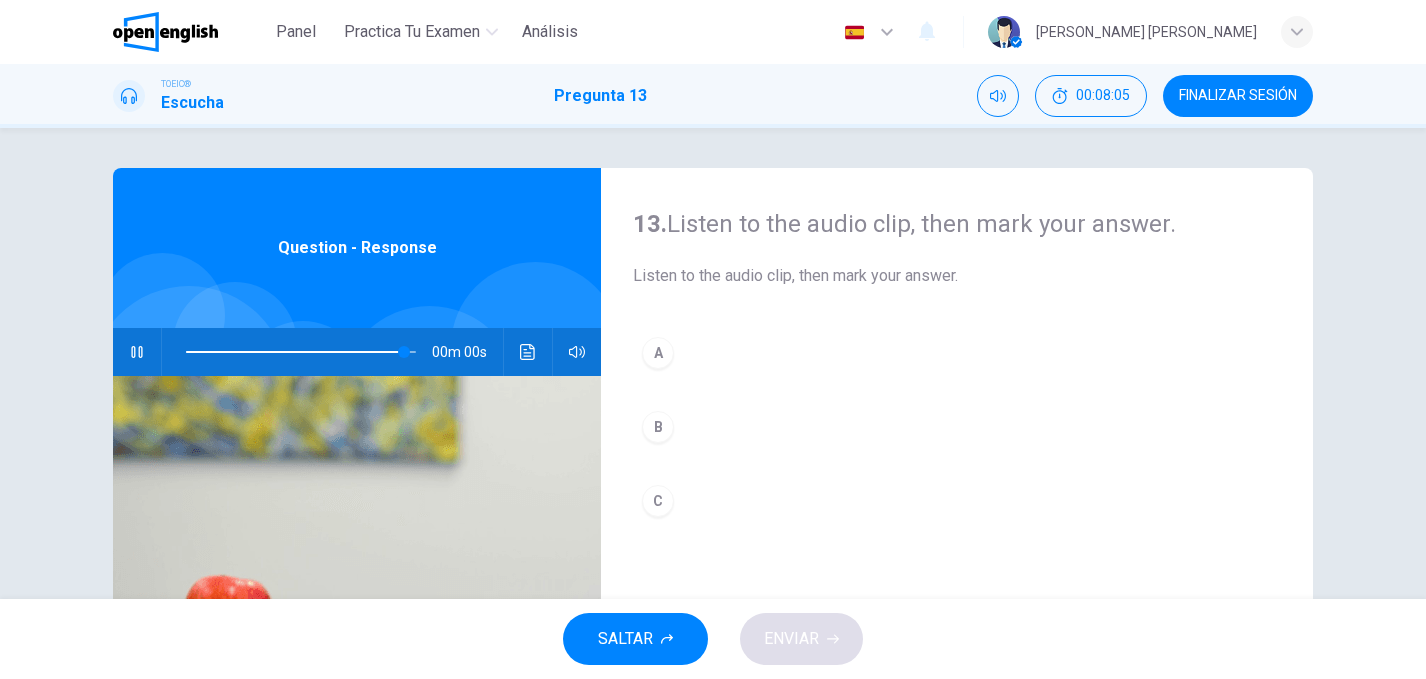 click on "A" at bounding box center (658, 353) 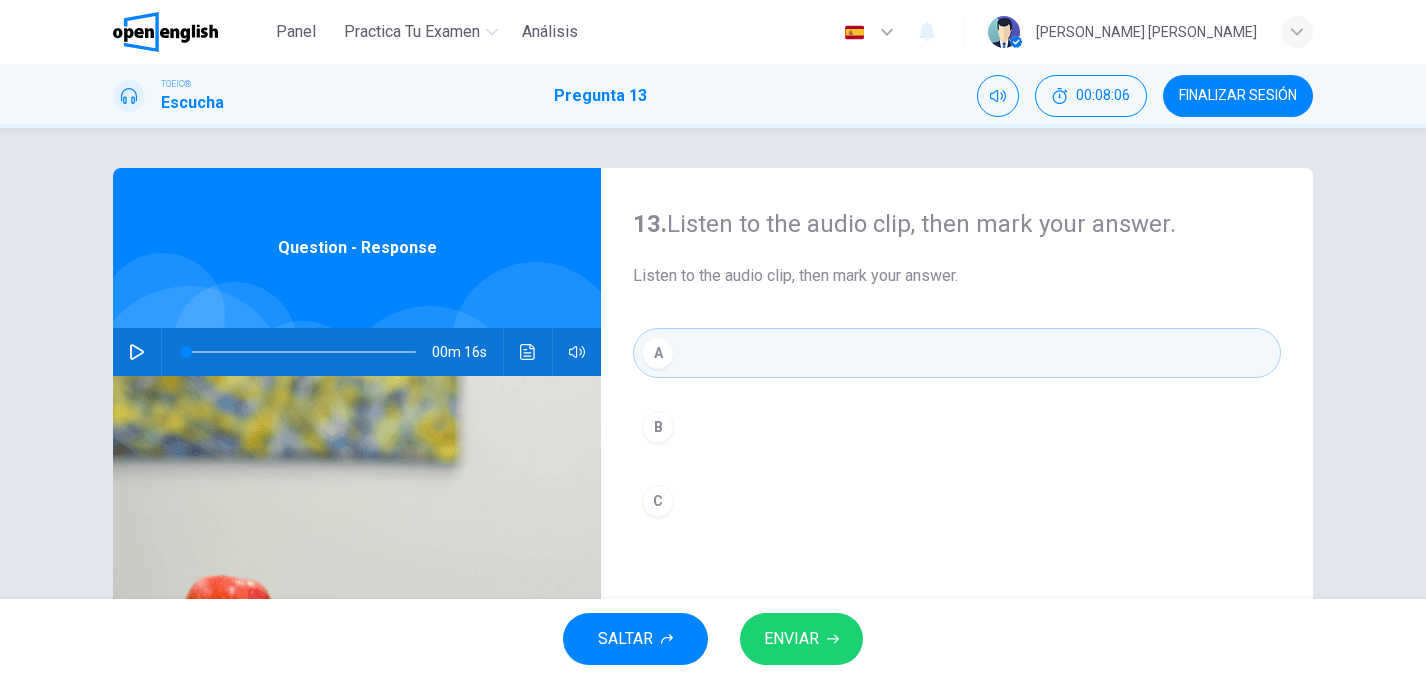click on "ENVIAR" at bounding box center (791, 639) 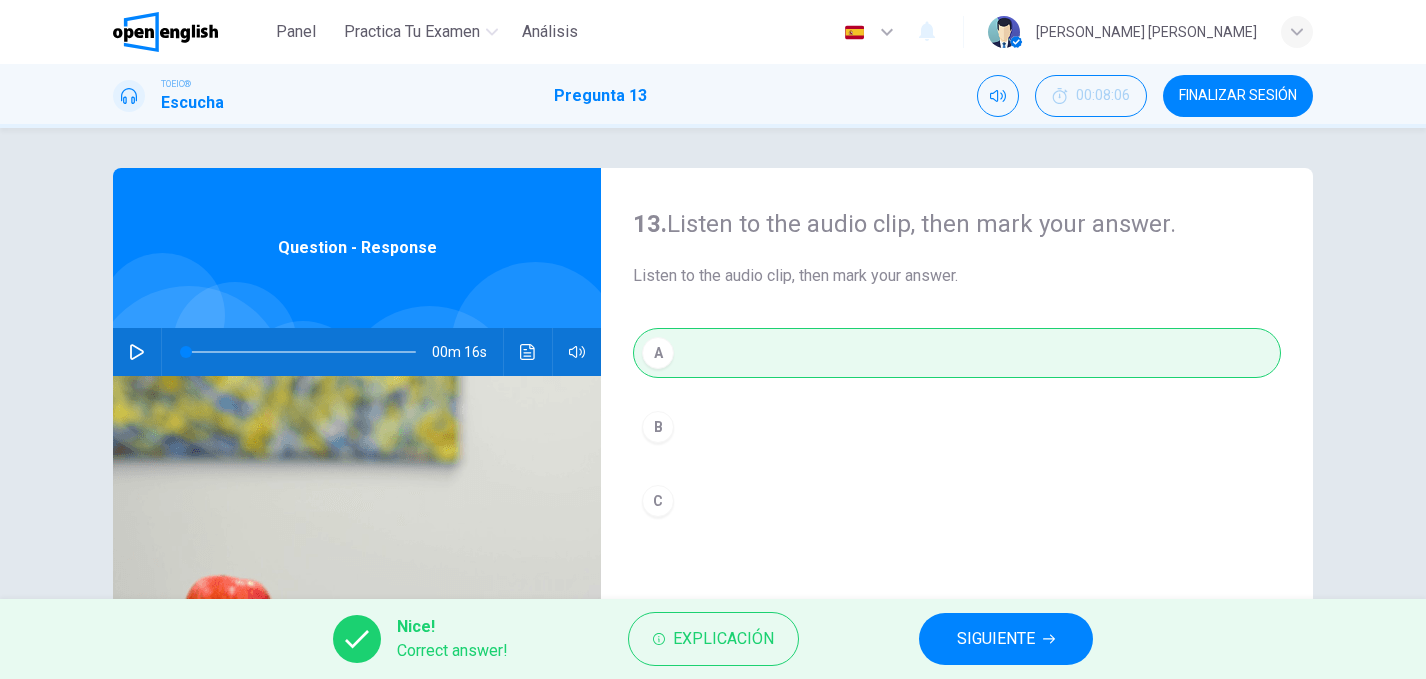click on "SIGUIENTE" at bounding box center (996, 639) 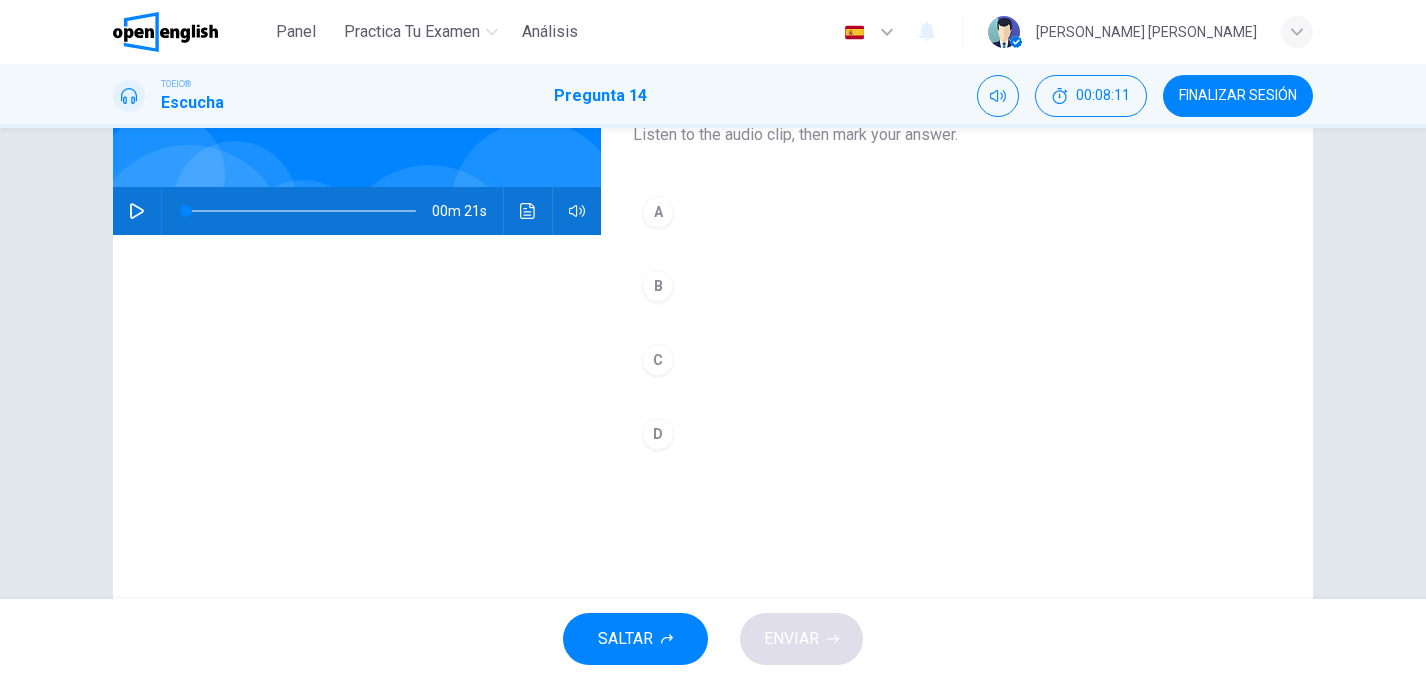 scroll, scrollTop: 154, scrollLeft: 0, axis: vertical 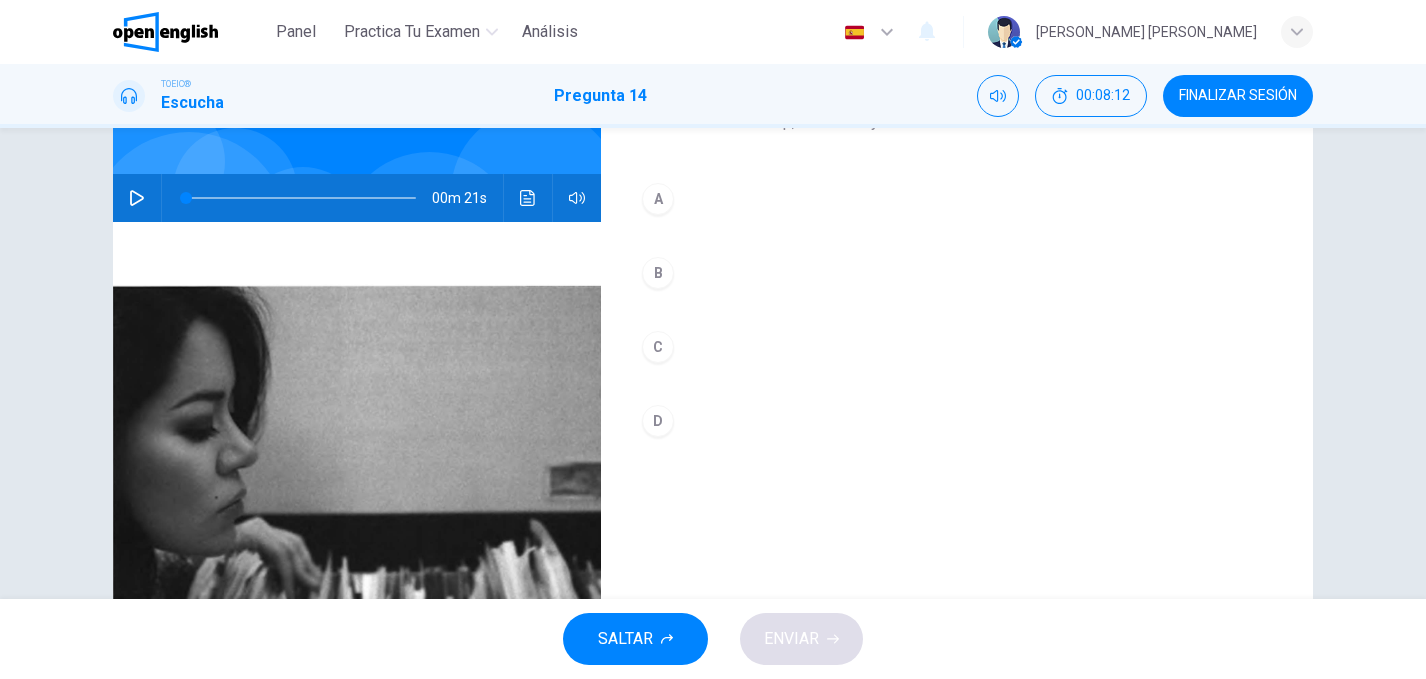 click 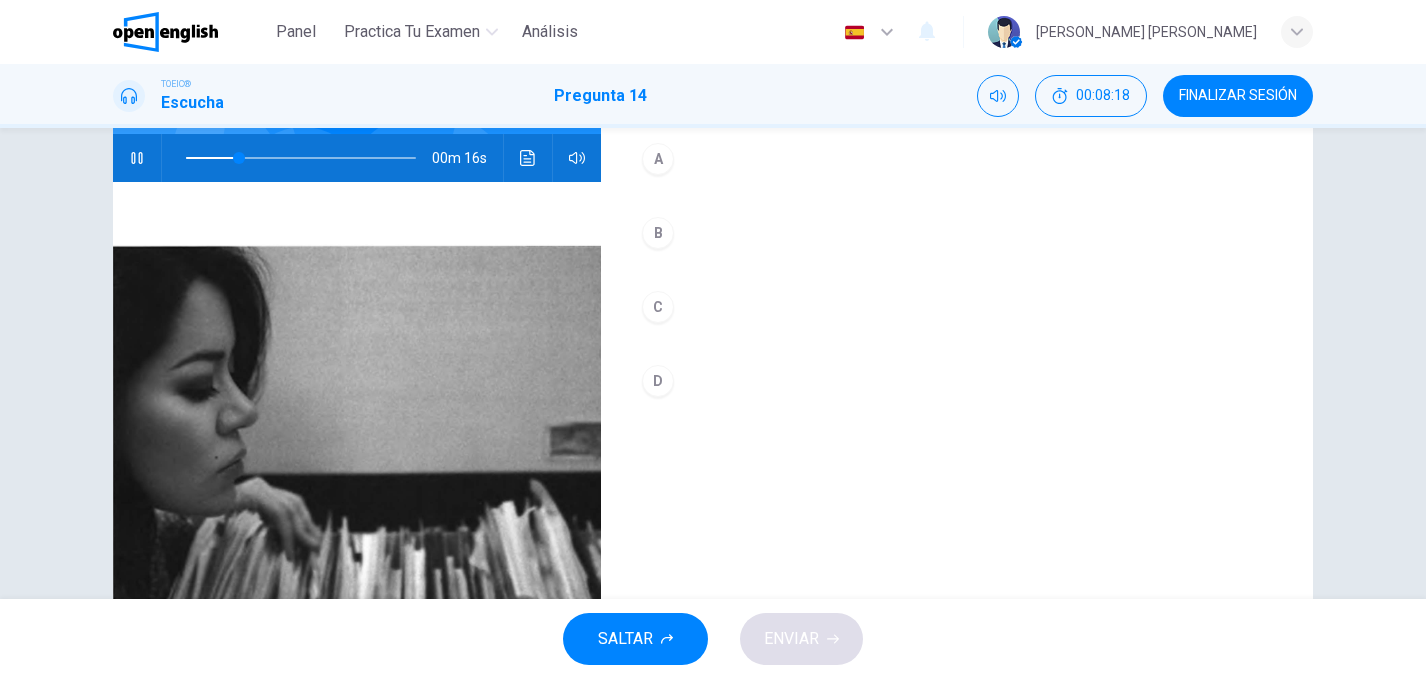 scroll, scrollTop: 195, scrollLeft: 0, axis: vertical 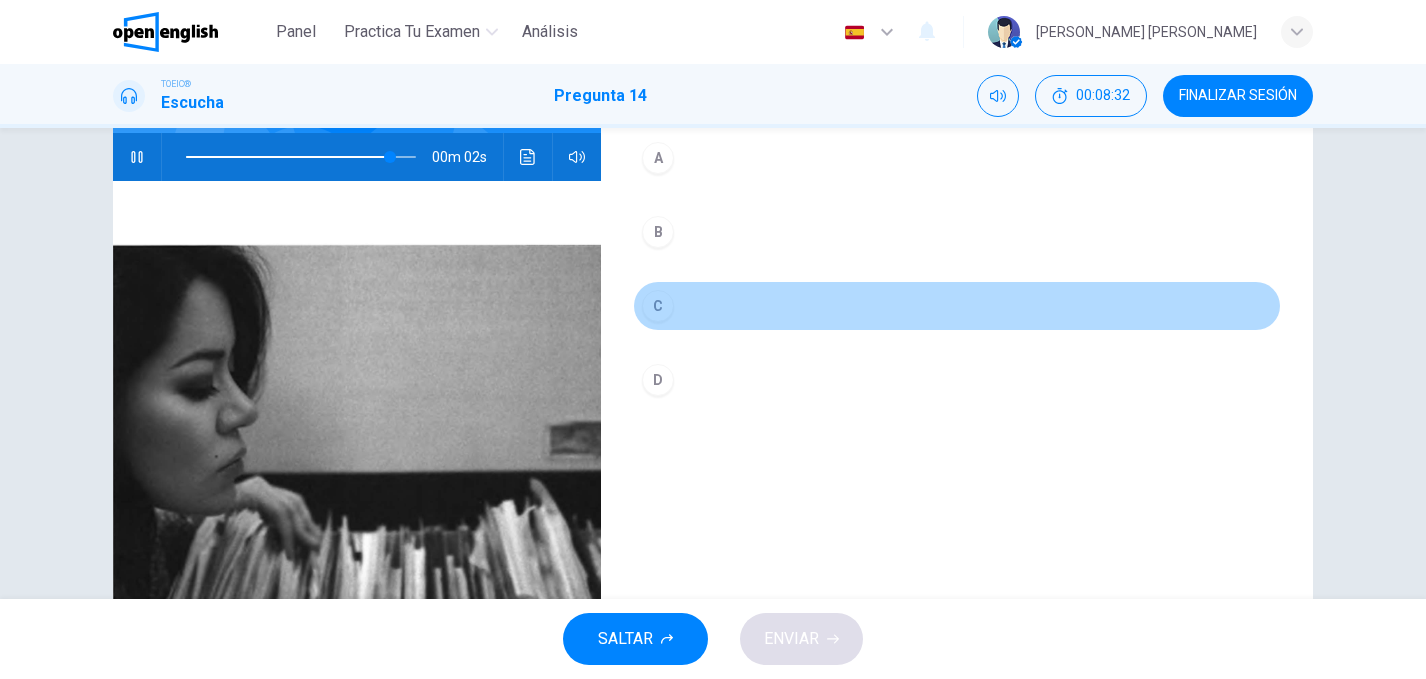 click on "C" at bounding box center (658, 306) 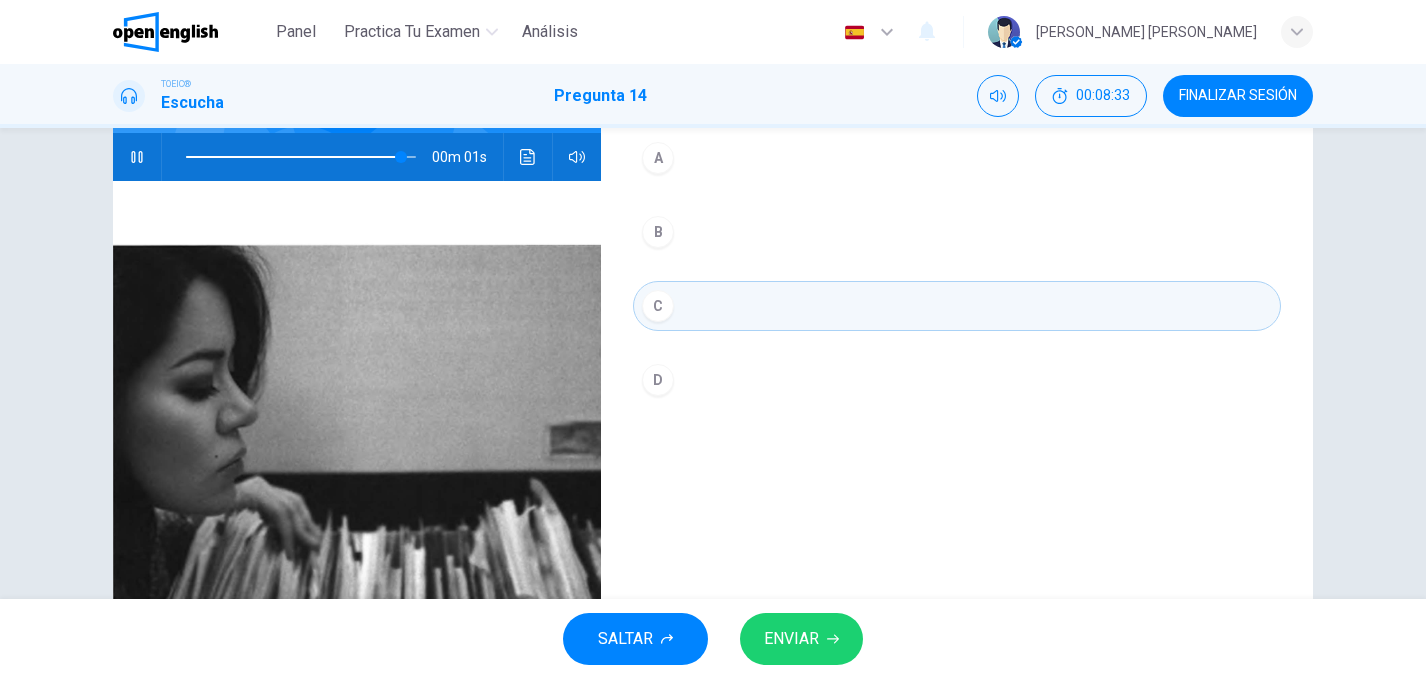 click on "ENVIAR" at bounding box center [801, 639] 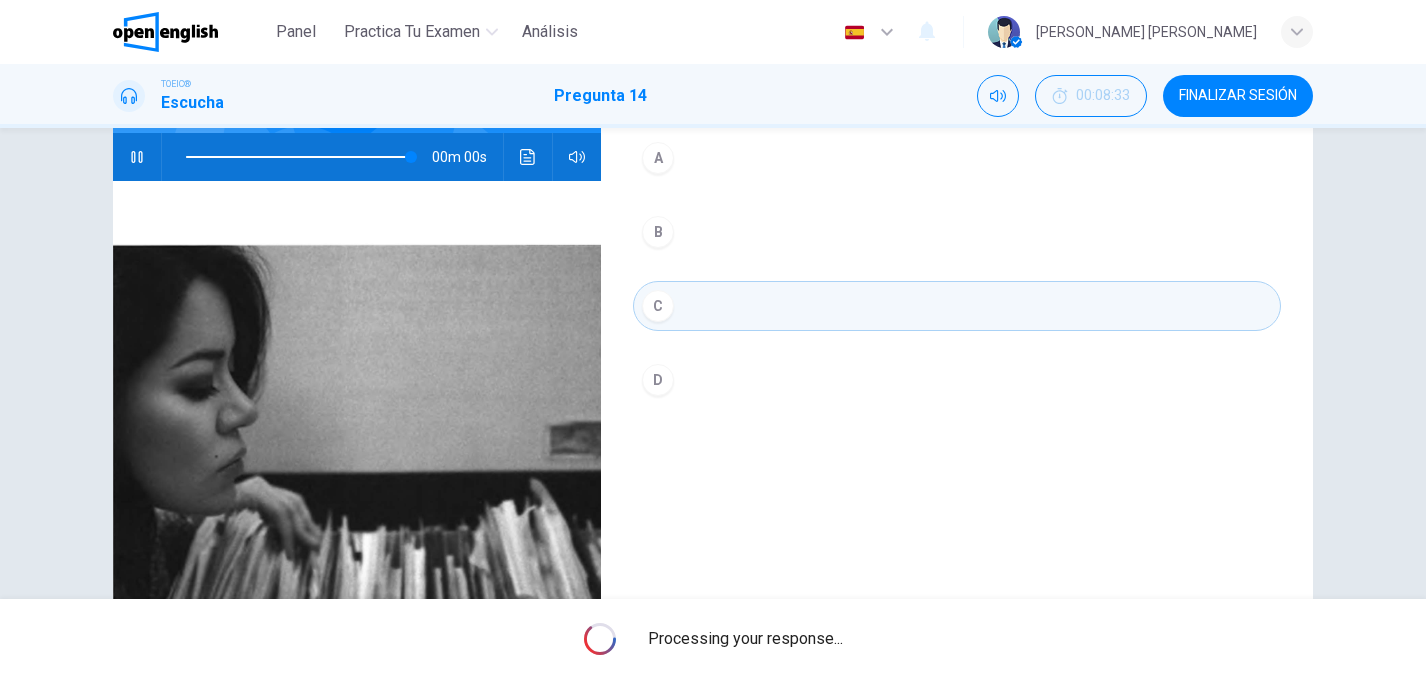 type on "*" 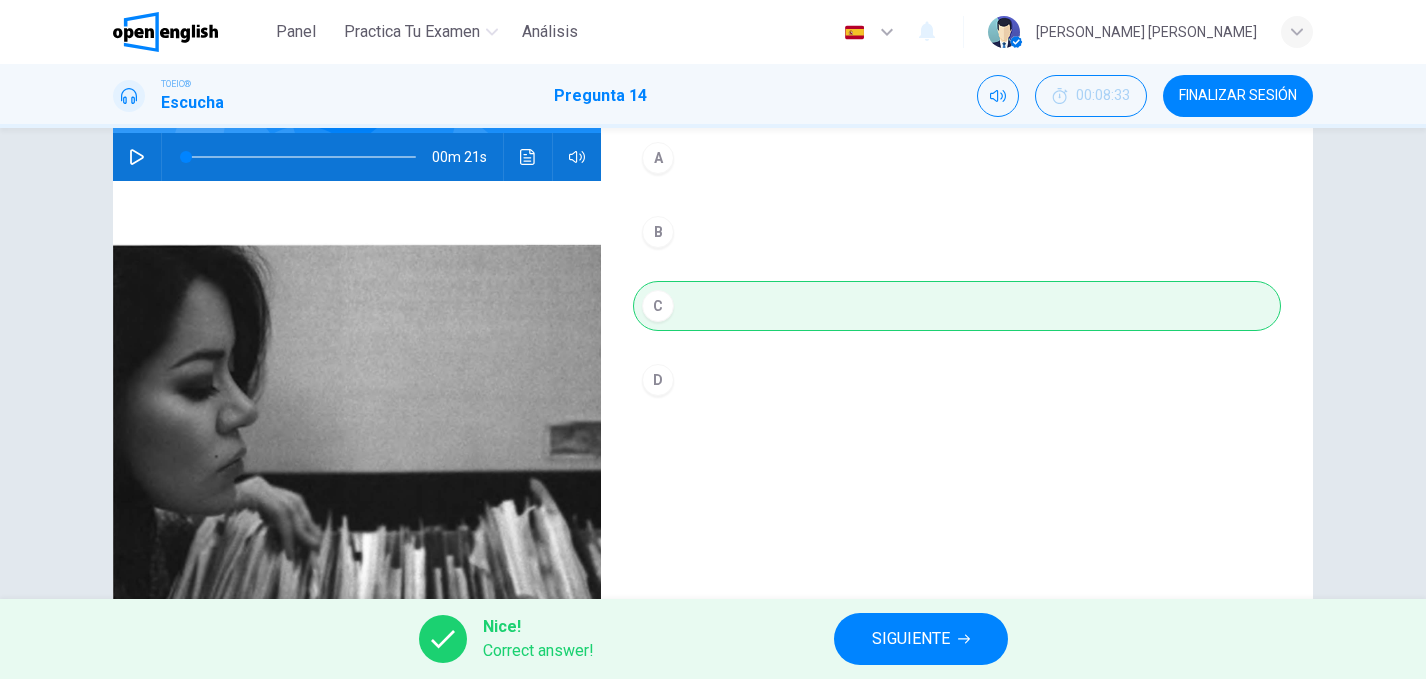 click on "SIGUIENTE" at bounding box center [911, 639] 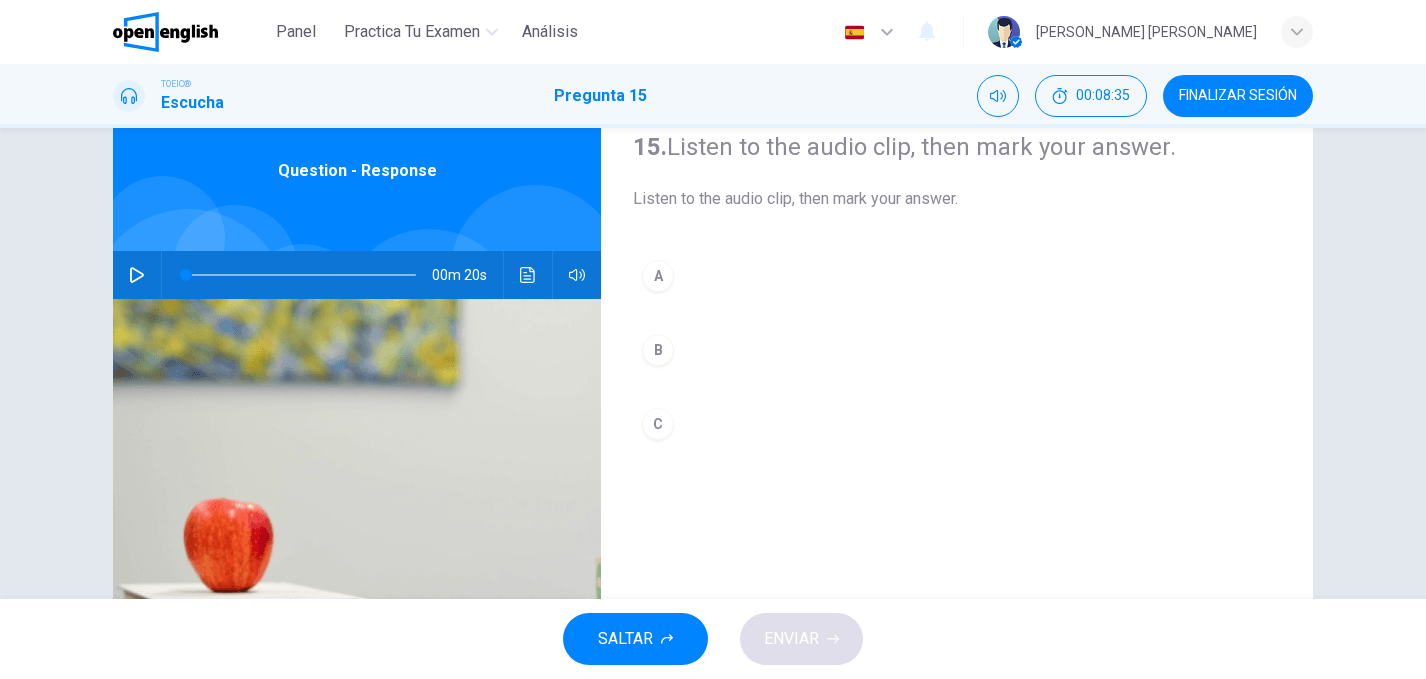 scroll, scrollTop: 82, scrollLeft: 0, axis: vertical 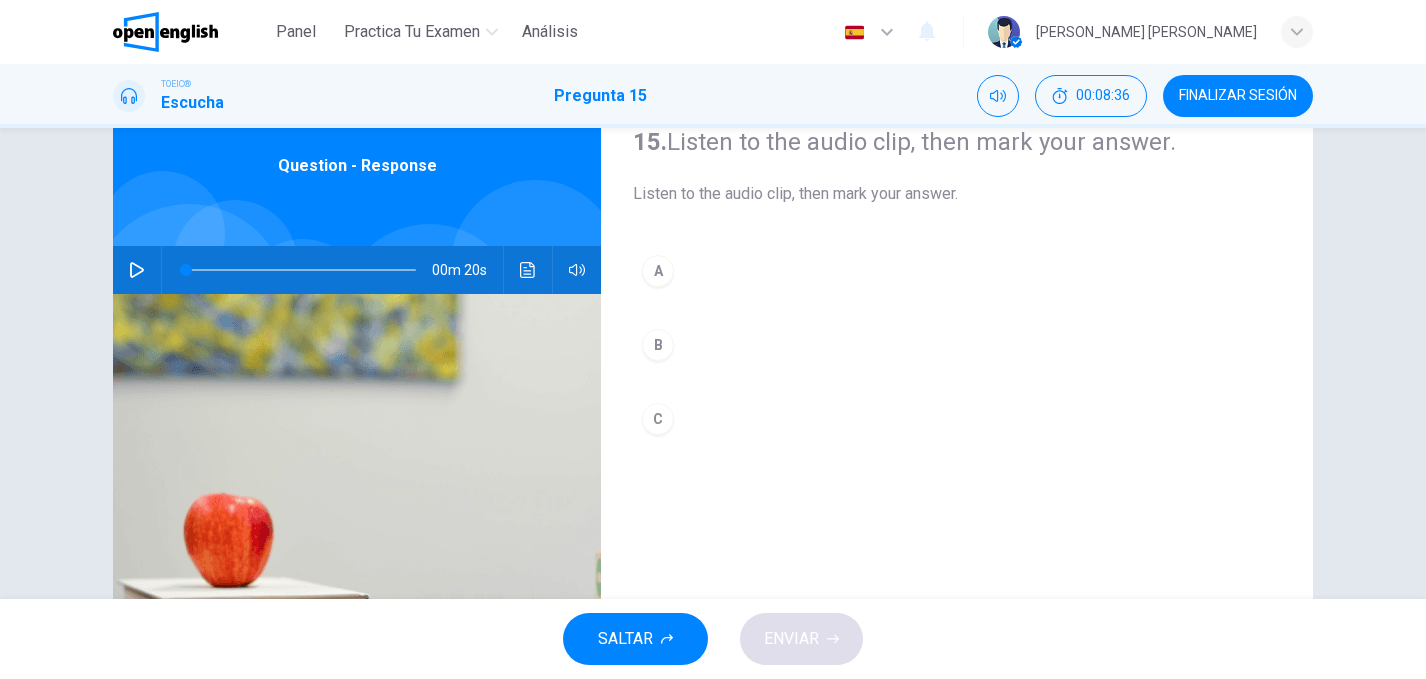 click 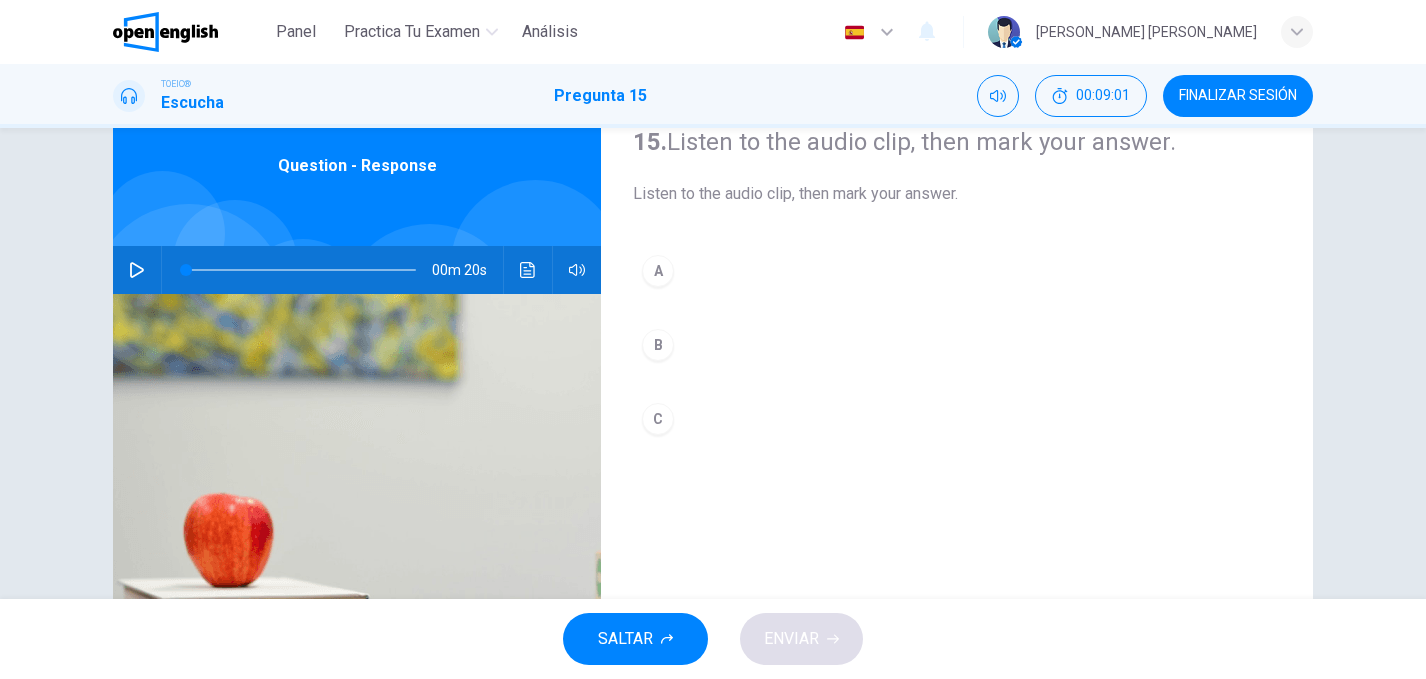 click on "00m 20s" at bounding box center [357, 270] 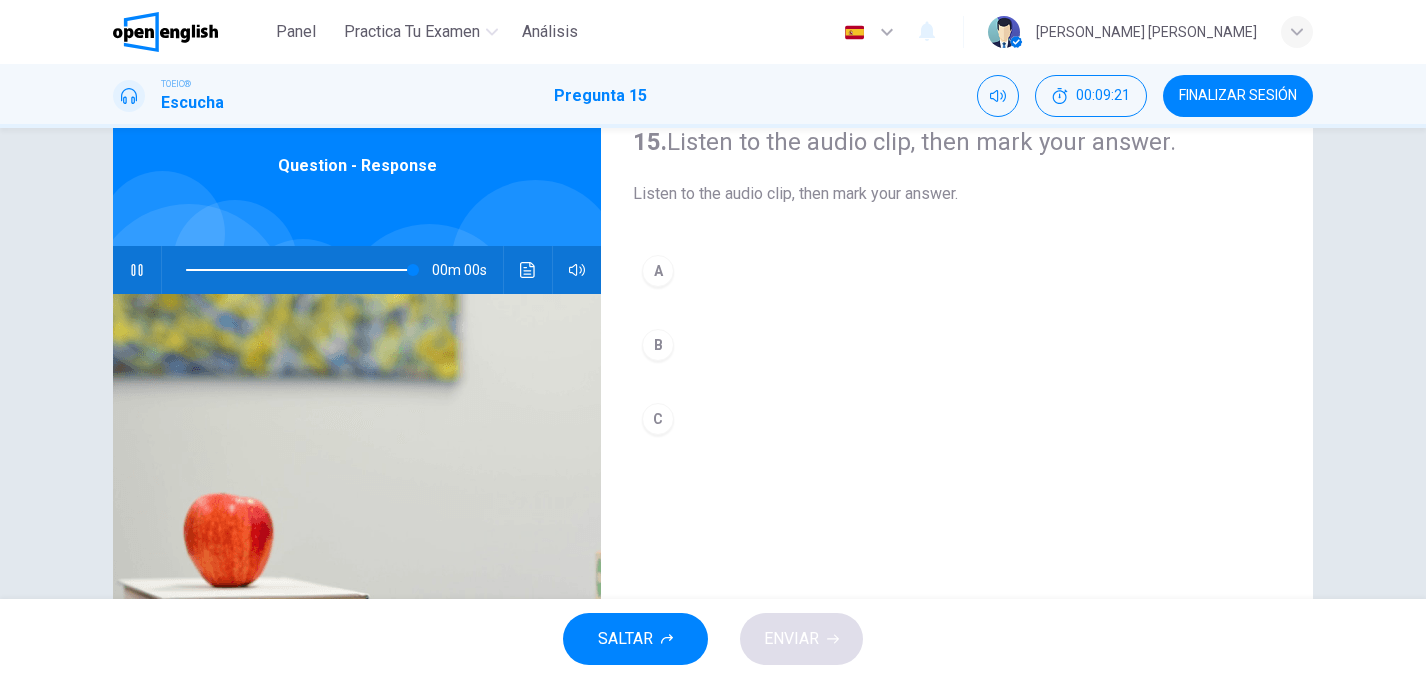 type on "*" 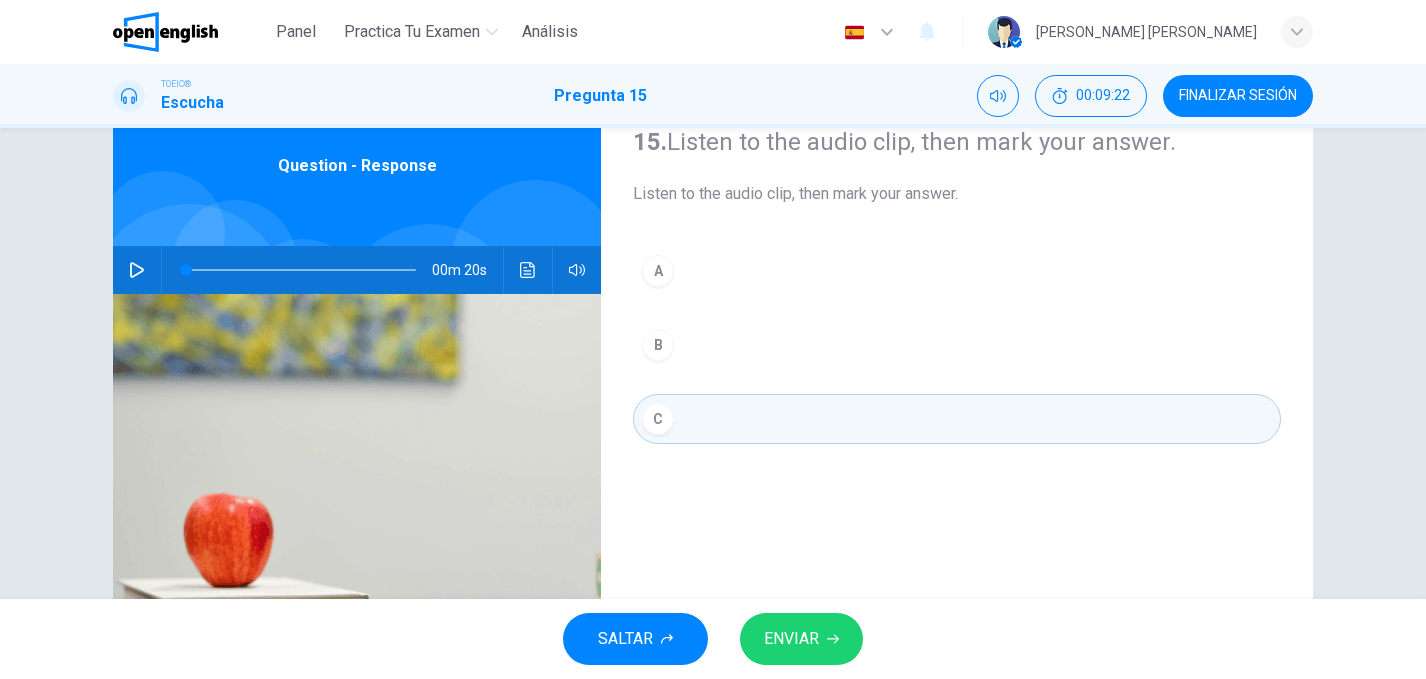 click on "ENVIAR" at bounding box center (801, 639) 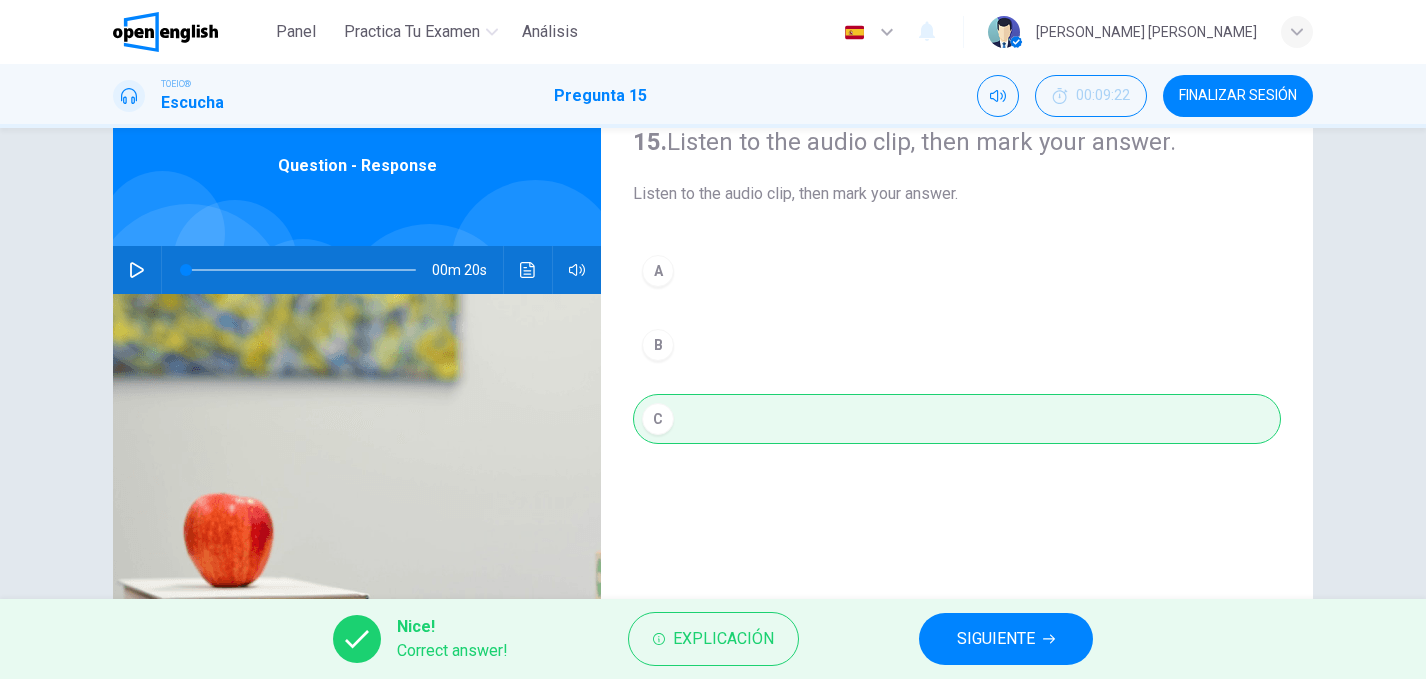 click on "SIGUIENTE" at bounding box center (996, 639) 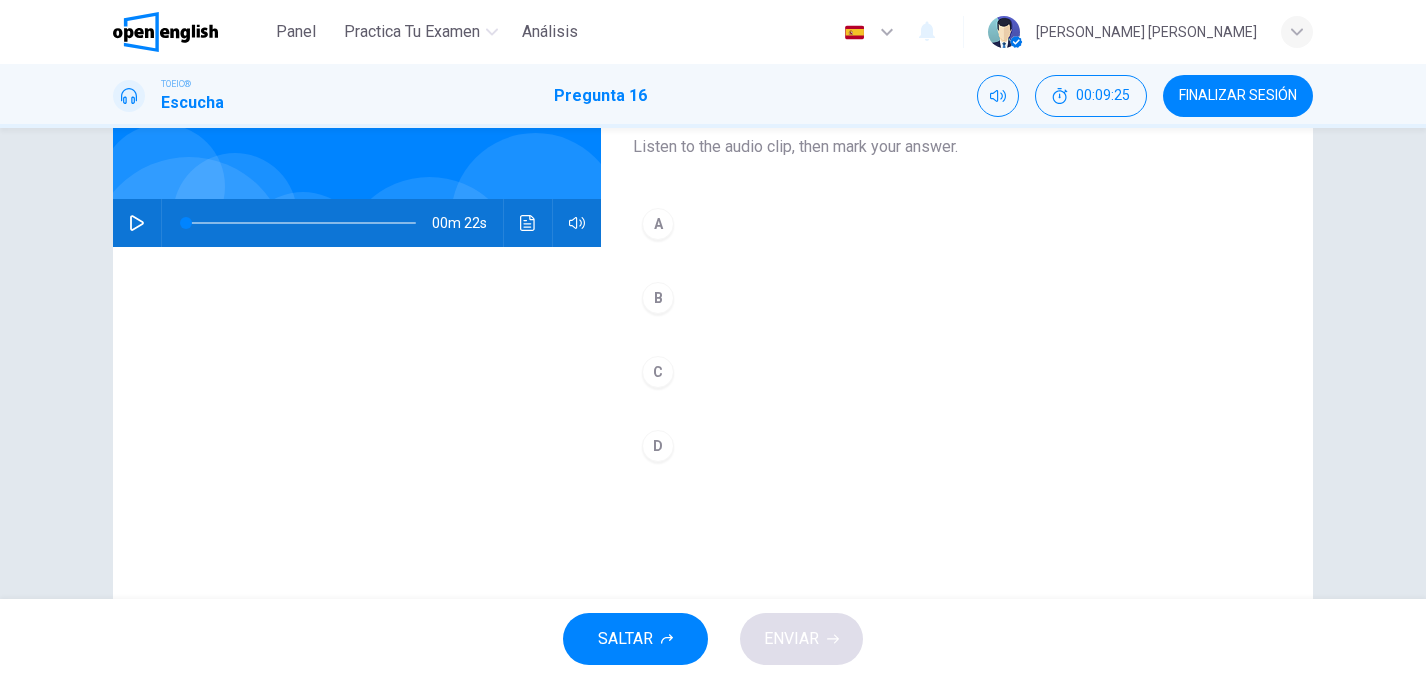 scroll, scrollTop: 106, scrollLeft: 0, axis: vertical 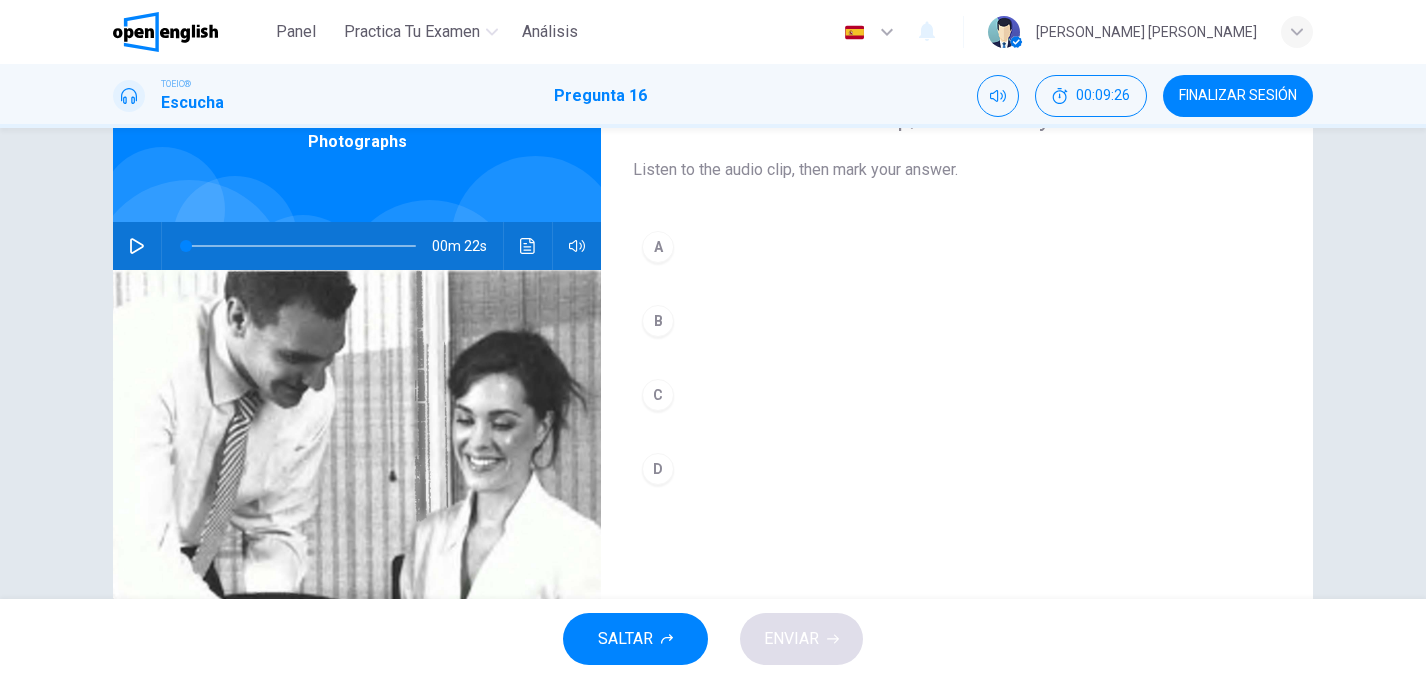 click 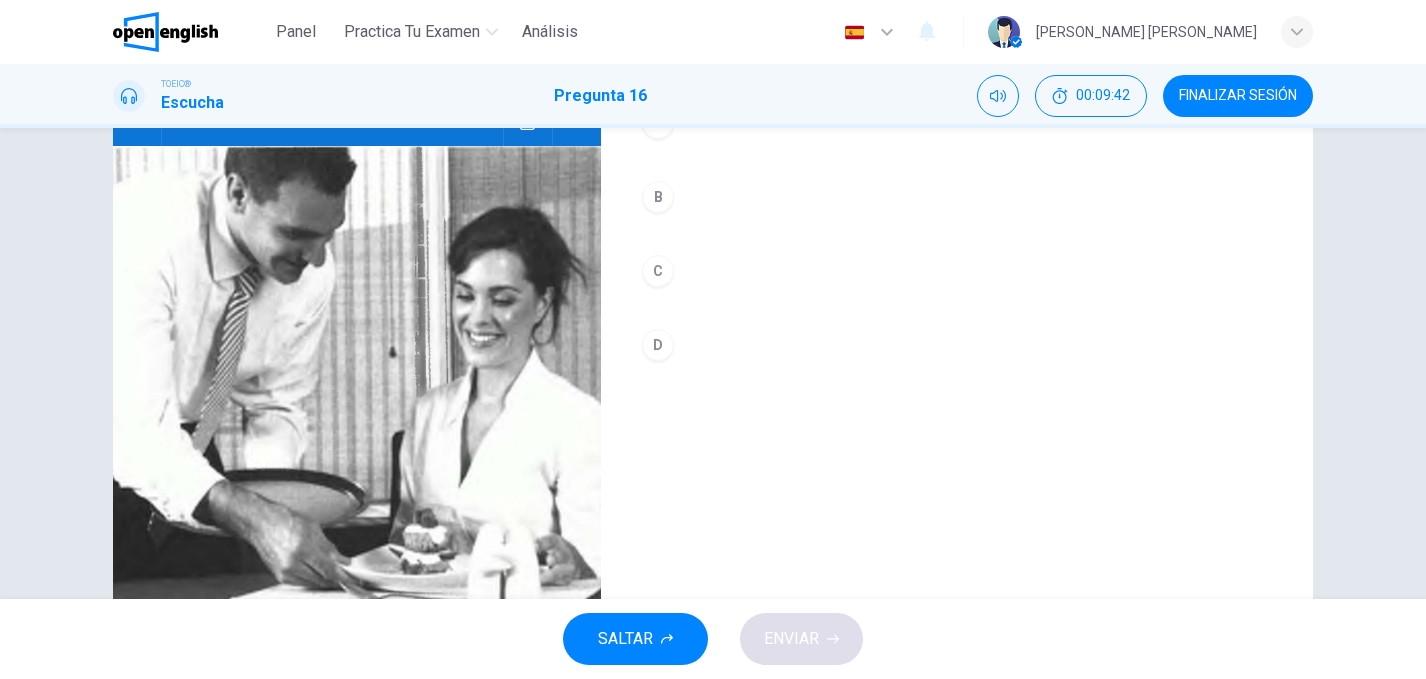scroll, scrollTop: 219, scrollLeft: 0, axis: vertical 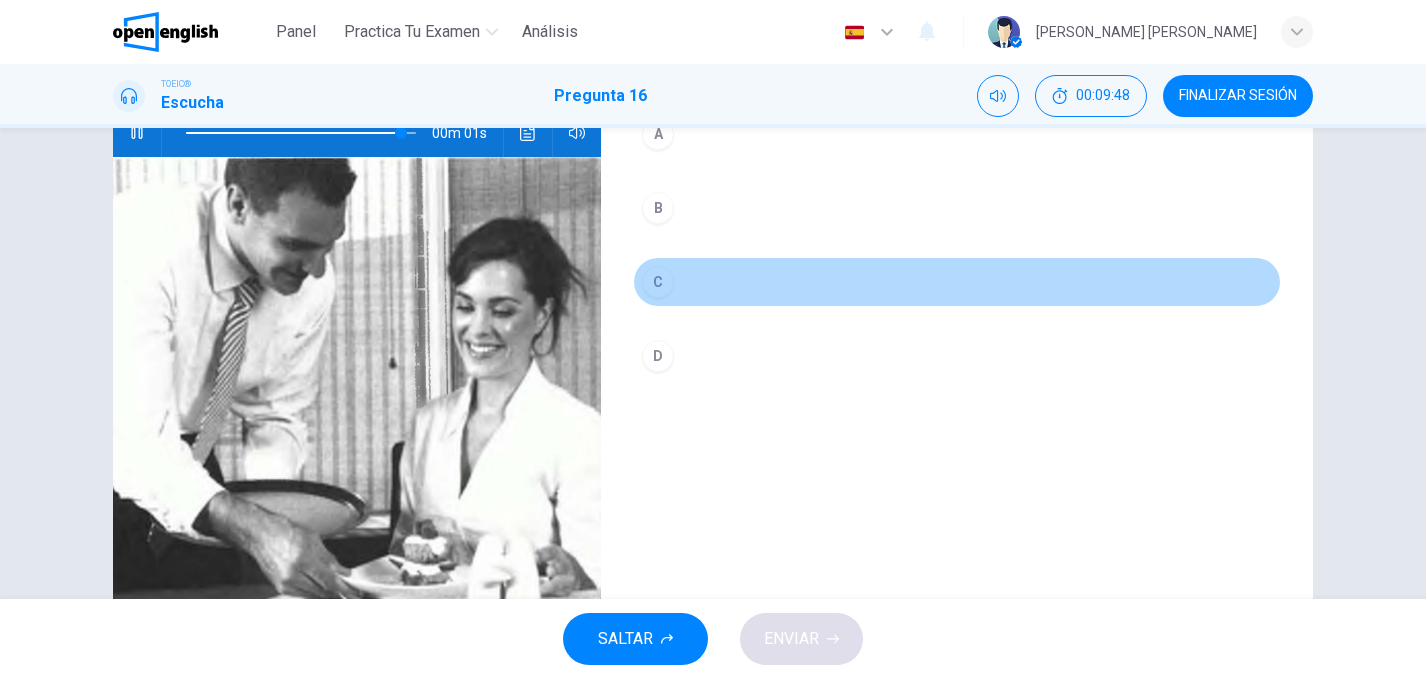click on "C" at bounding box center (658, 282) 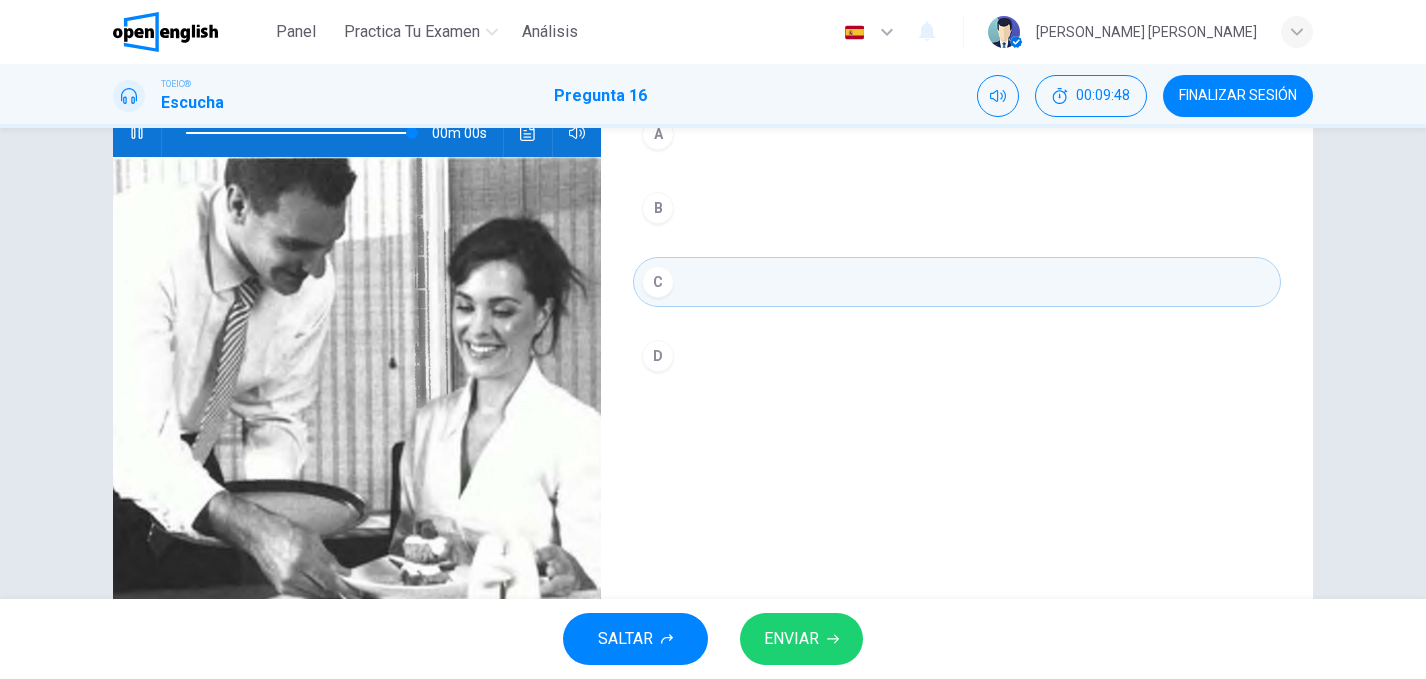 type on "*" 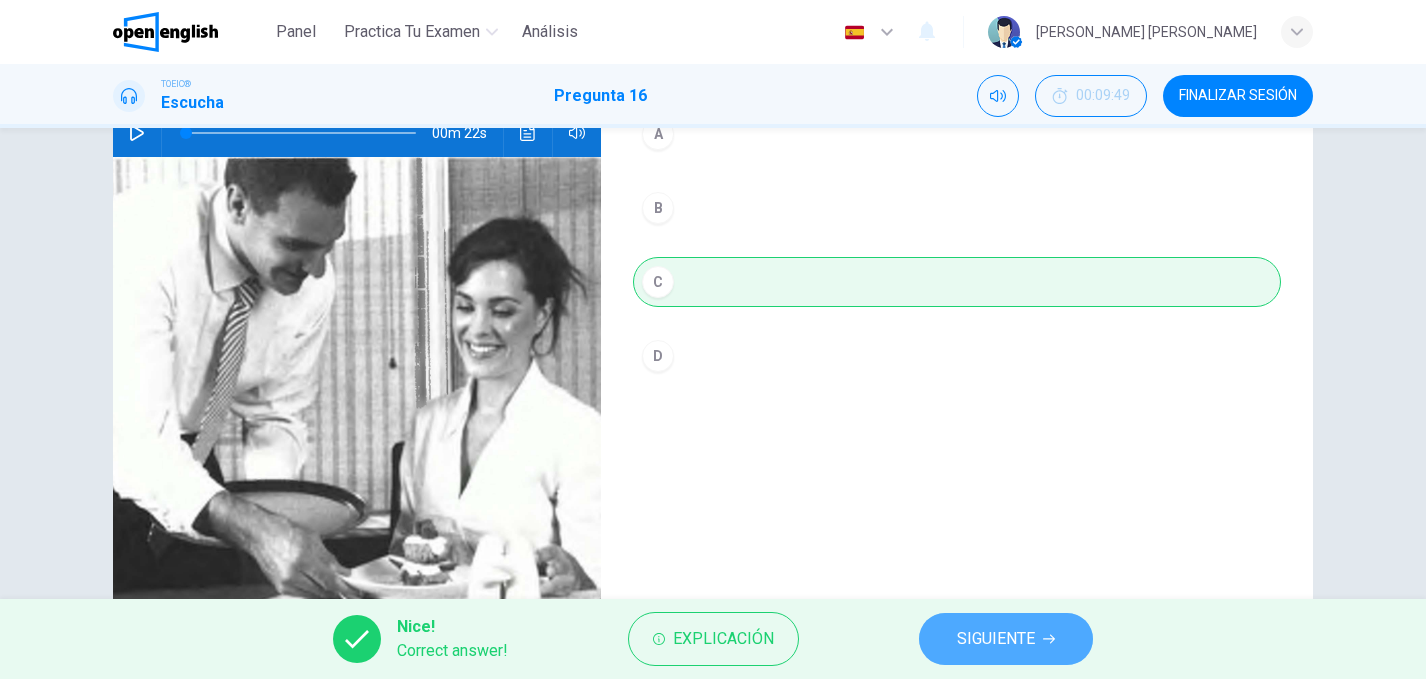 click on "SIGUIENTE" at bounding box center (1006, 639) 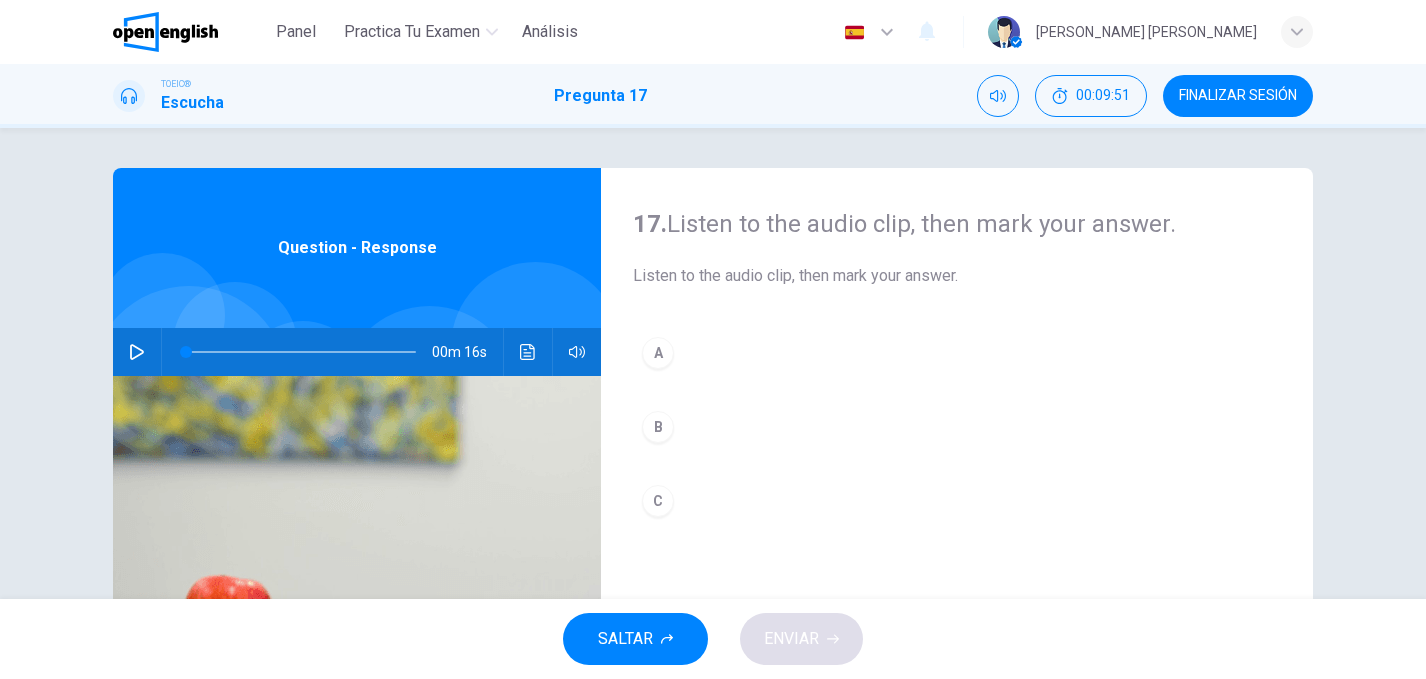 click 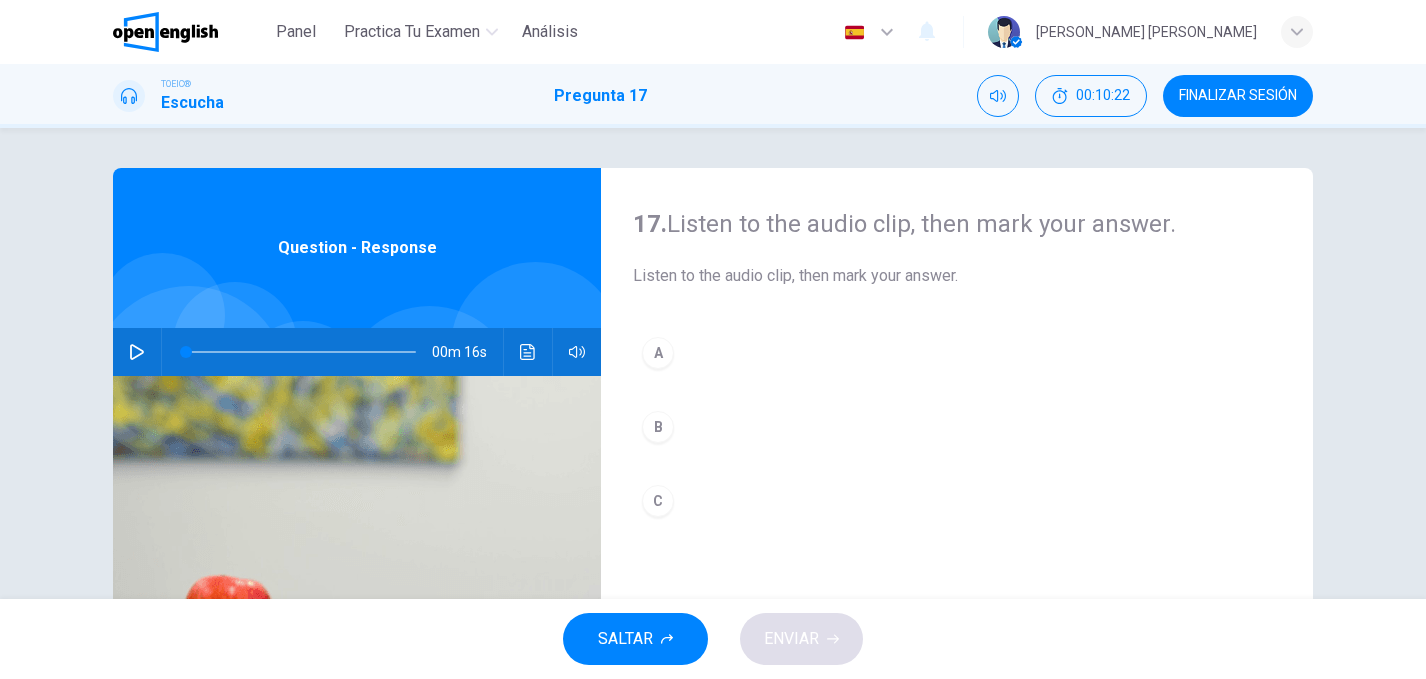 click 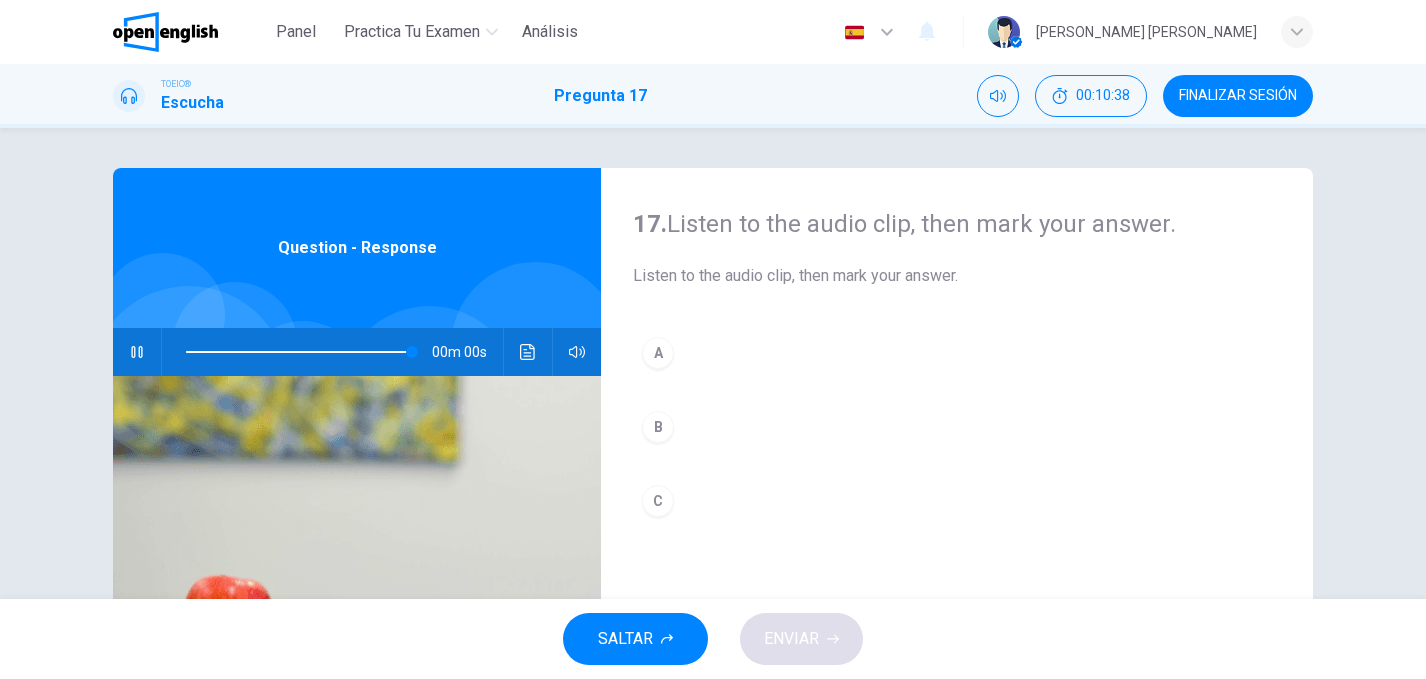 type on "*" 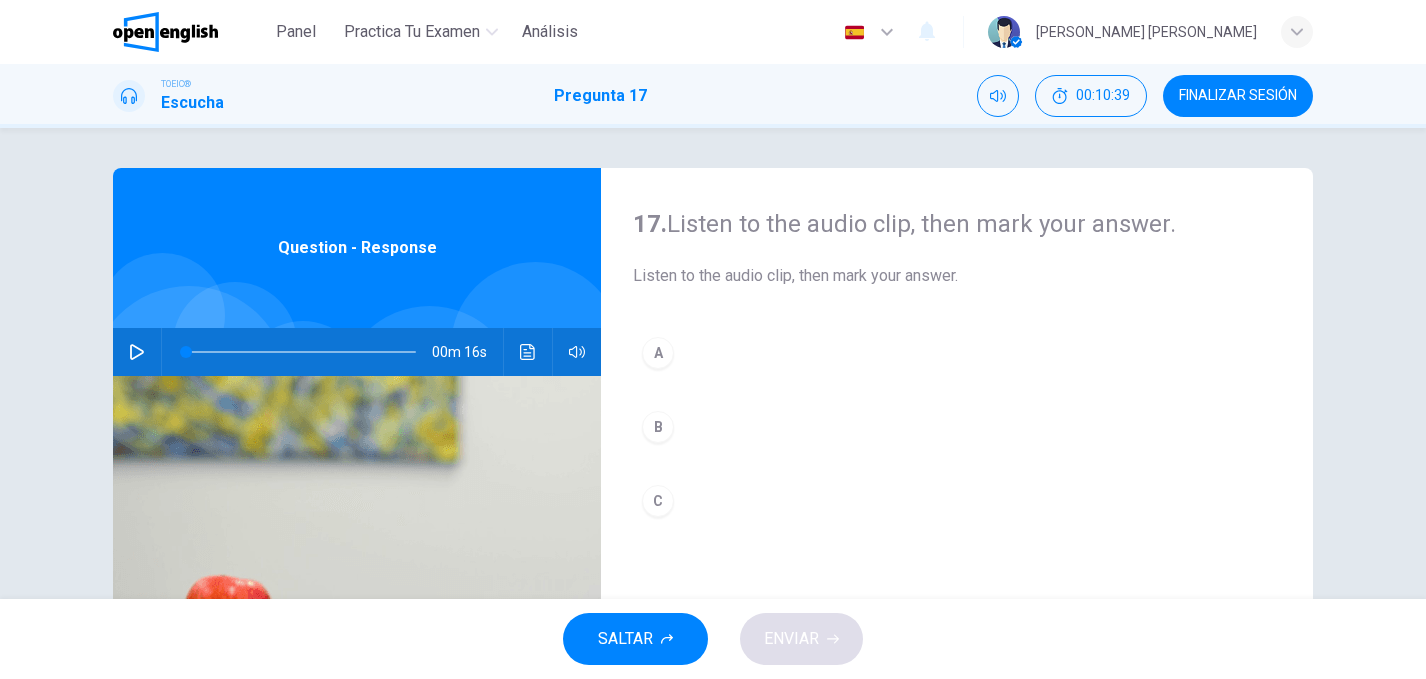 click on "C" at bounding box center (957, 501) 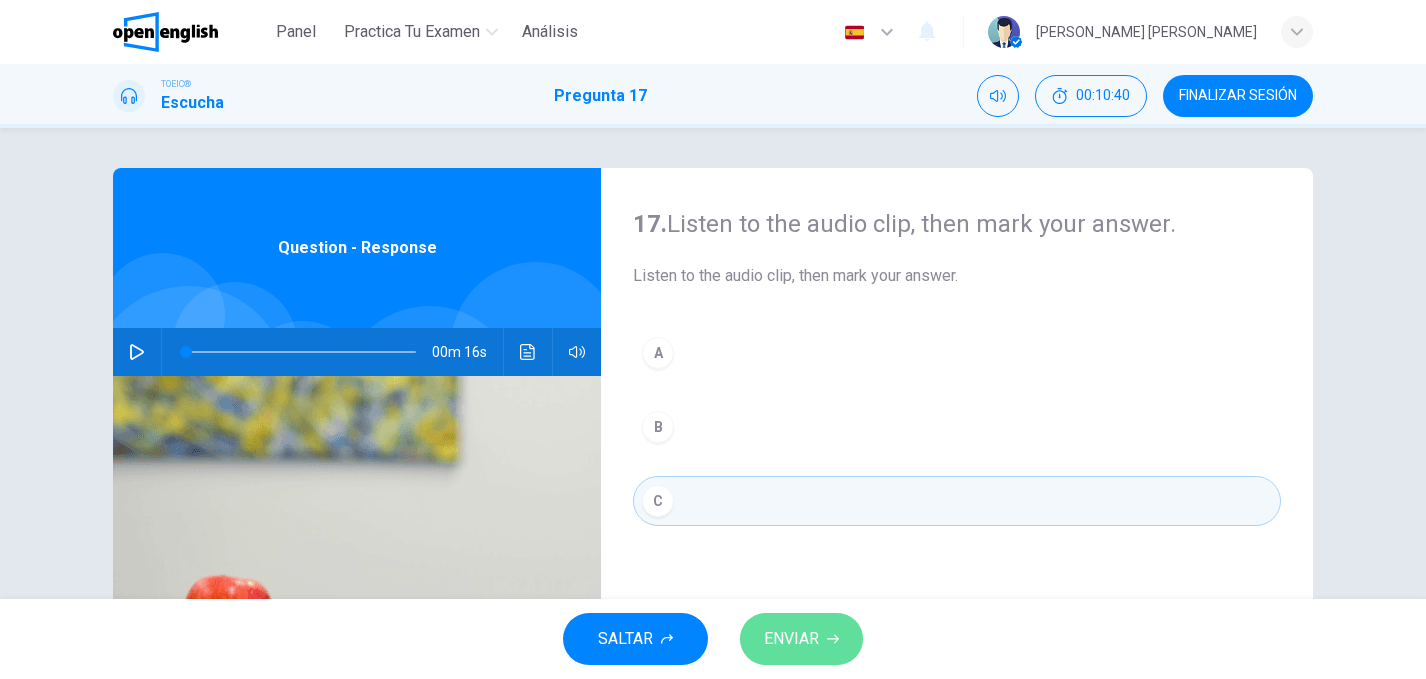 click on "ENVIAR" at bounding box center (791, 639) 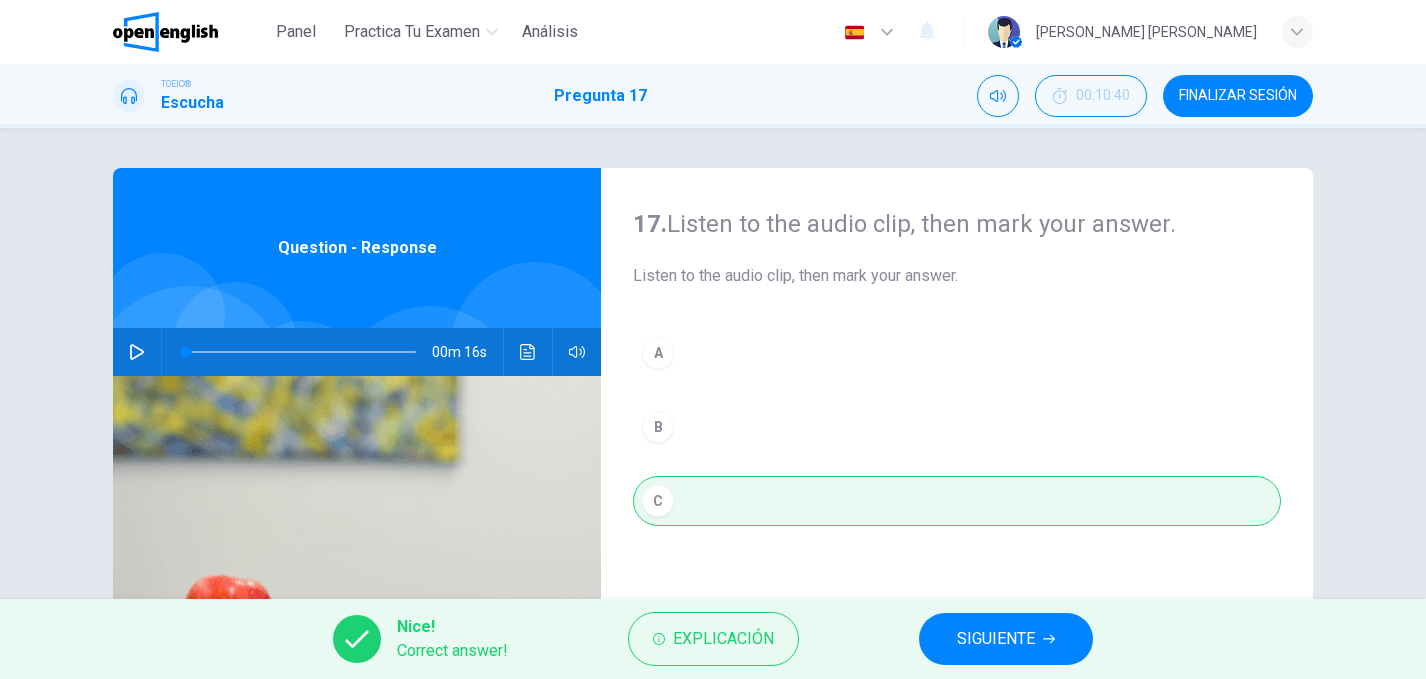click on "SIGUIENTE" at bounding box center (996, 639) 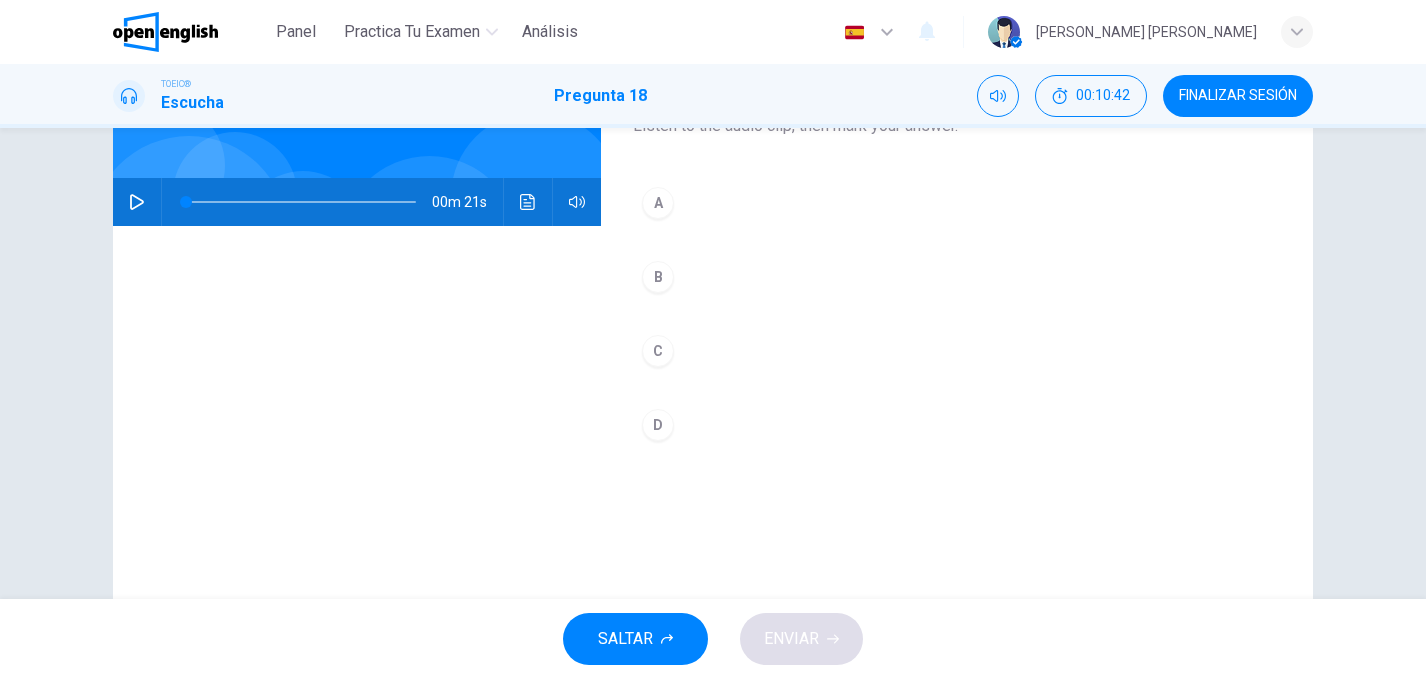 scroll, scrollTop: 159, scrollLeft: 0, axis: vertical 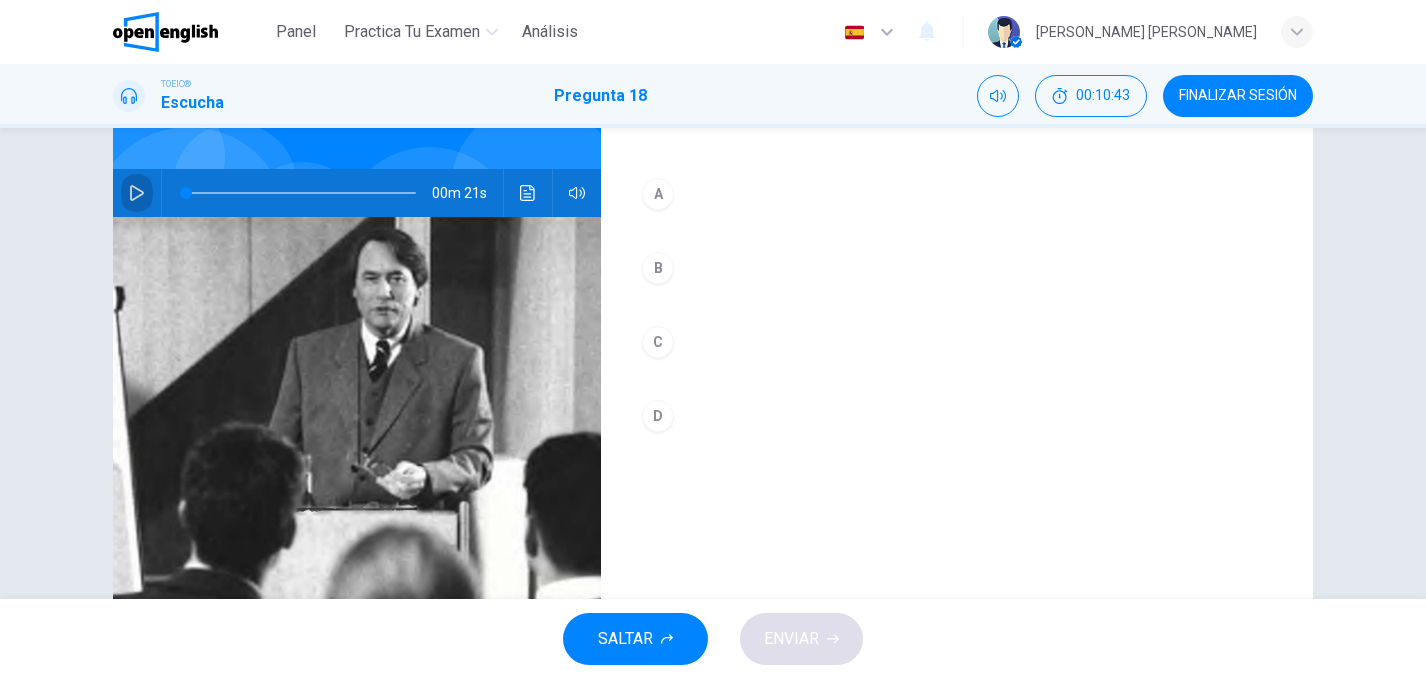 click 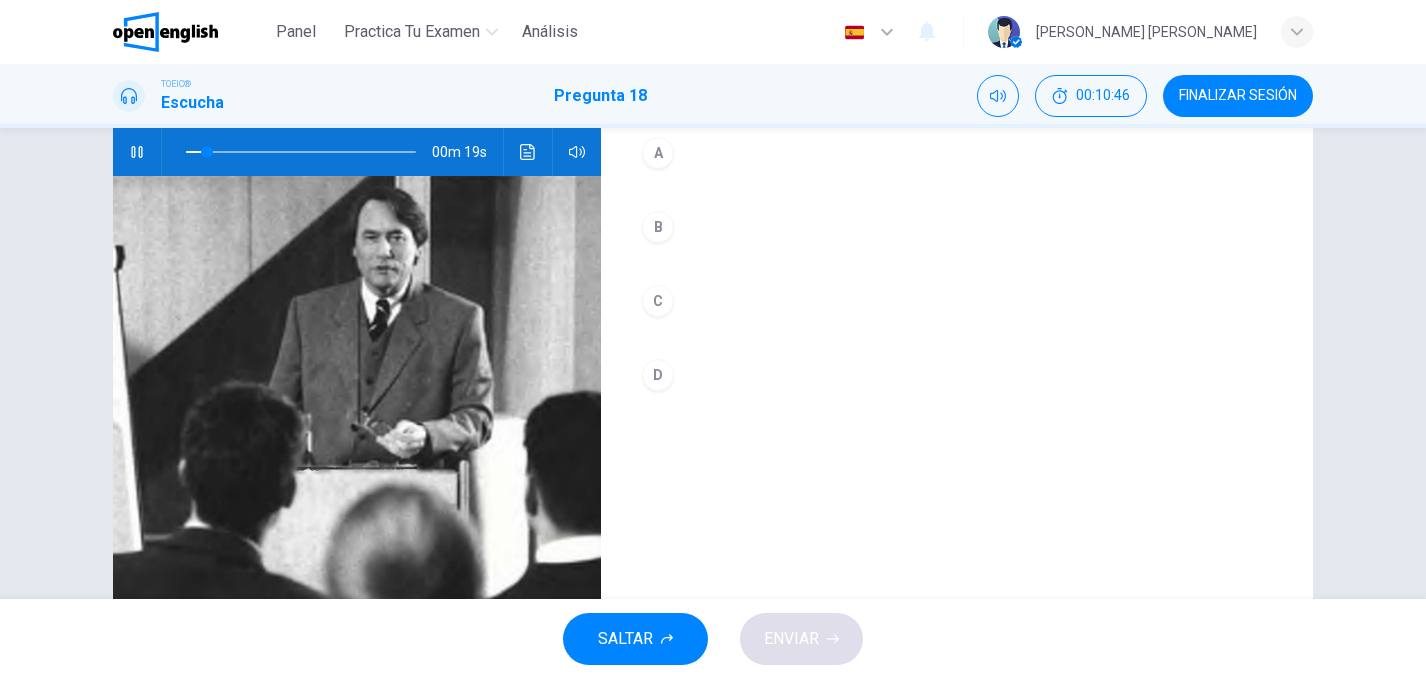 scroll, scrollTop: 195, scrollLeft: 0, axis: vertical 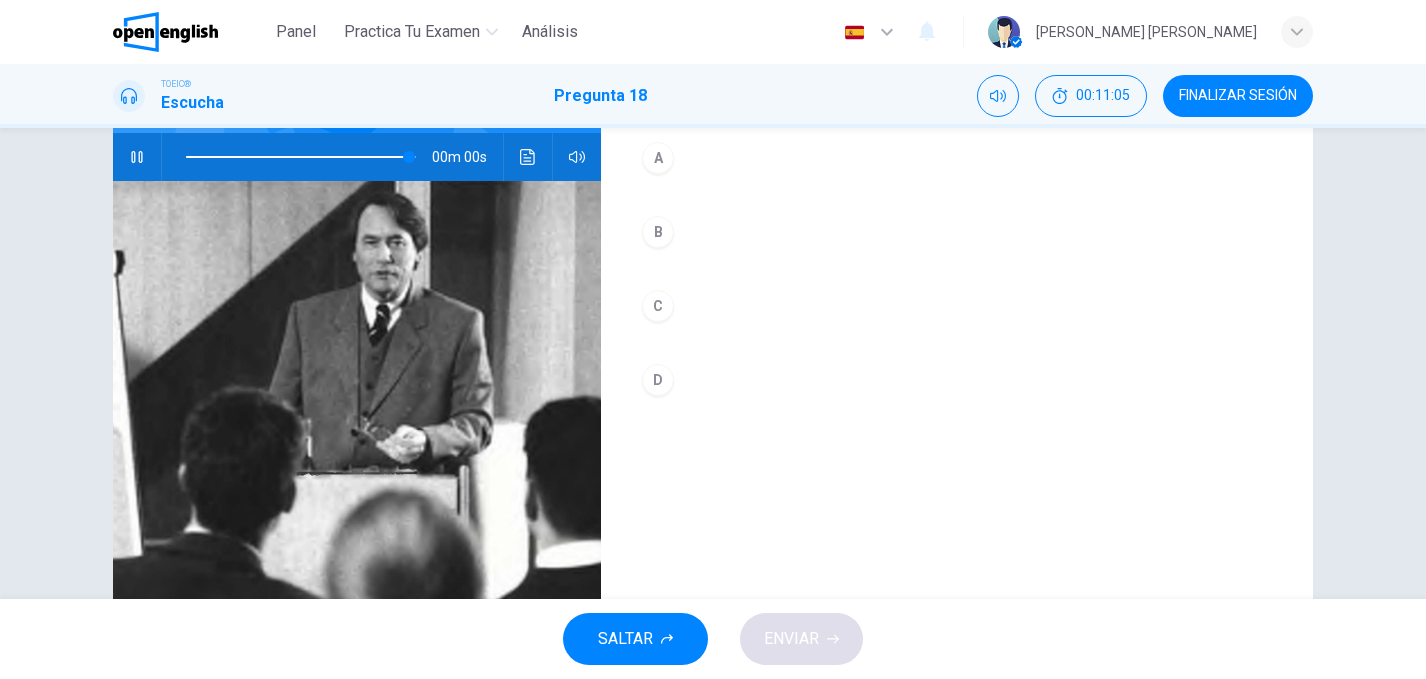 type on "*" 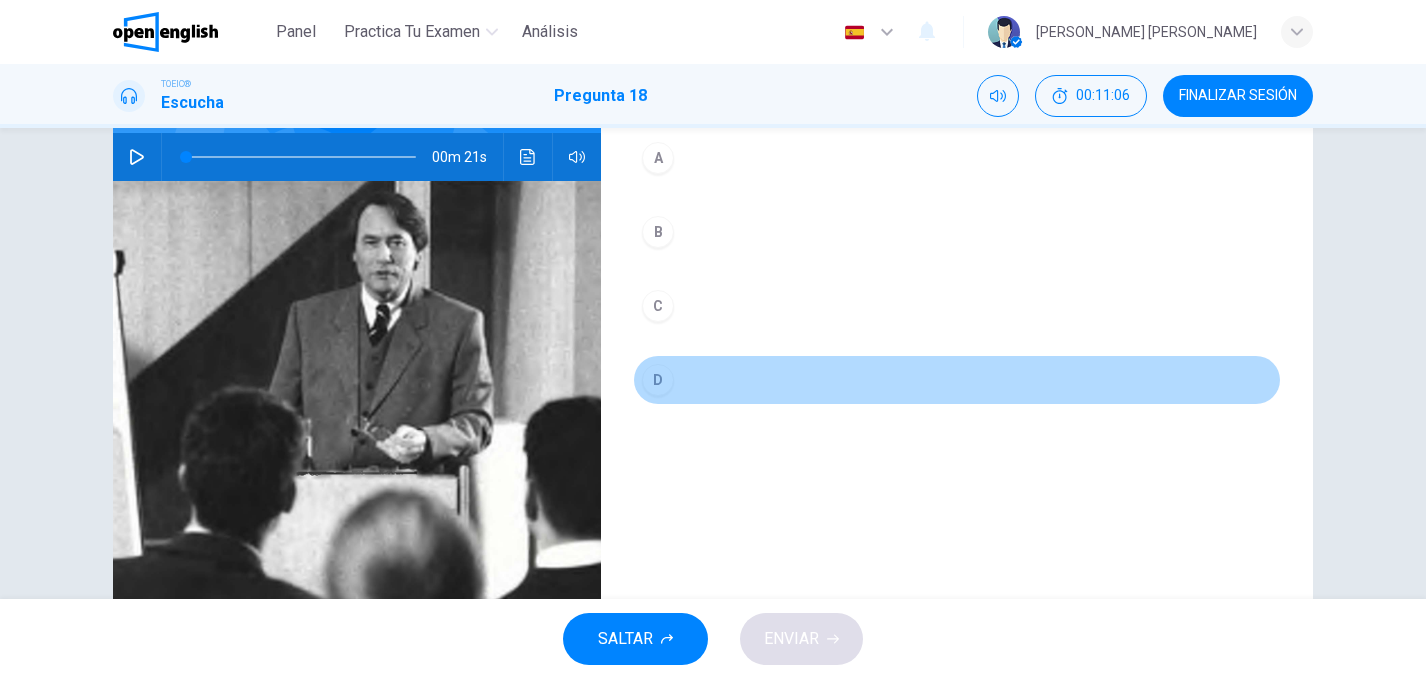 click on "D" at bounding box center [658, 380] 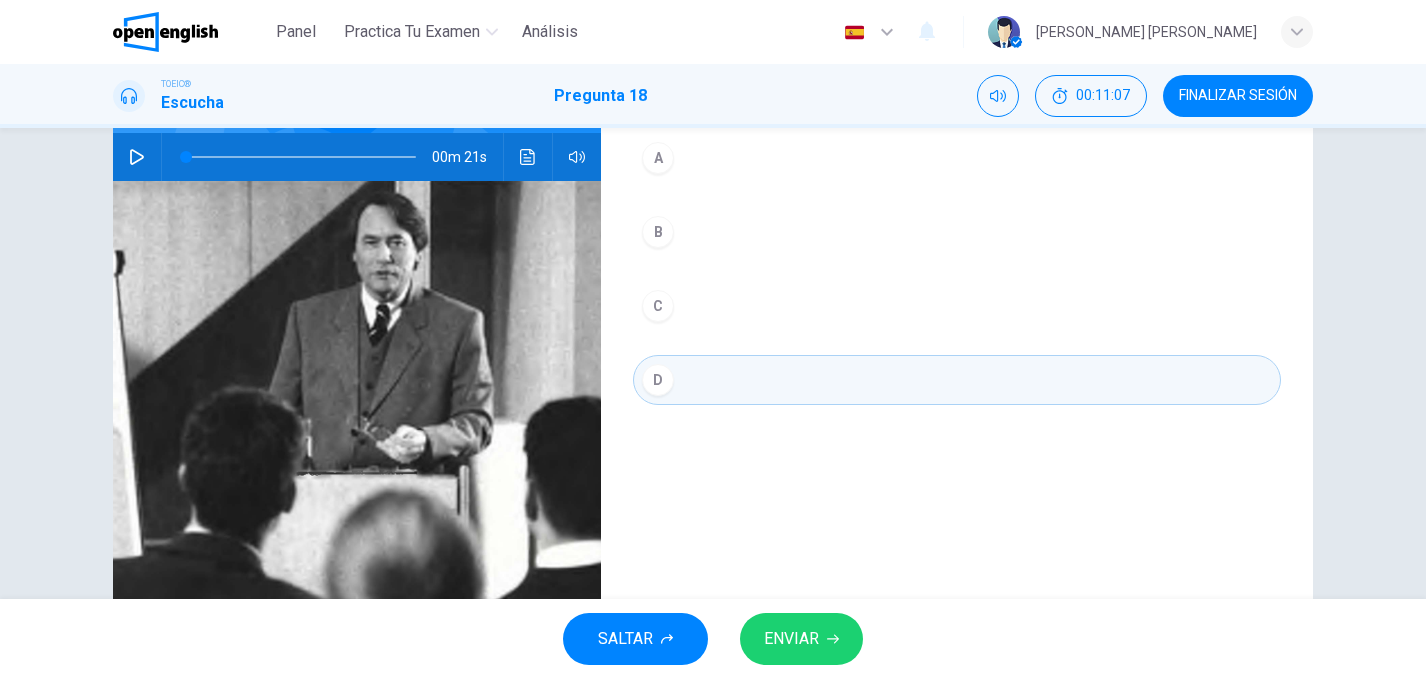click on "ENVIAR" at bounding box center [791, 639] 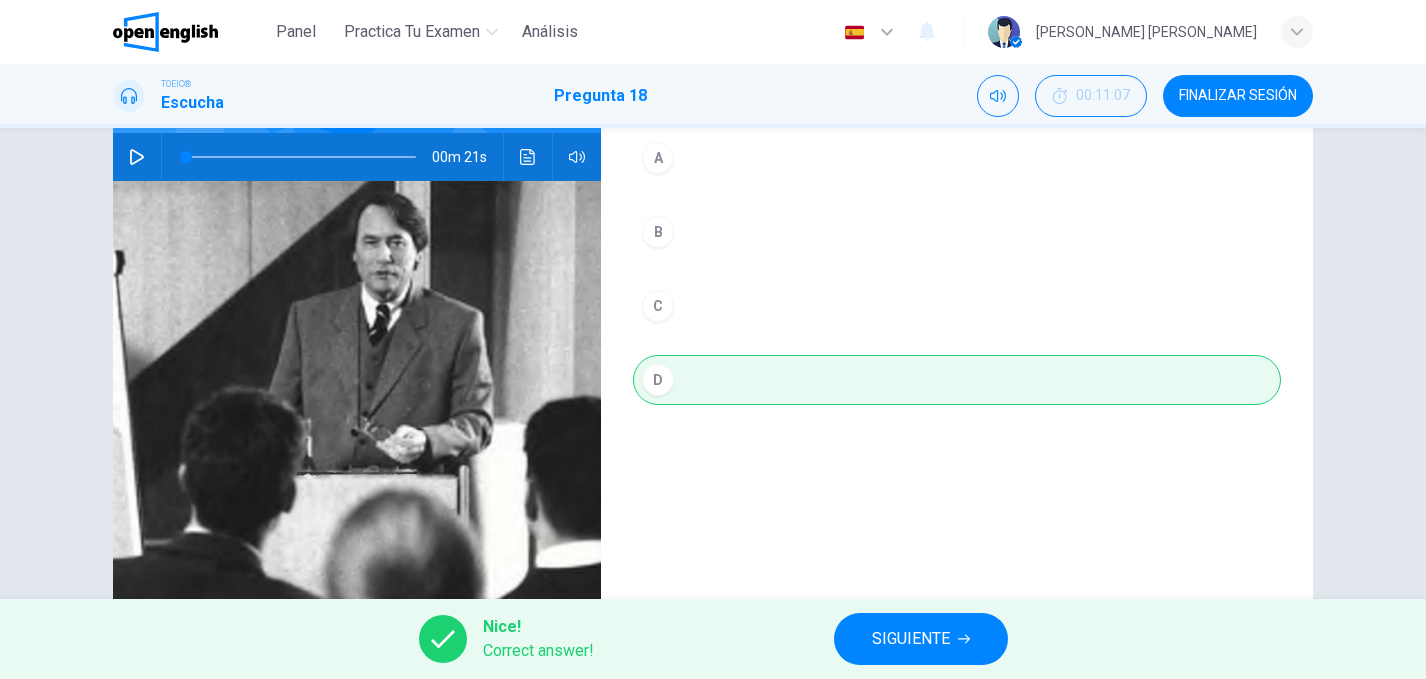 click on "SIGUIENTE" at bounding box center (911, 639) 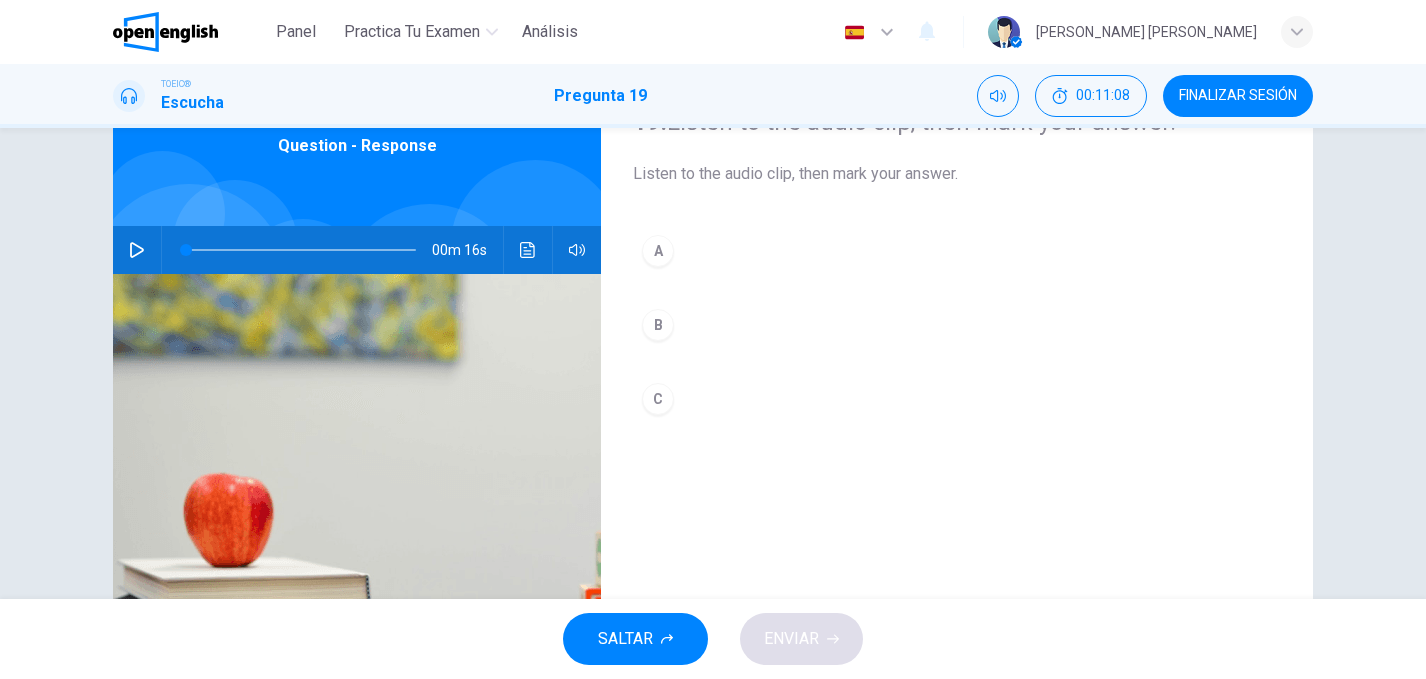 scroll, scrollTop: 120, scrollLeft: 0, axis: vertical 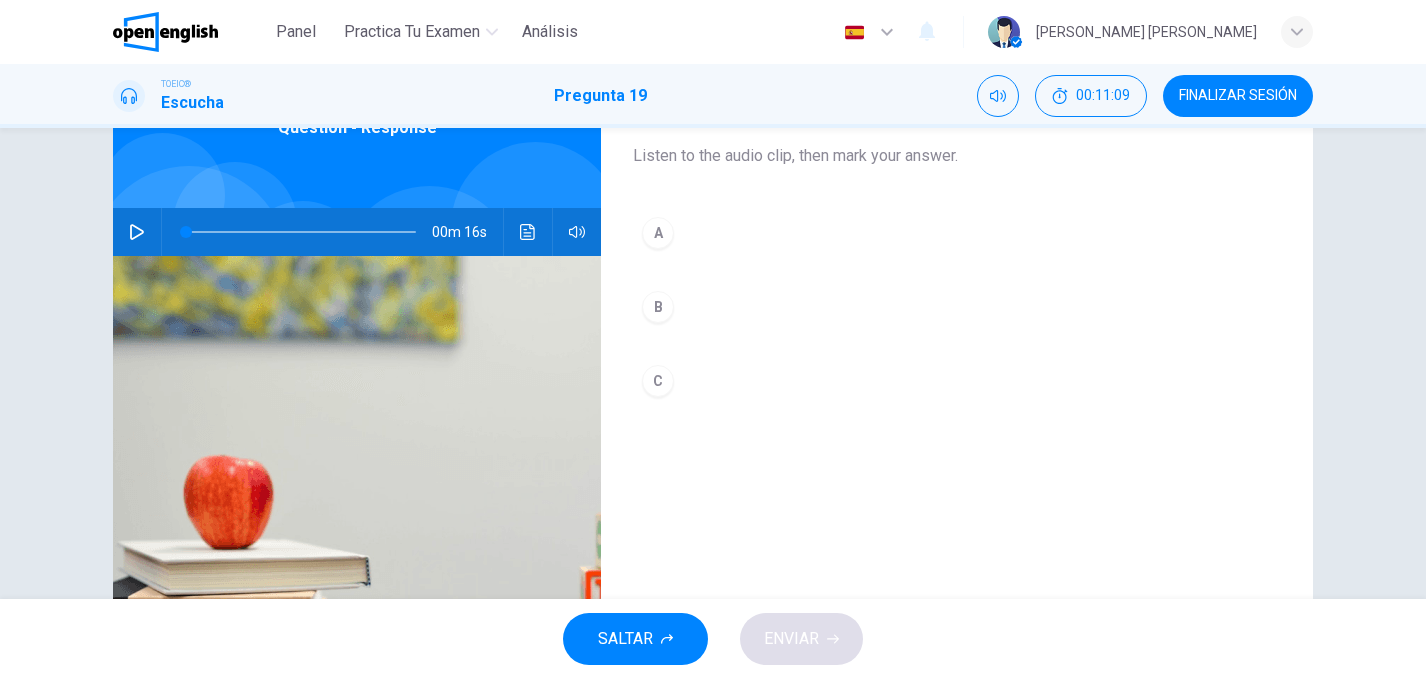 click 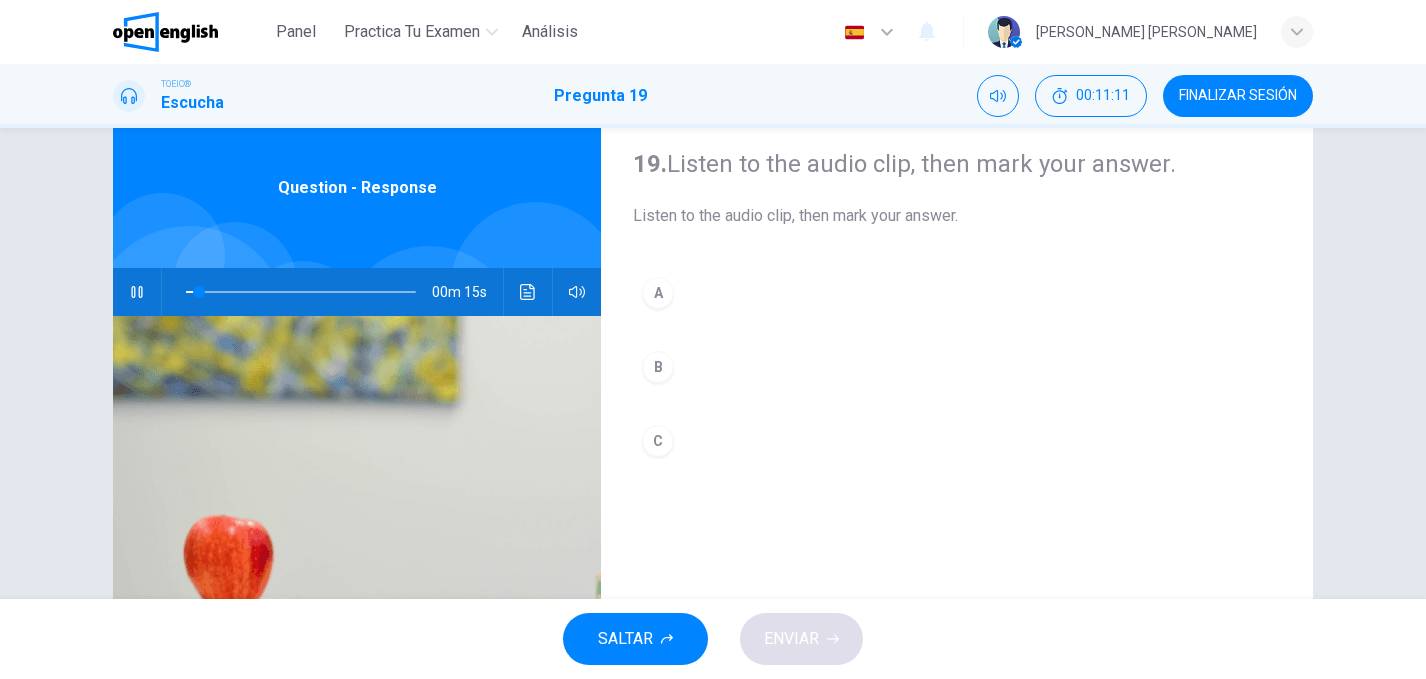 scroll, scrollTop: 58, scrollLeft: 0, axis: vertical 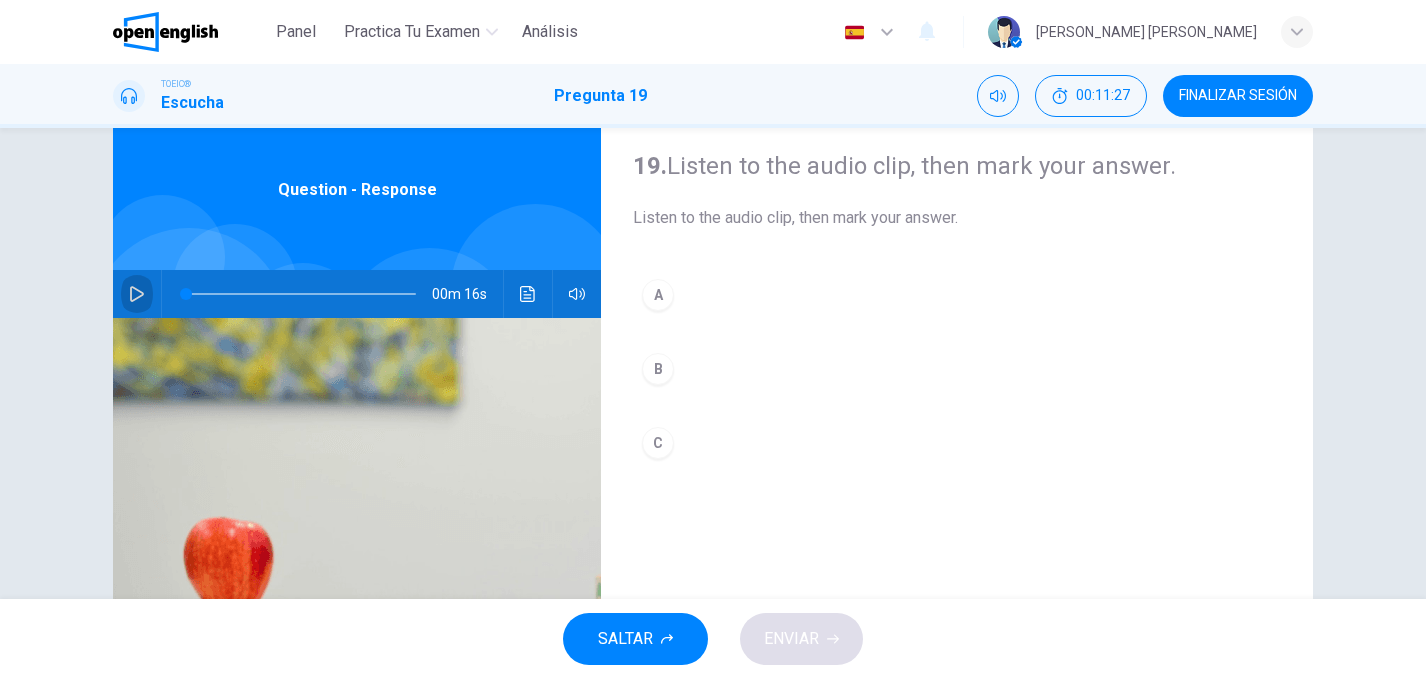 click 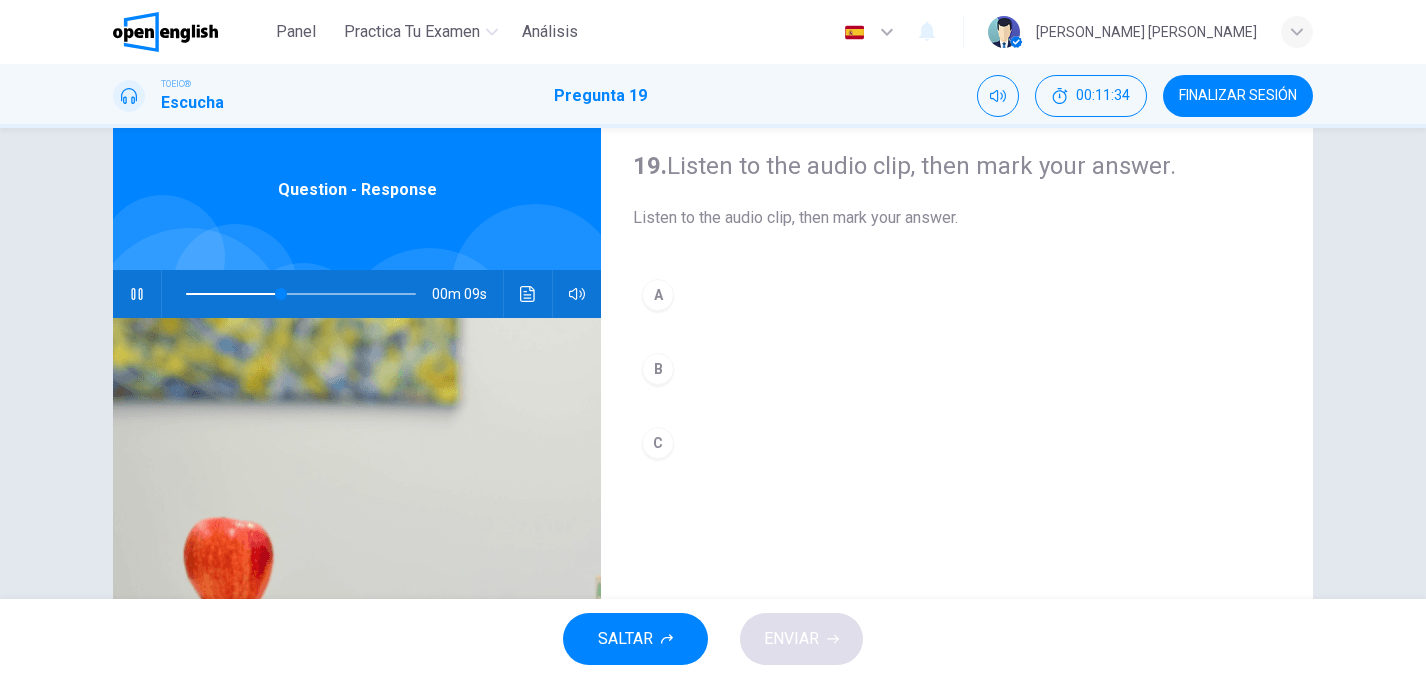 click on "A" at bounding box center [658, 295] 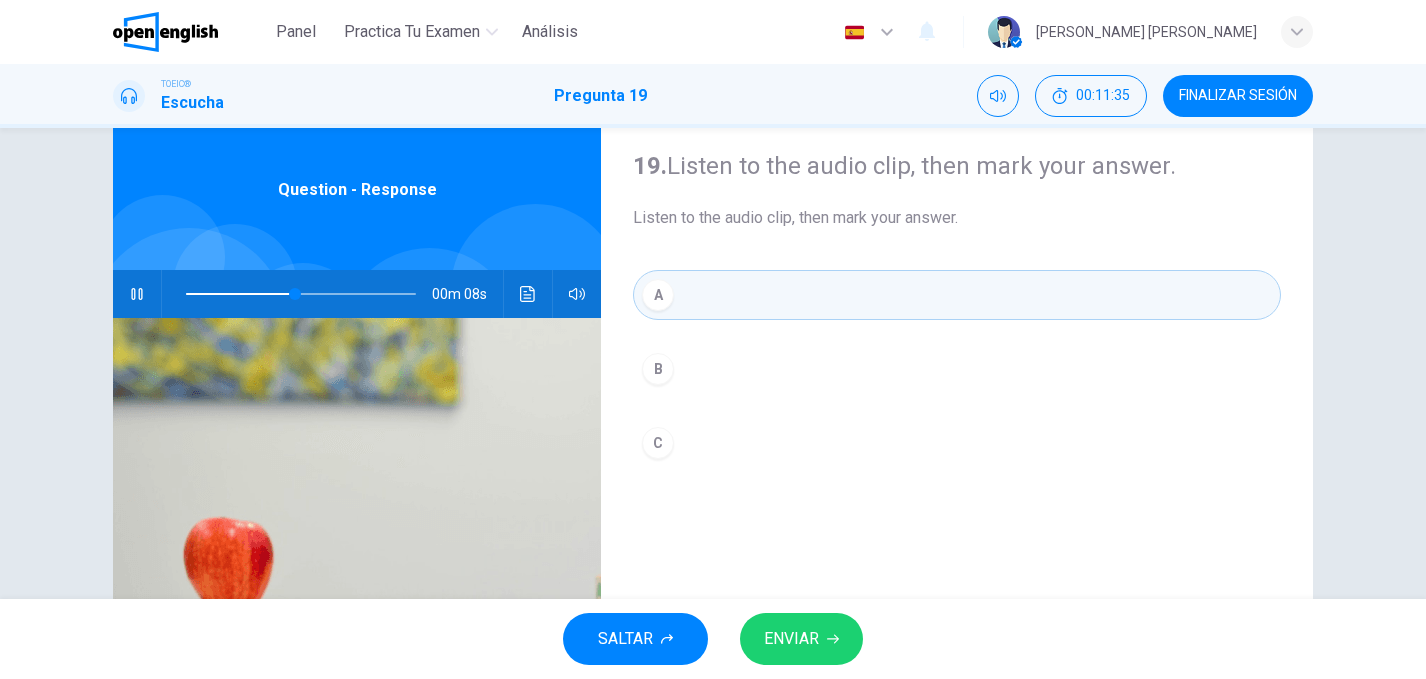 click on "ENVIAR" at bounding box center [801, 639] 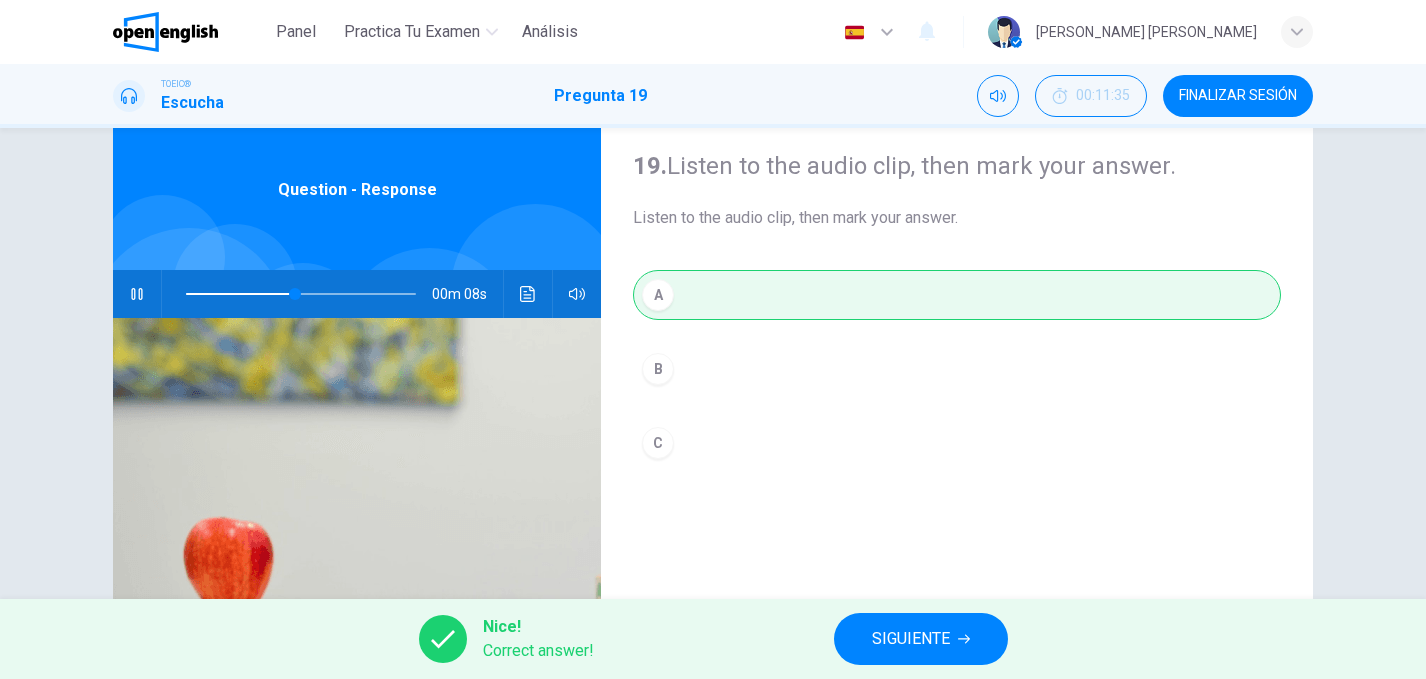 type on "**" 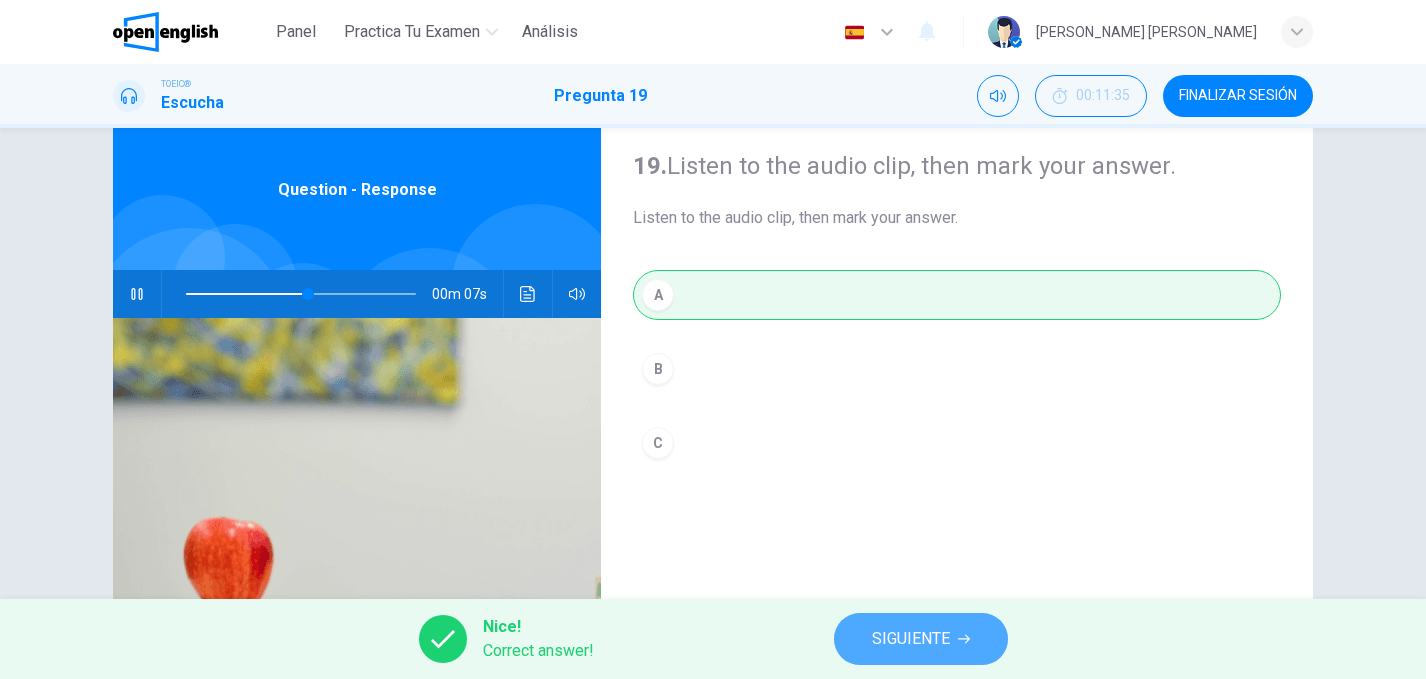 click on "SIGUIENTE" at bounding box center (921, 639) 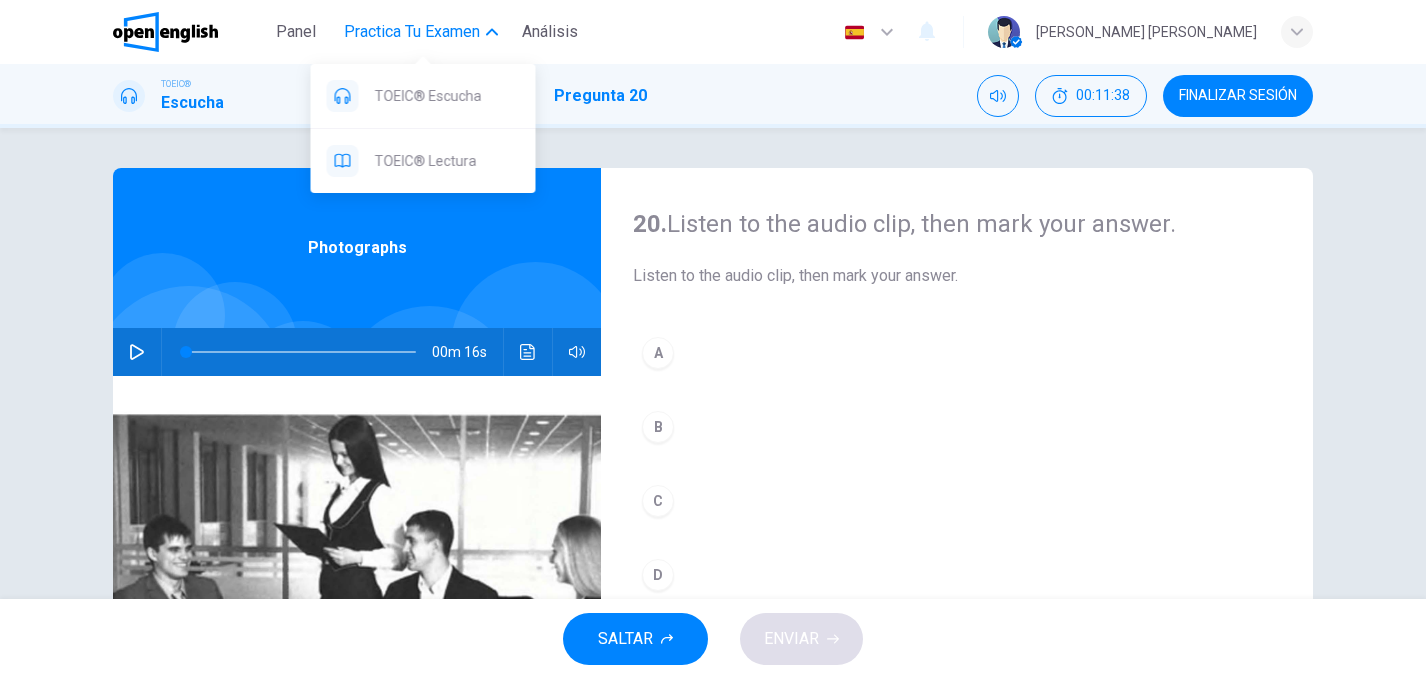 click on "Practica tu examen" at bounding box center [412, 32] 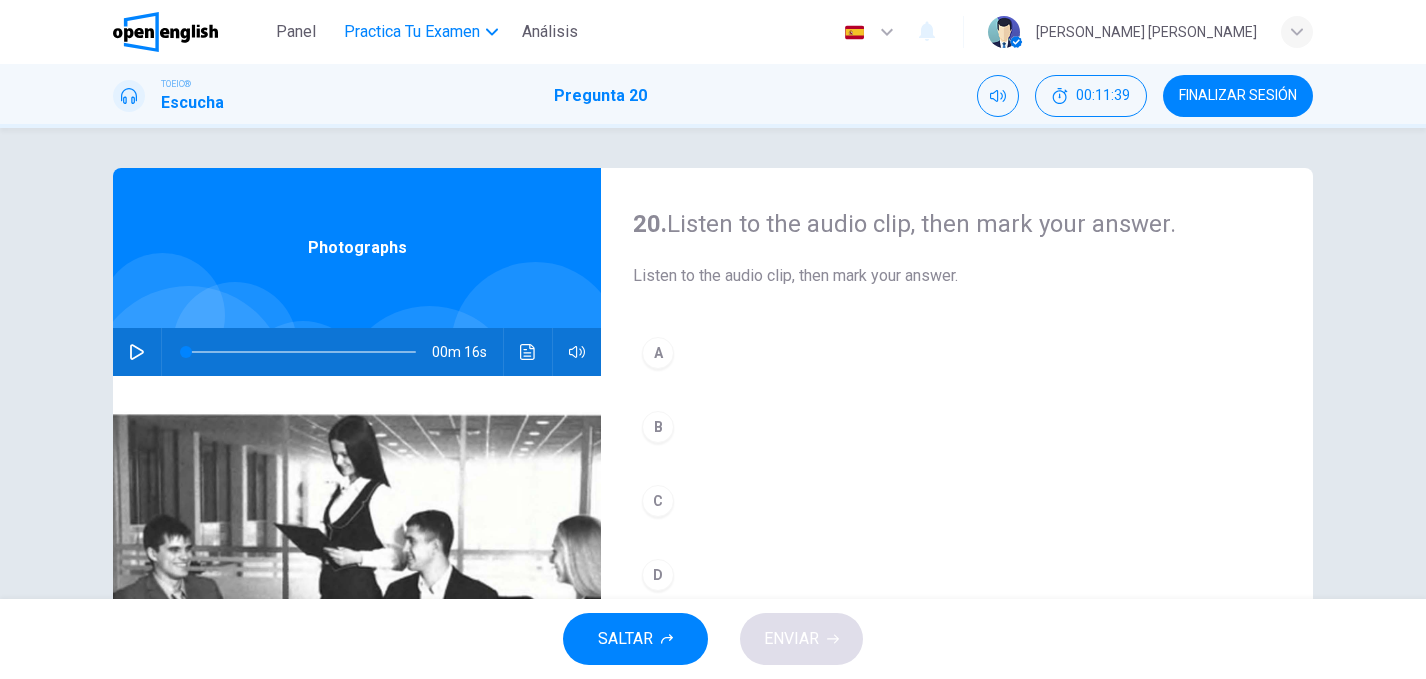 click on "Practica tu examen" at bounding box center (412, 32) 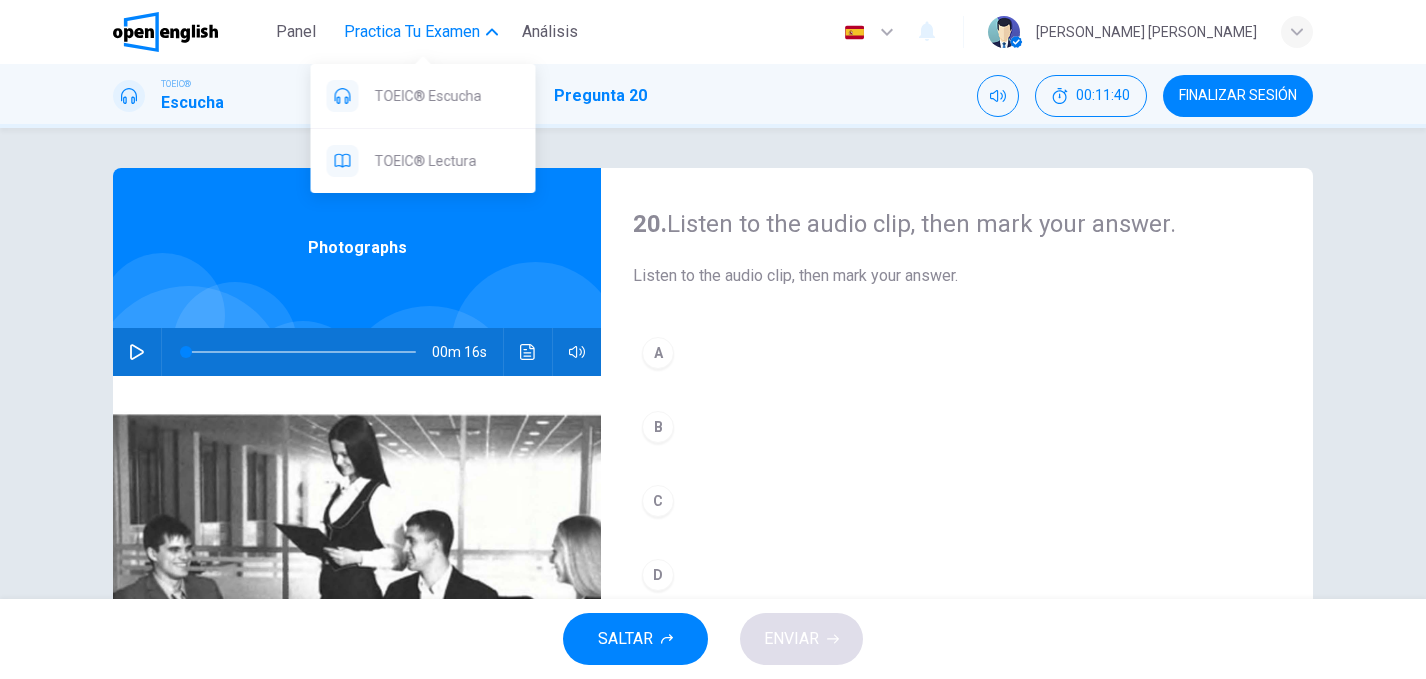 click on "Practica tu examen" at bounding box center [412, 32] 